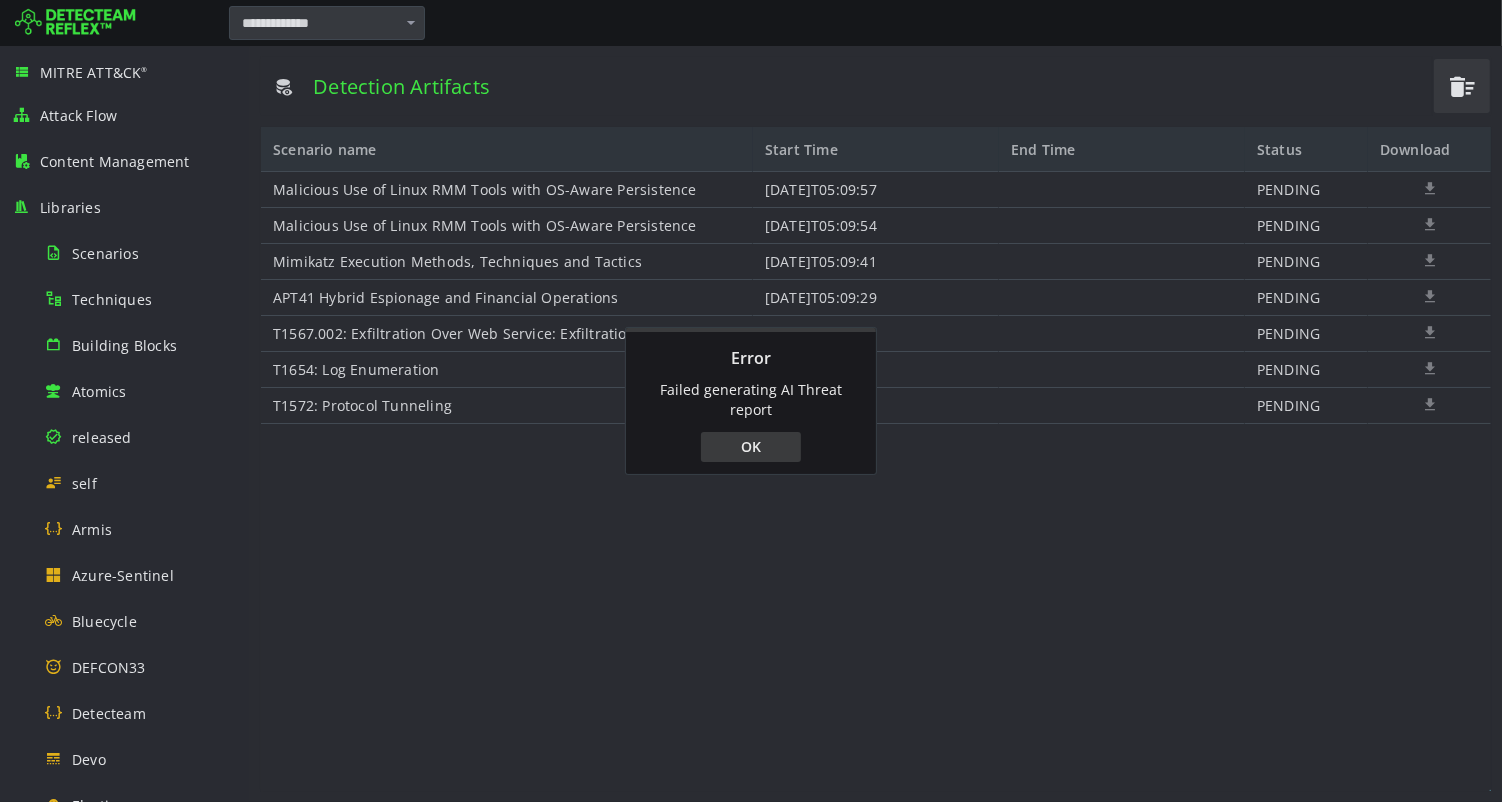 scroll, scrollTop: 0, scrollLeft: 0, axis: both 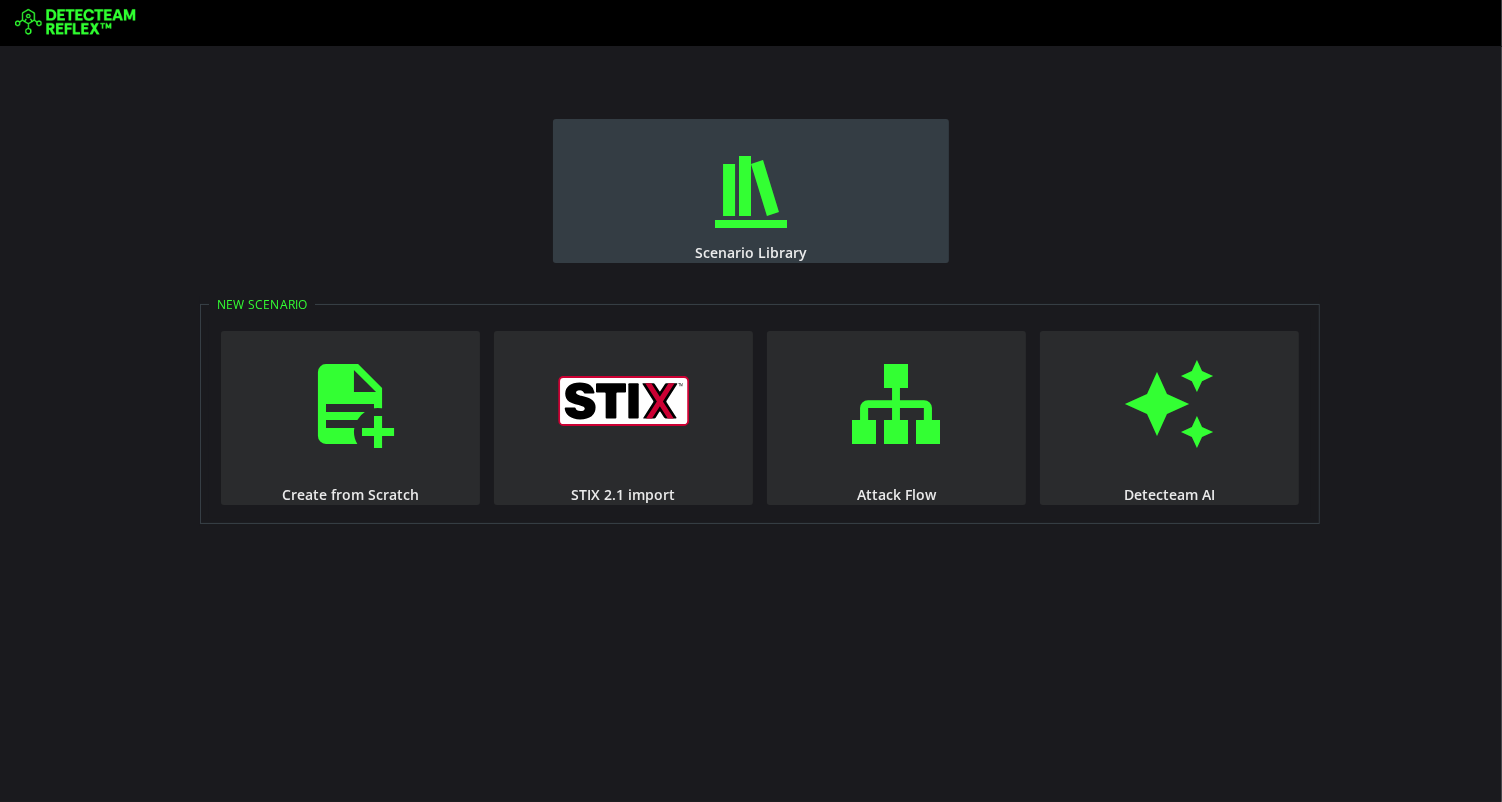 click at bounding box center (751, 192) 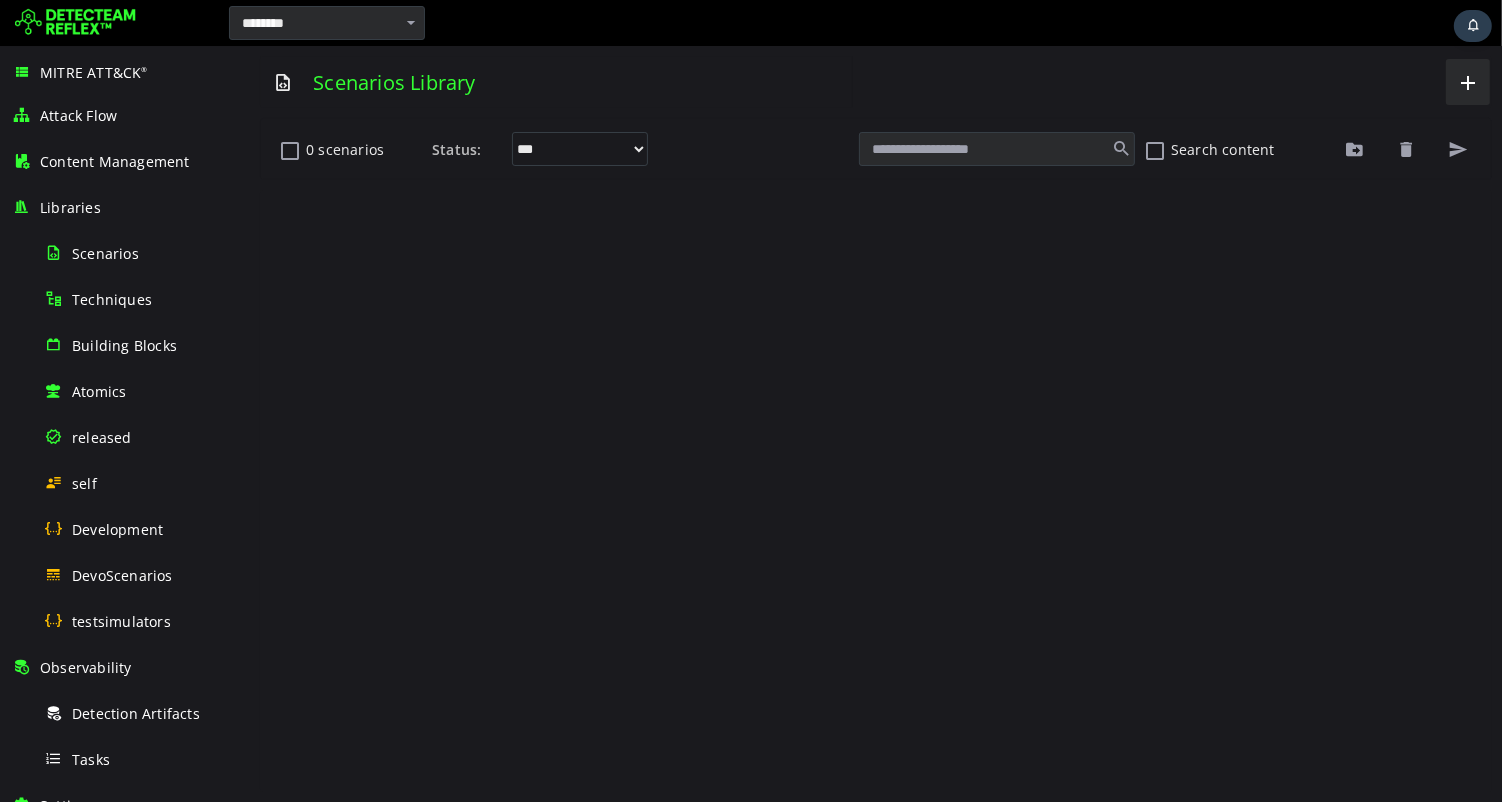 scroll, scrollTop: 0, scrollLeft: 0, axis: both 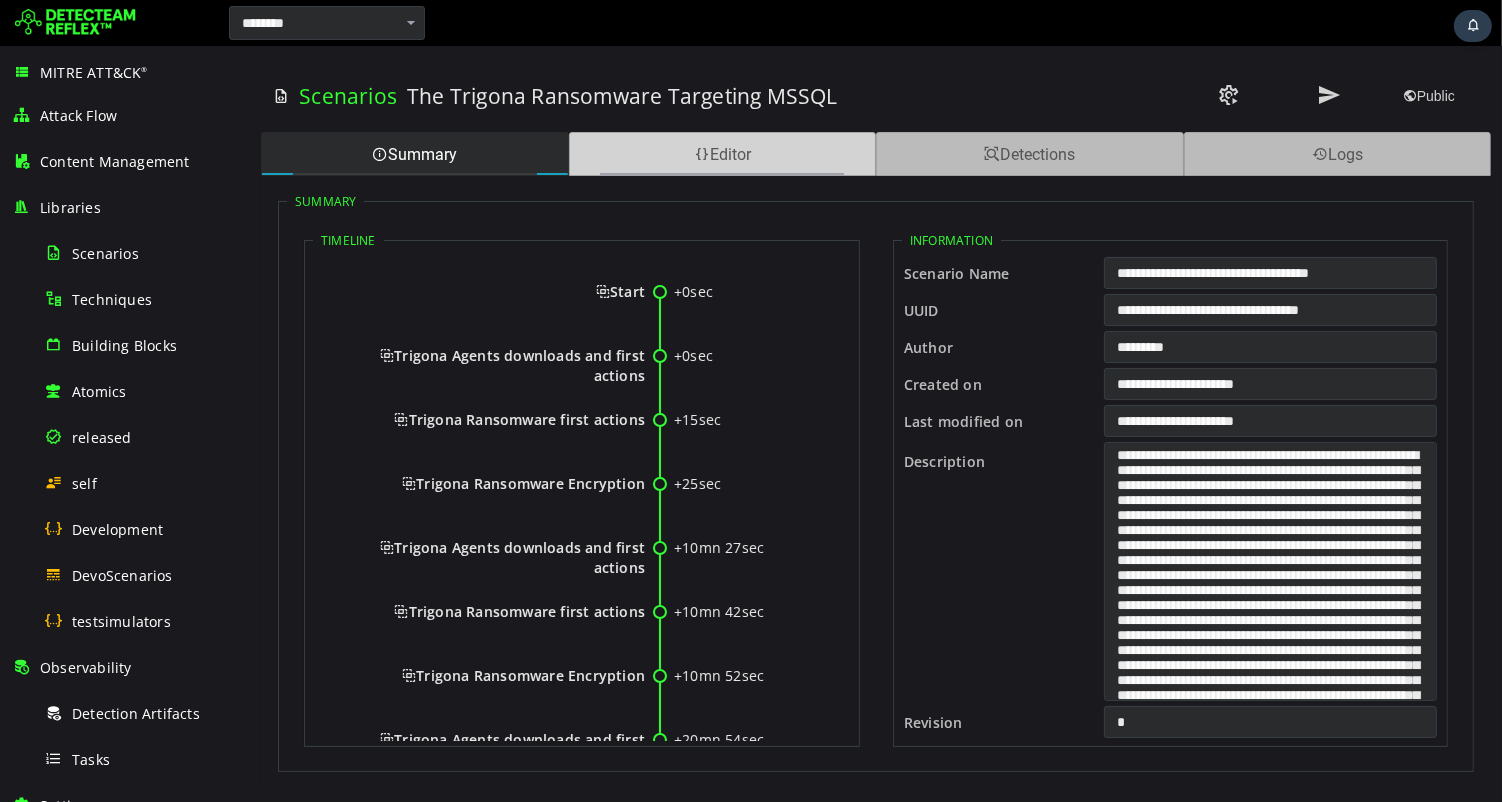 click on "Editor" at bounding box center (722, 154) 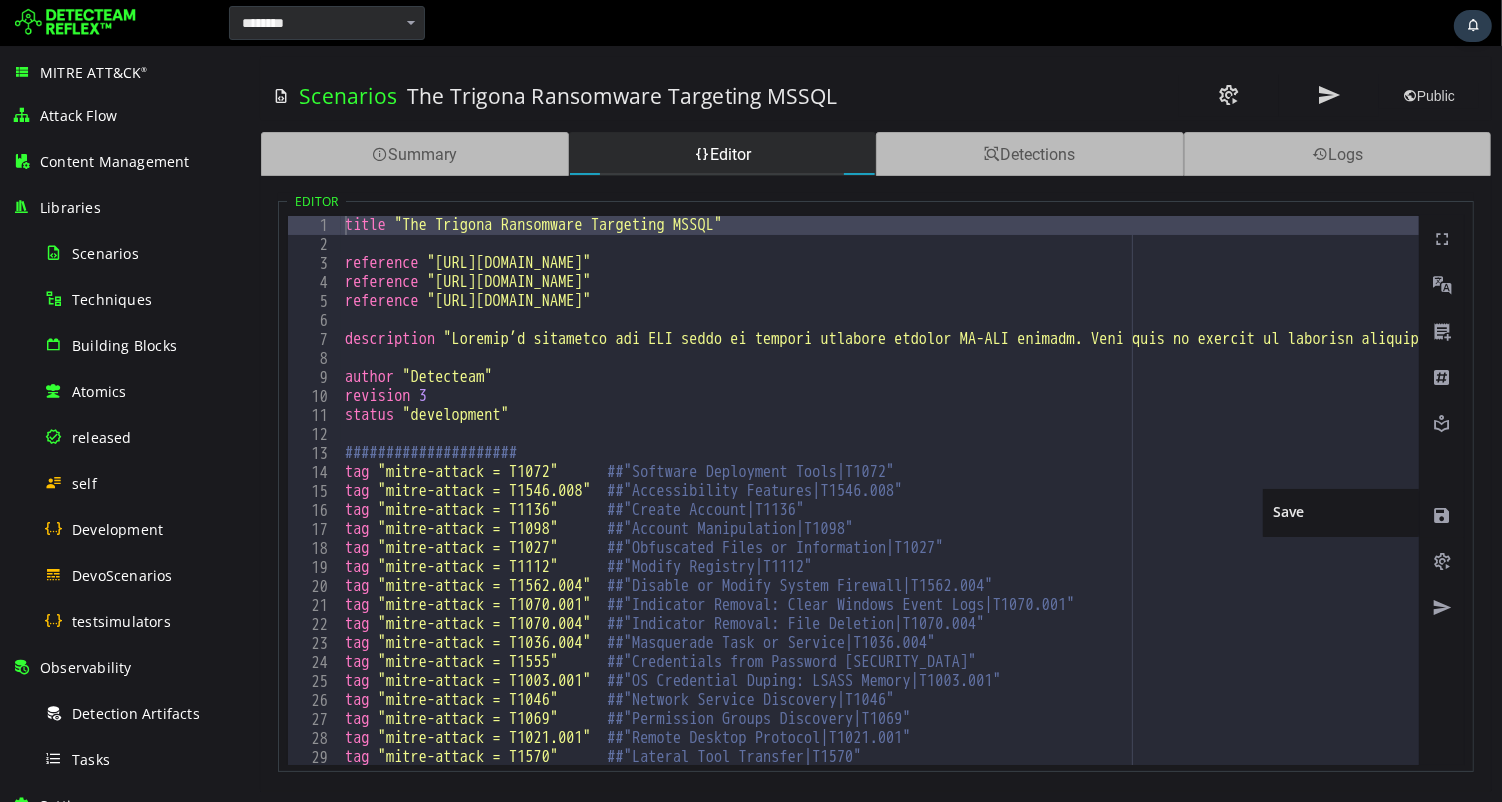 click at bounding box center [1441, 516] 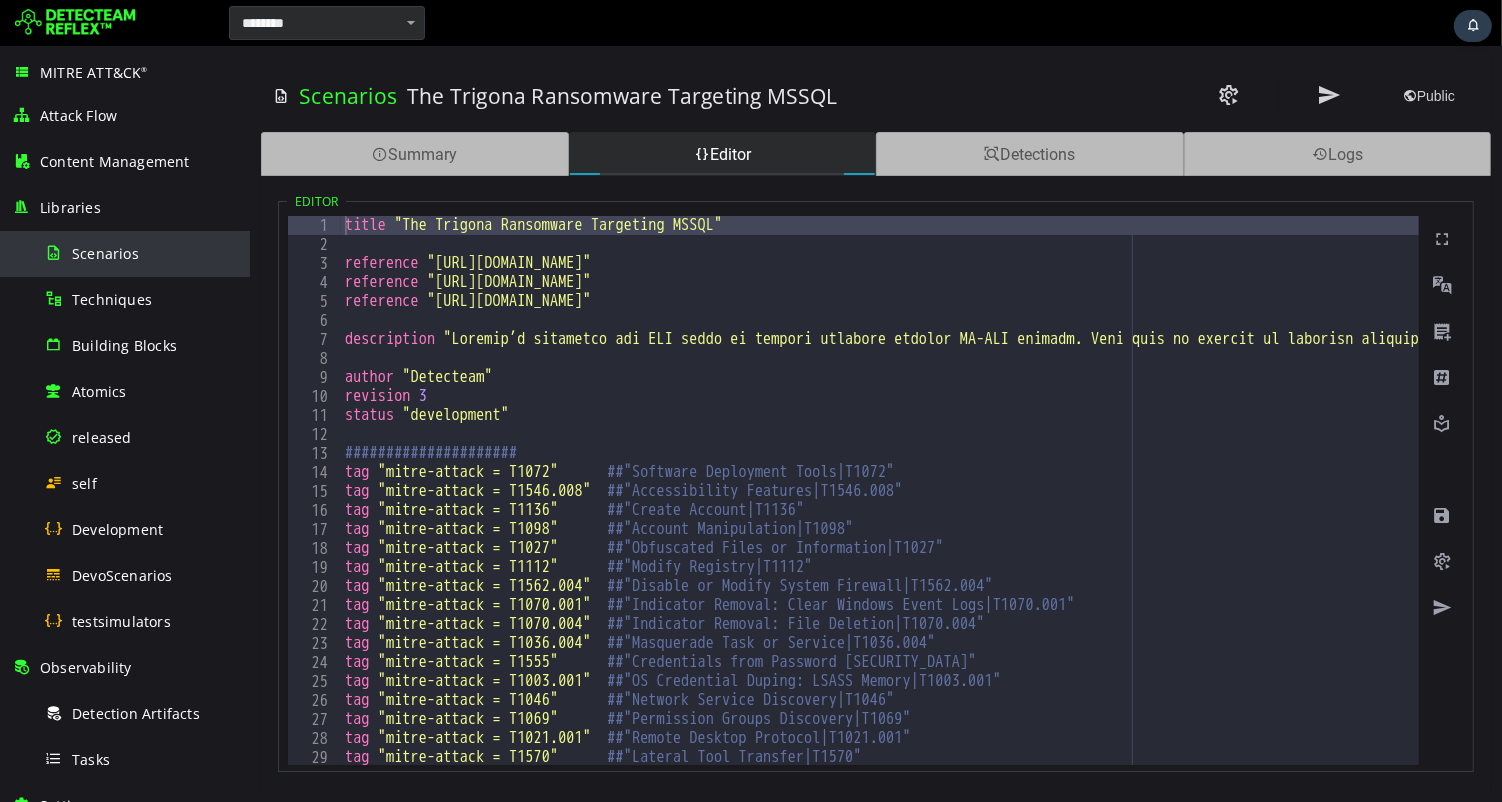 click on "Scenarios" at bounding box center (105, 253) 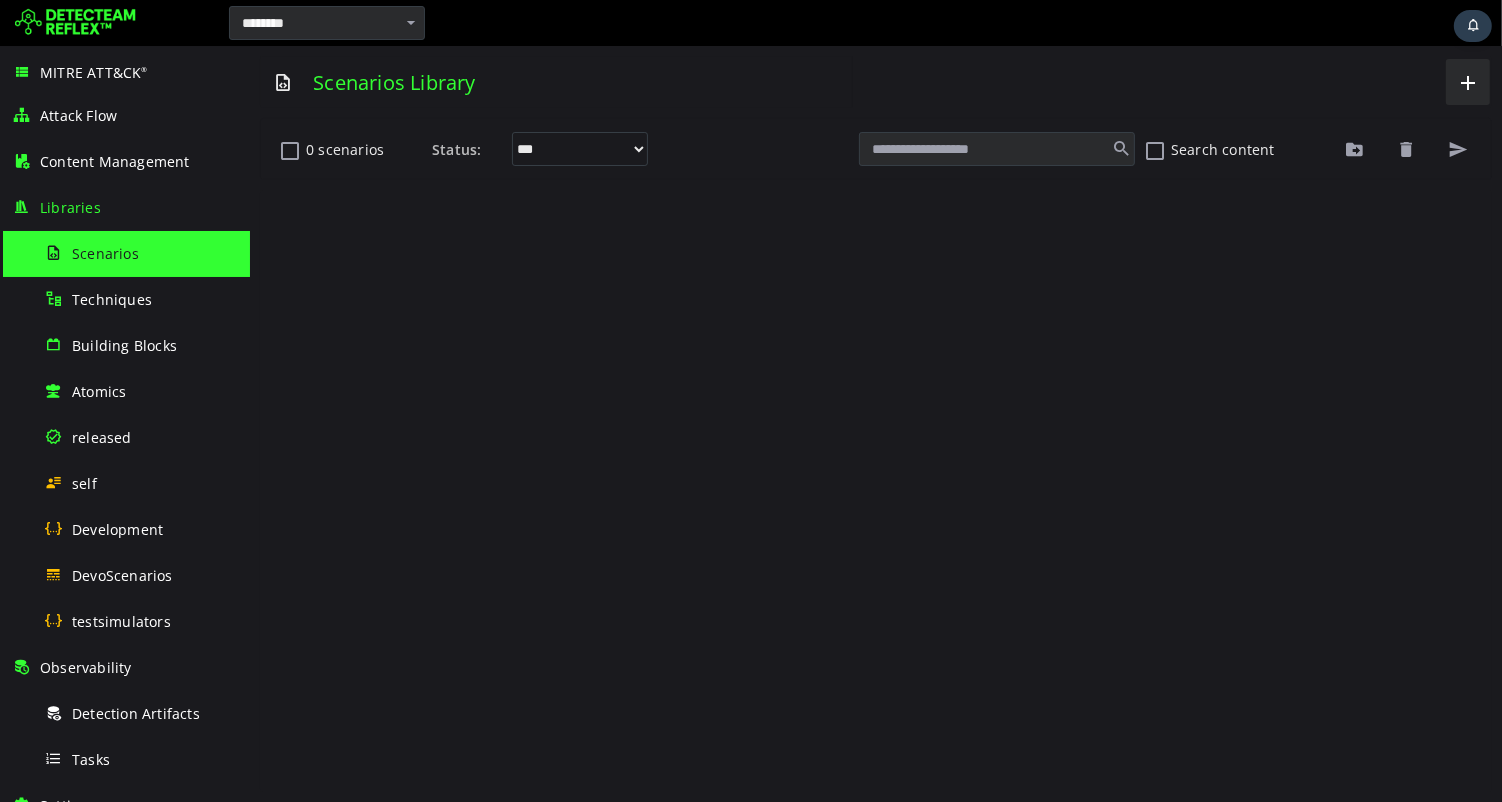 scroll, scrollTop: 0, scrollLeft: 0, axis: both 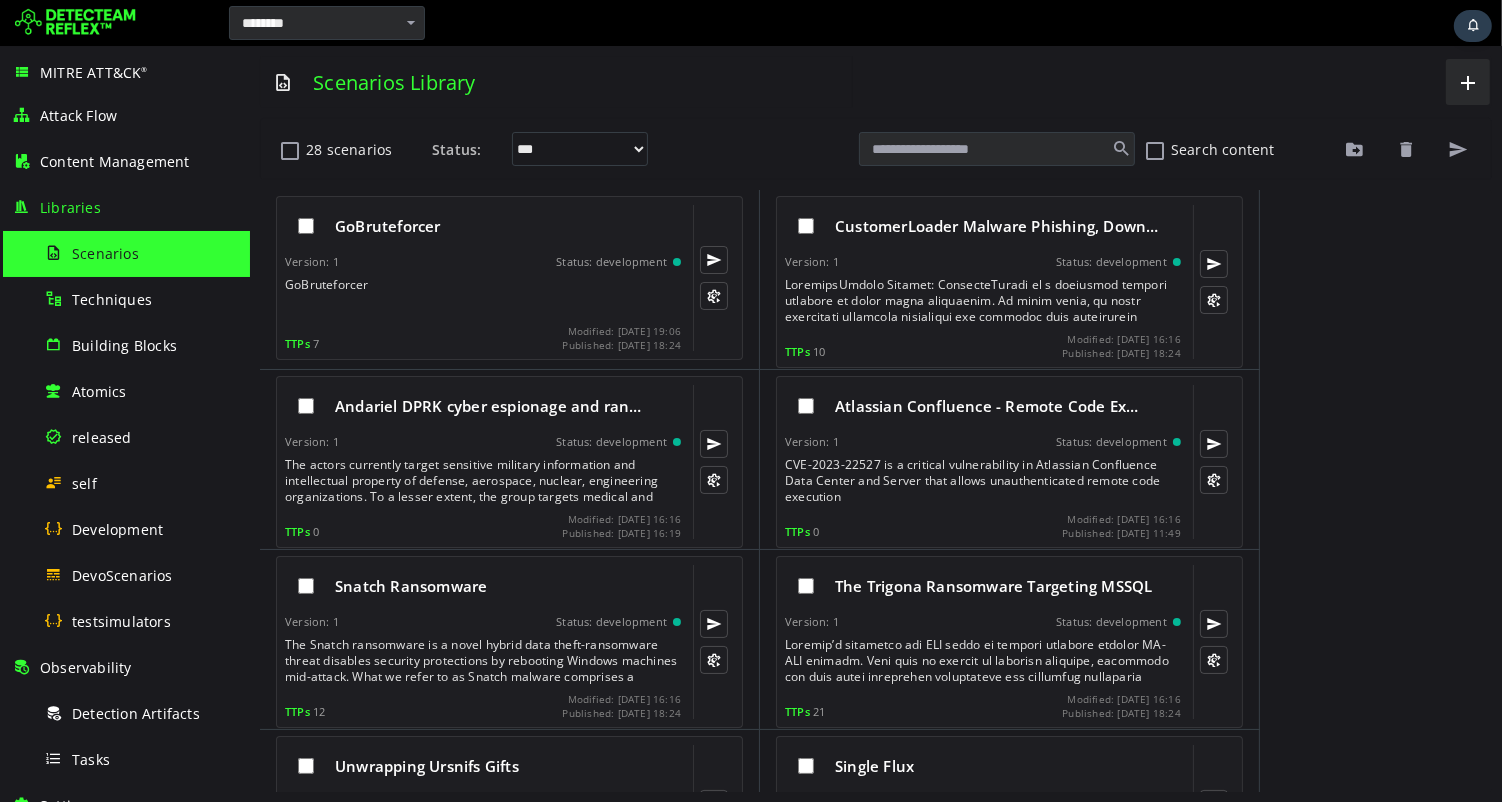 click on "GoBruteforcer" at bounding box center (484, 297) 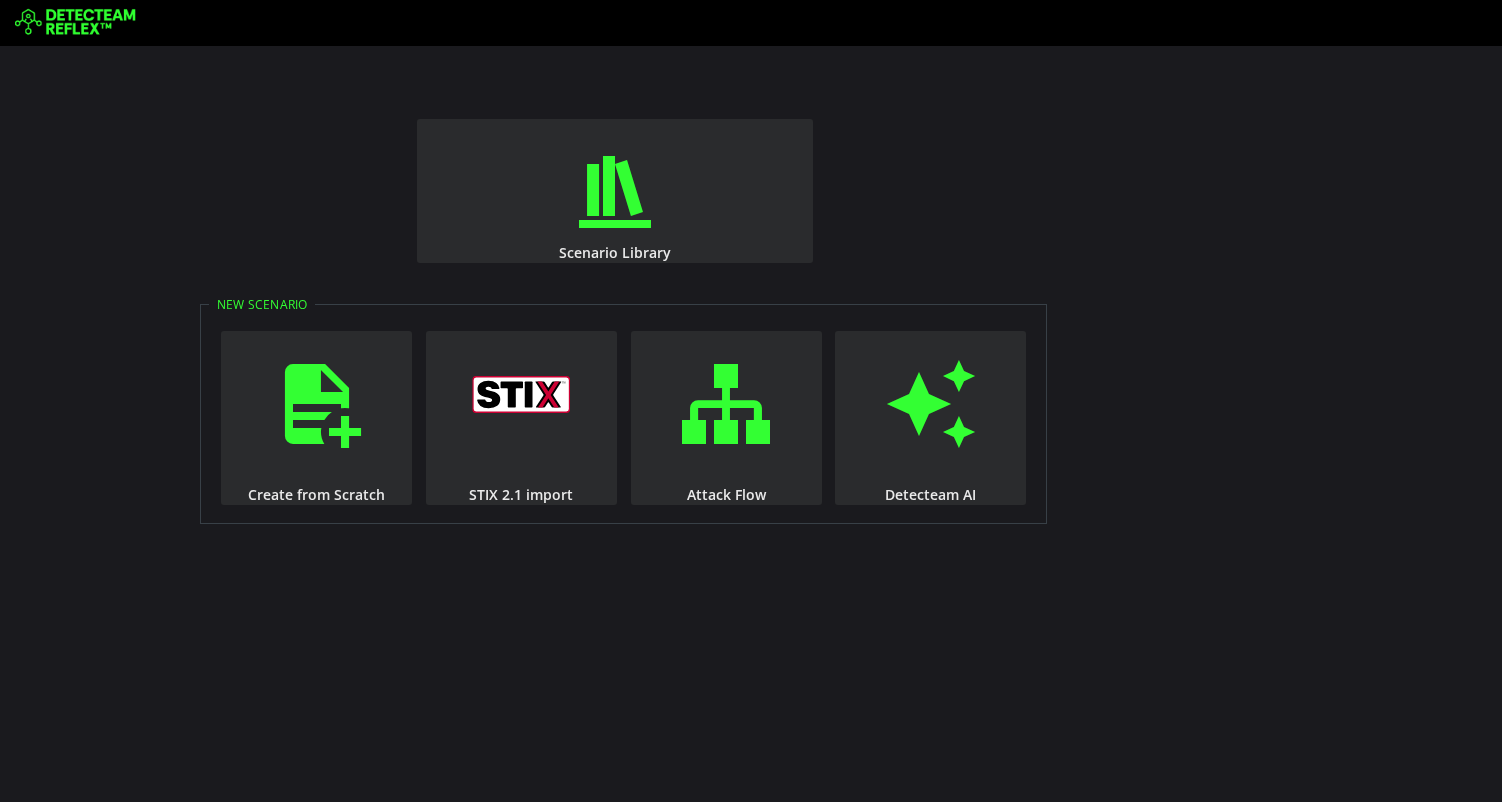 scroll, scrollTop: 0, scrollLeft: 0, axis: both 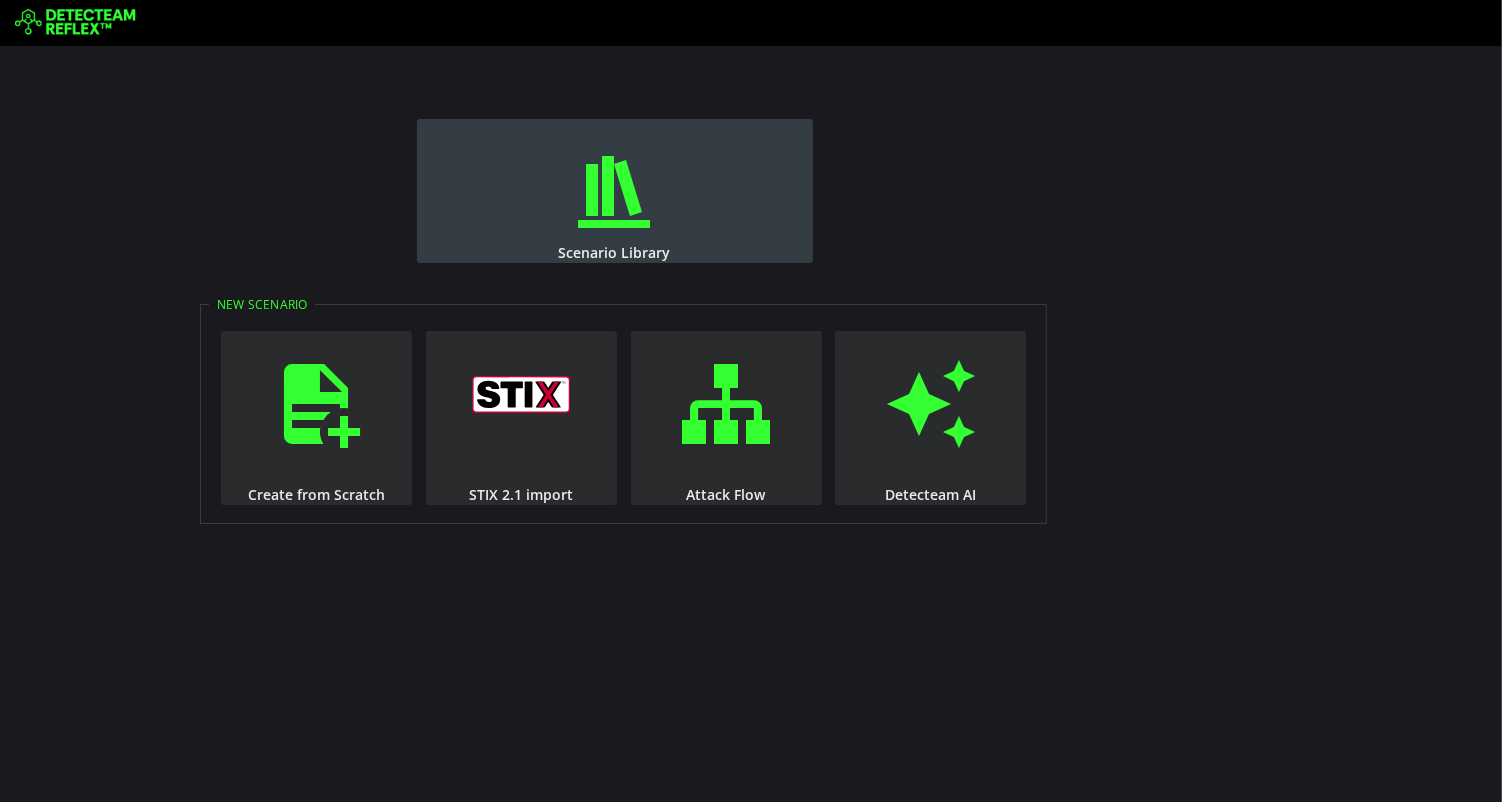click at bounding box center [615, 192] 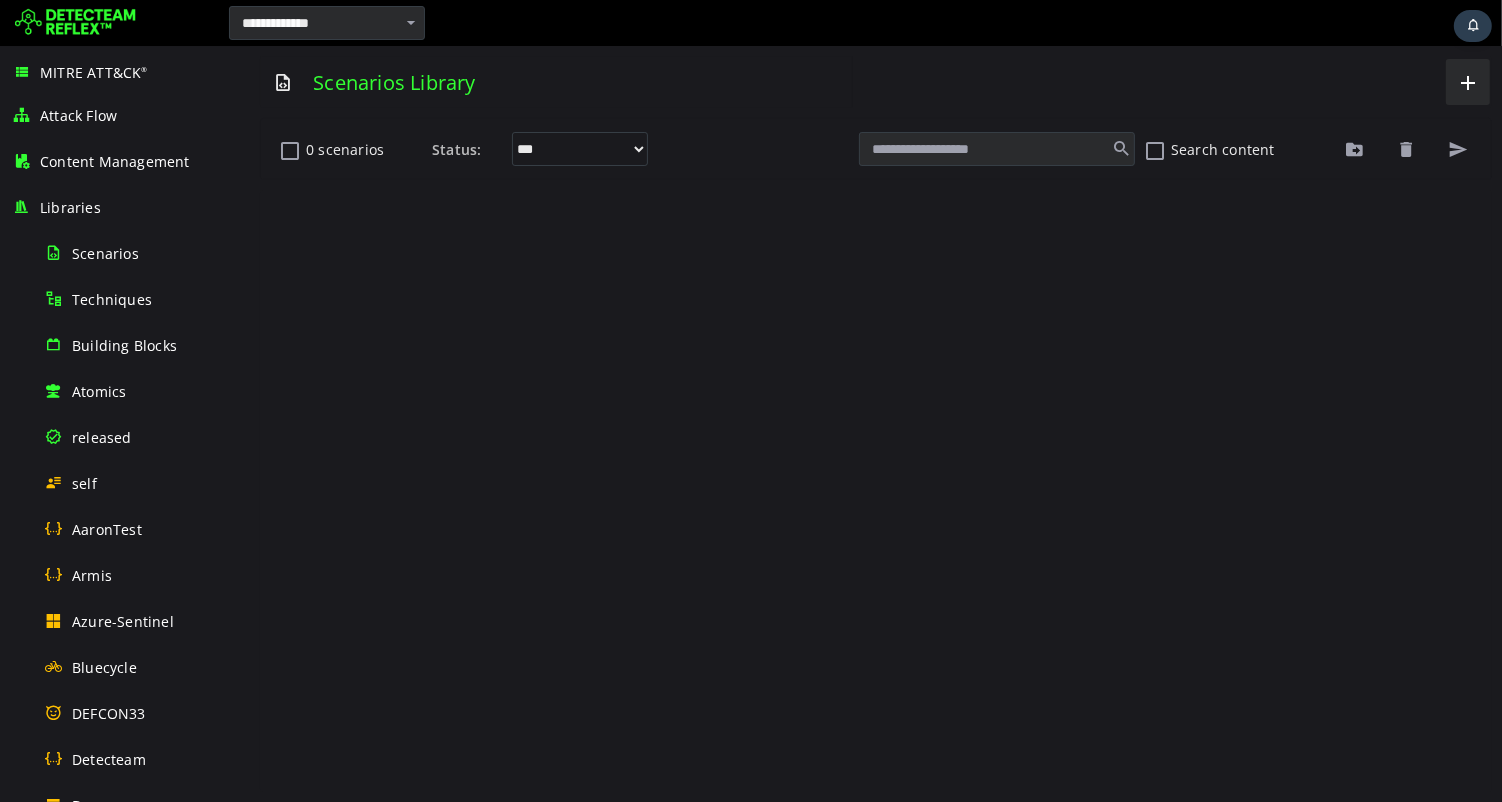 scroll, scrollTop: 0, scrollLeft: 0, axis: both 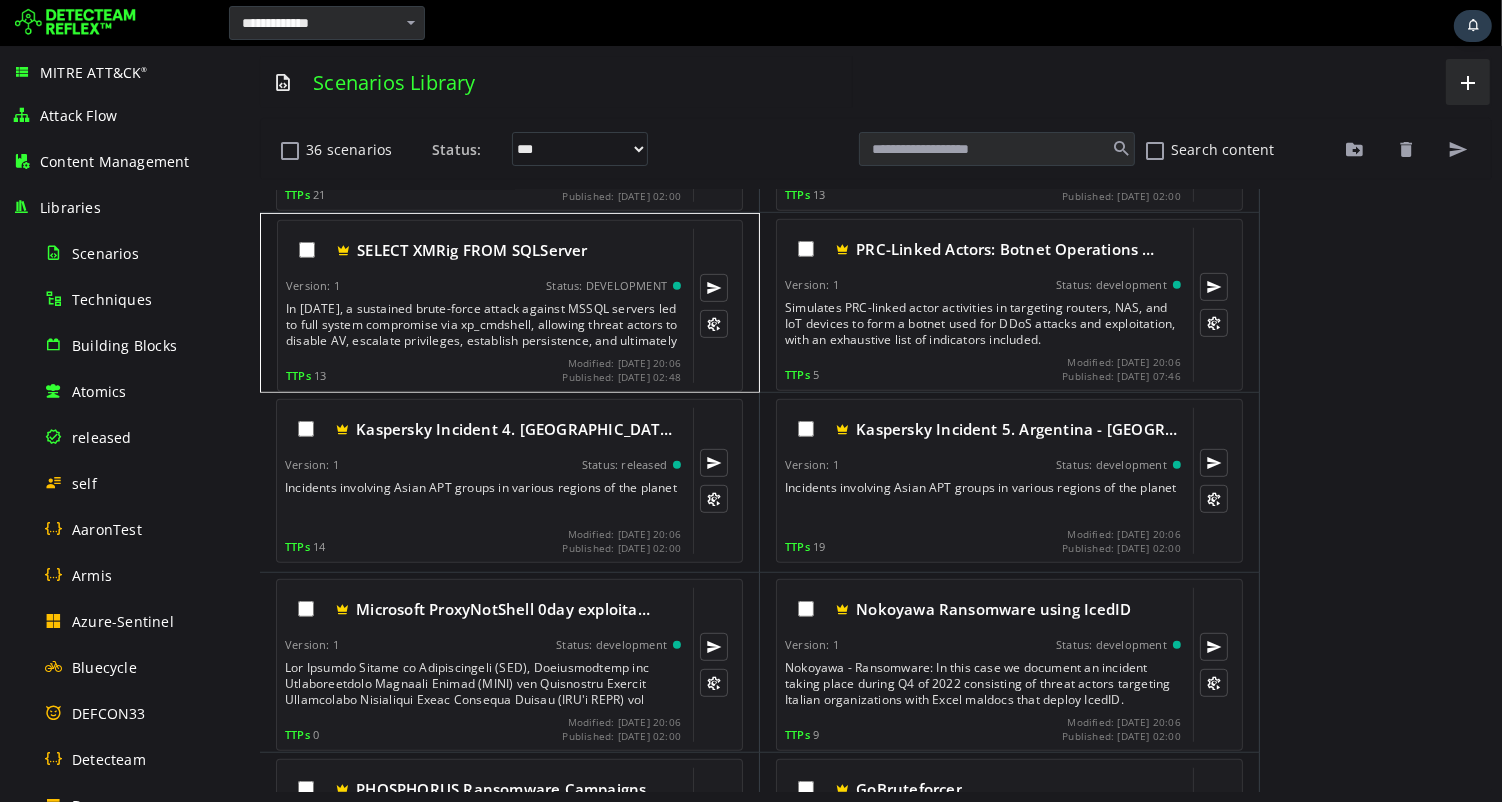click on "In March 2022, a sustained brute-force attack against MSSQL servers led to full system compromise via xp_cmdshell, allowing threat actors to disable AV, escalate privileges, establish persistence, and ultimately deploy the XMRig crypto miner using WMI-based execution." at bounding box center [484, 325] 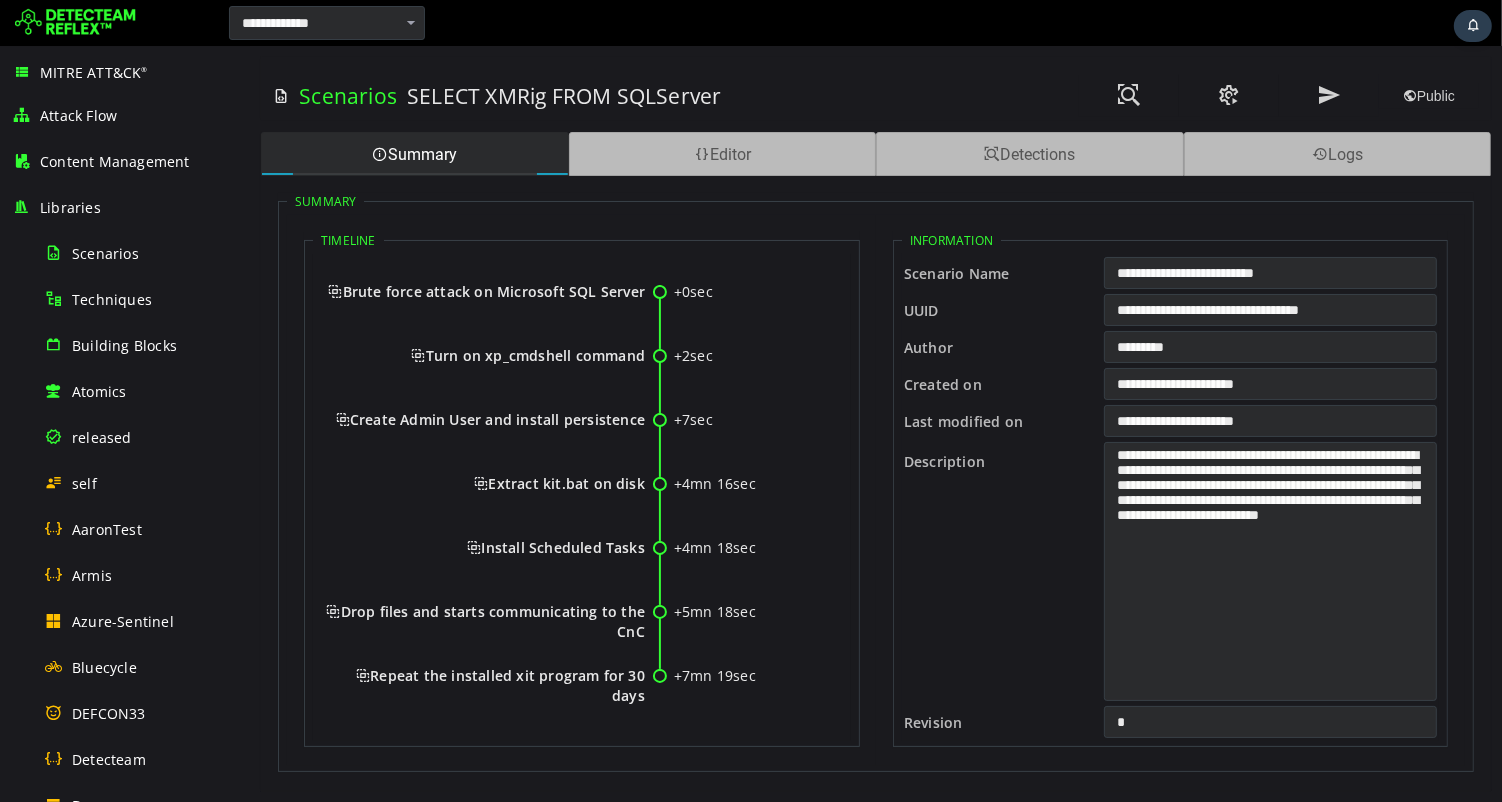 scroll, scrollTop: 0, scrollLeft: 0, axis: both 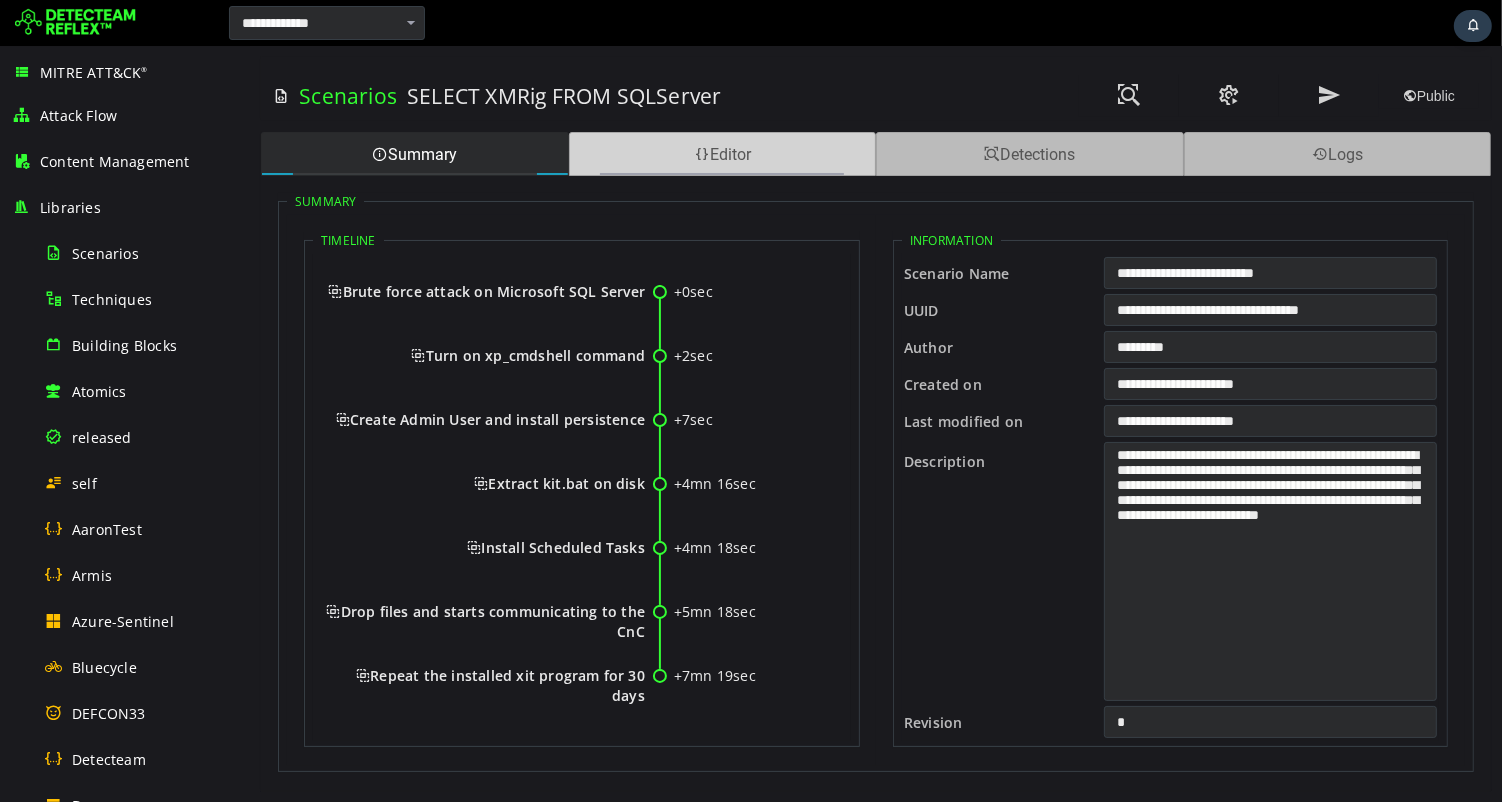 click on "Editor" at bounding box center (722, 154) 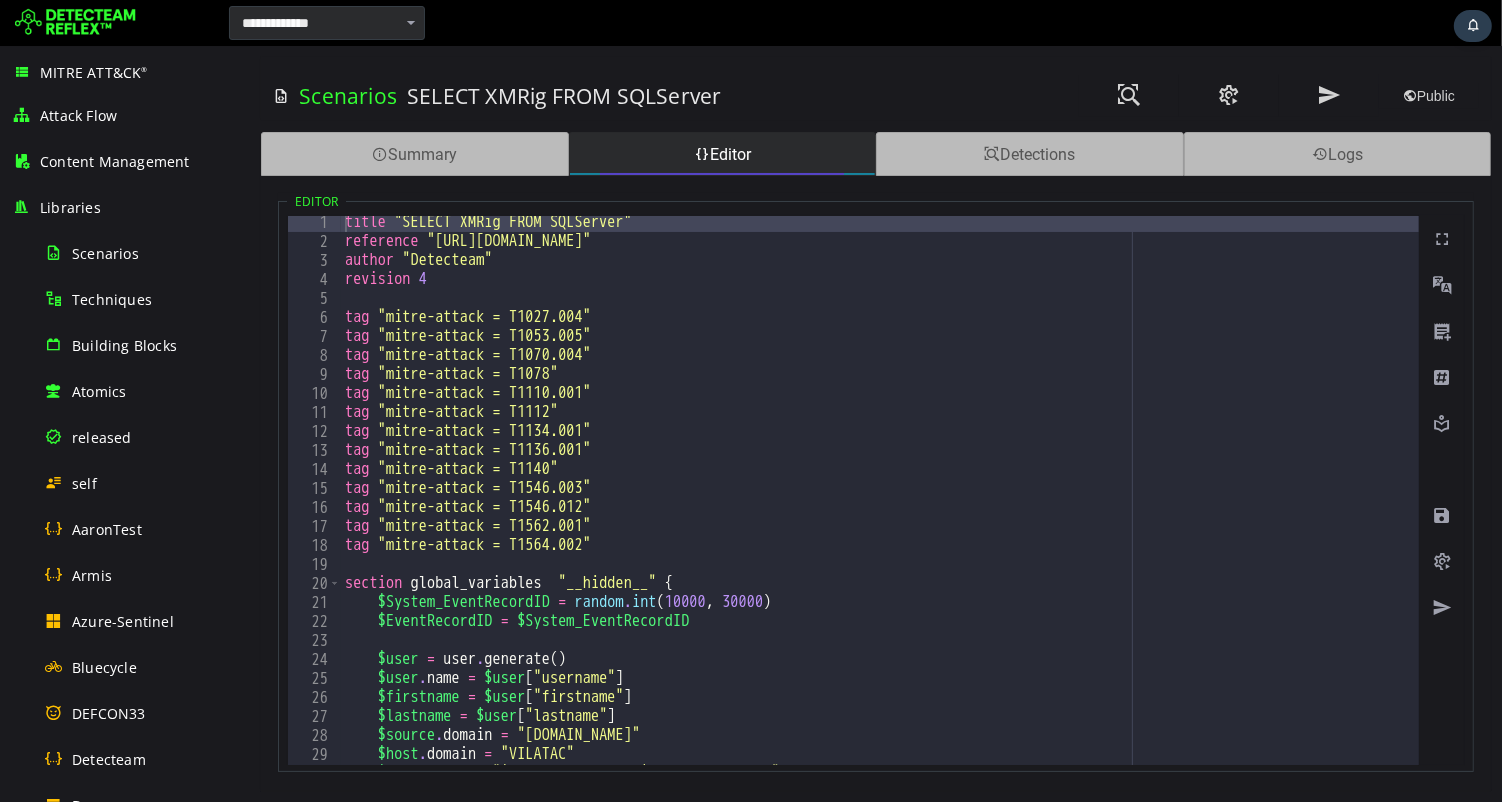 scroll, scrollTop: 67, scrollLeft: 0, axis: vertical 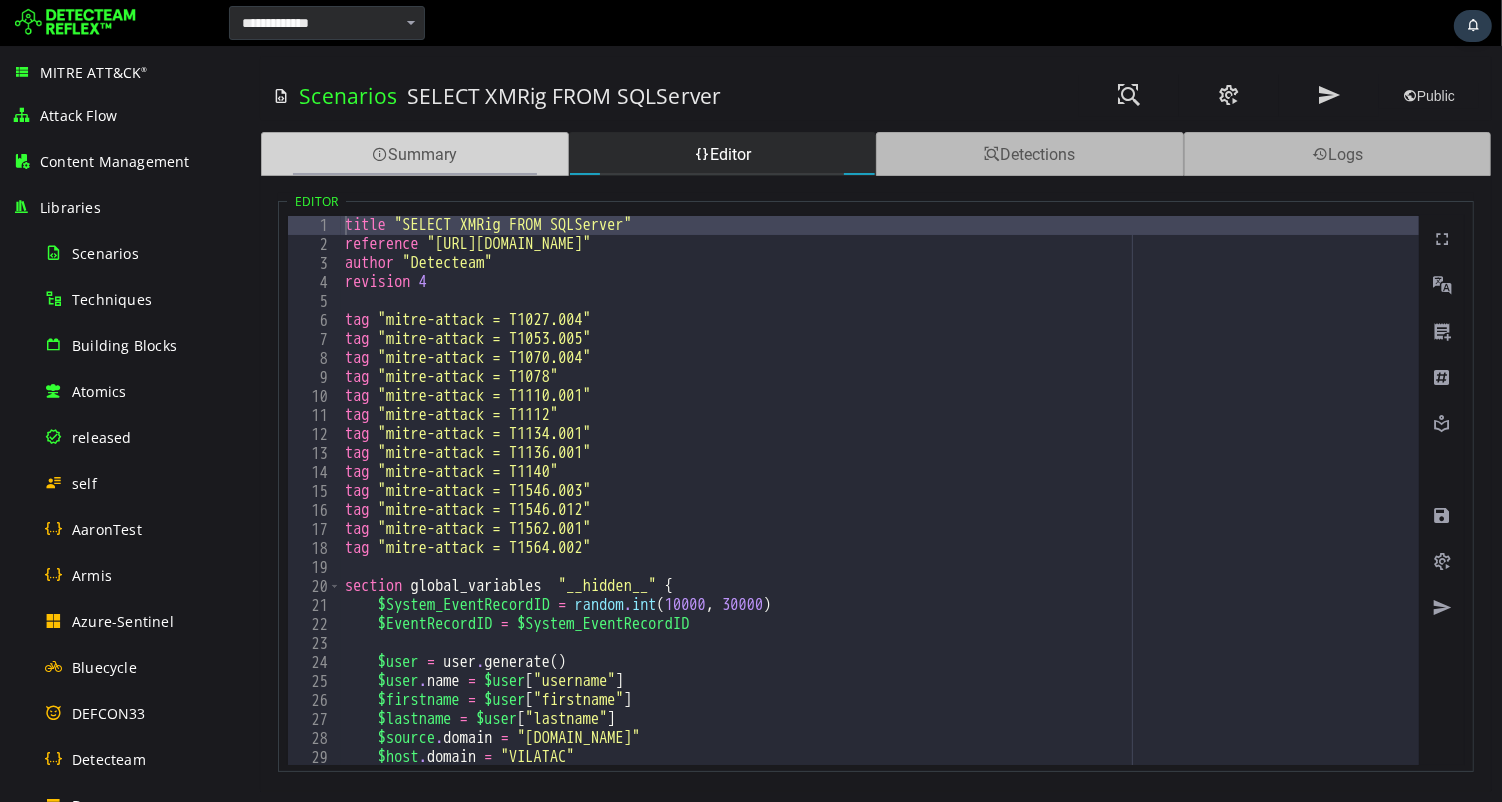 click on "Summary" at bounding box center (414, 154) 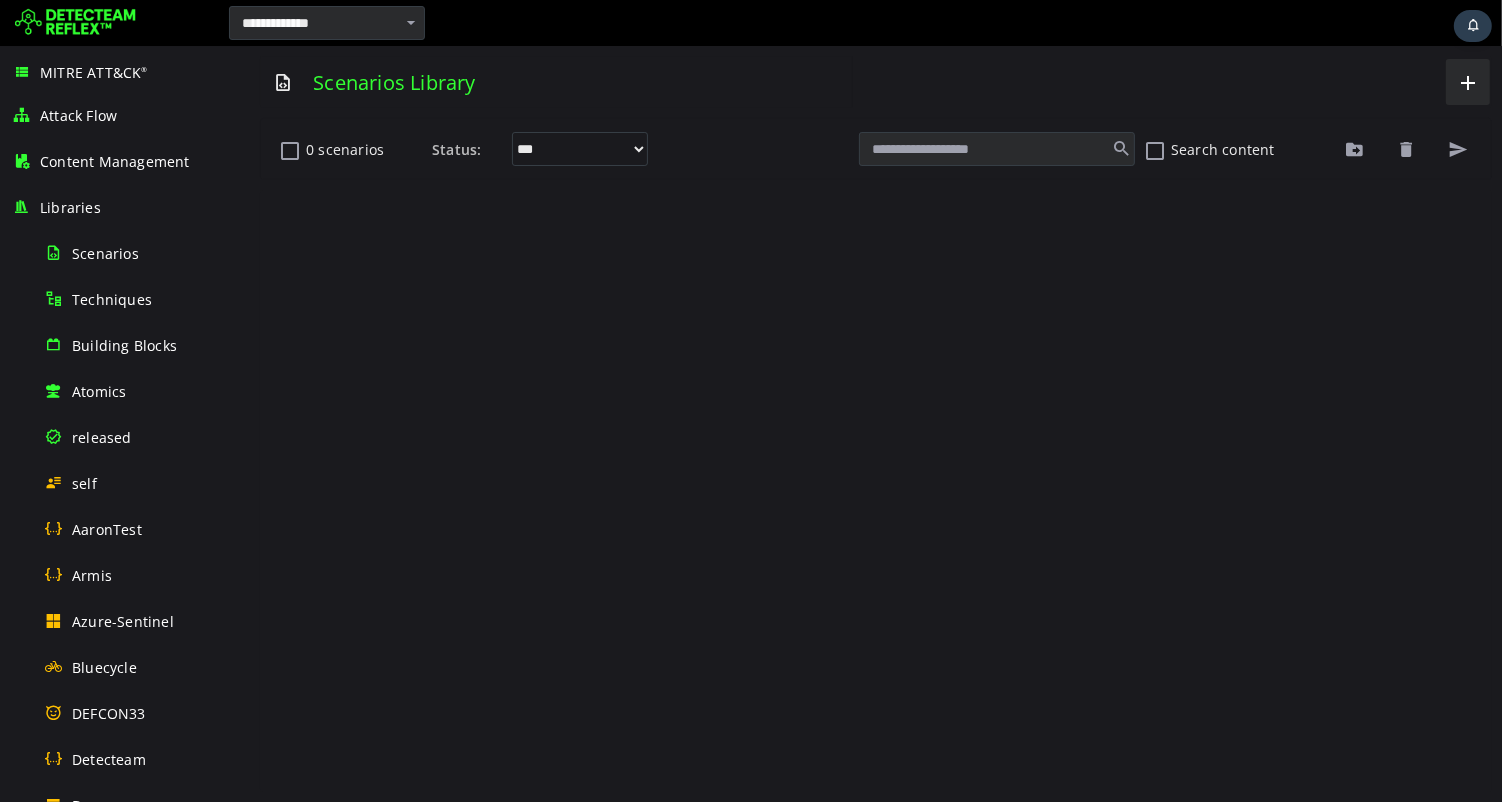scroll, scrollTop: 0, scrollLeft: 0, axis: both 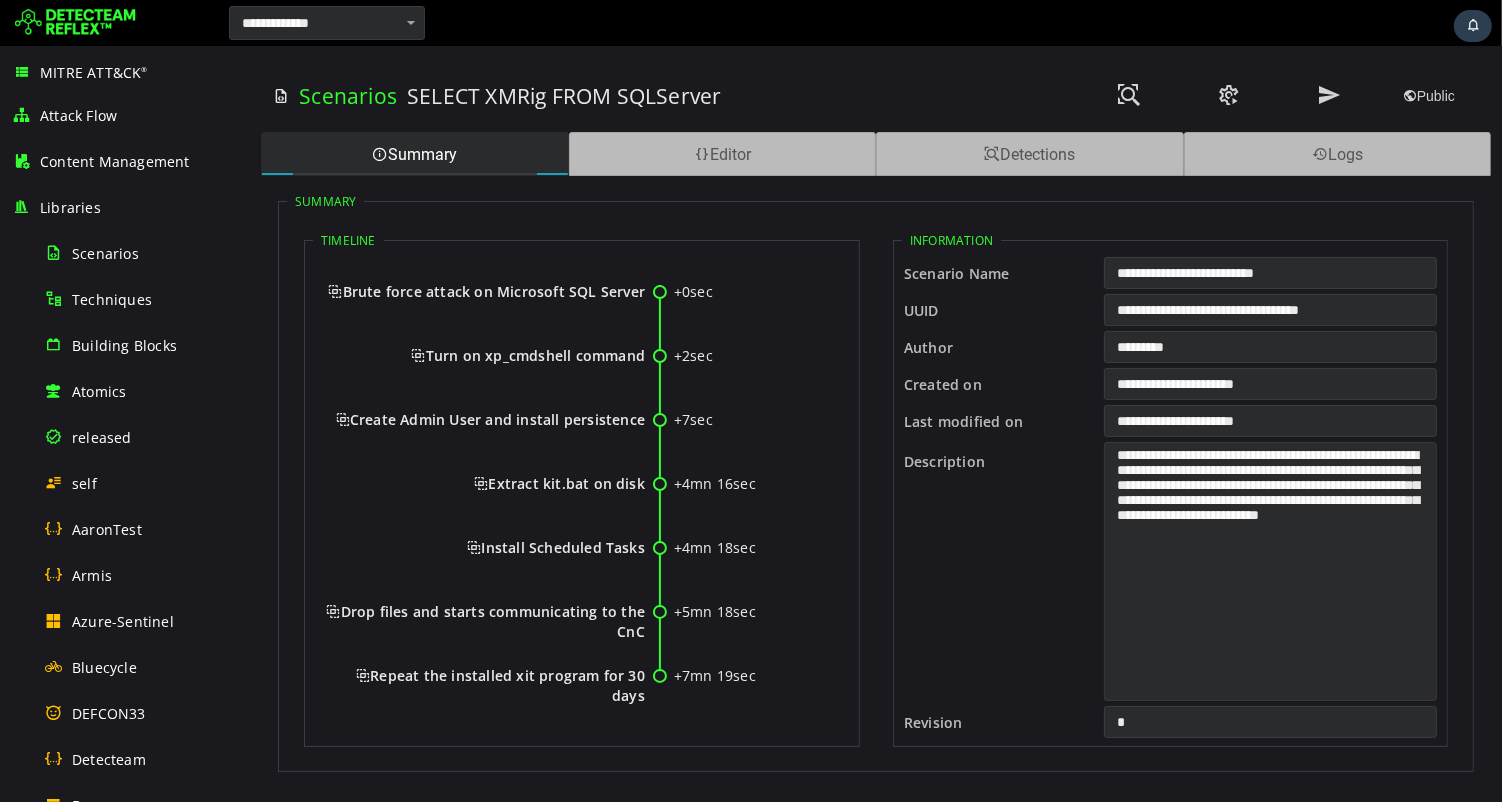 drag, startPoint x: 1210, startPoint y: 576, endPoint x: 1097, endPoint y: 457, distance: 164.10362 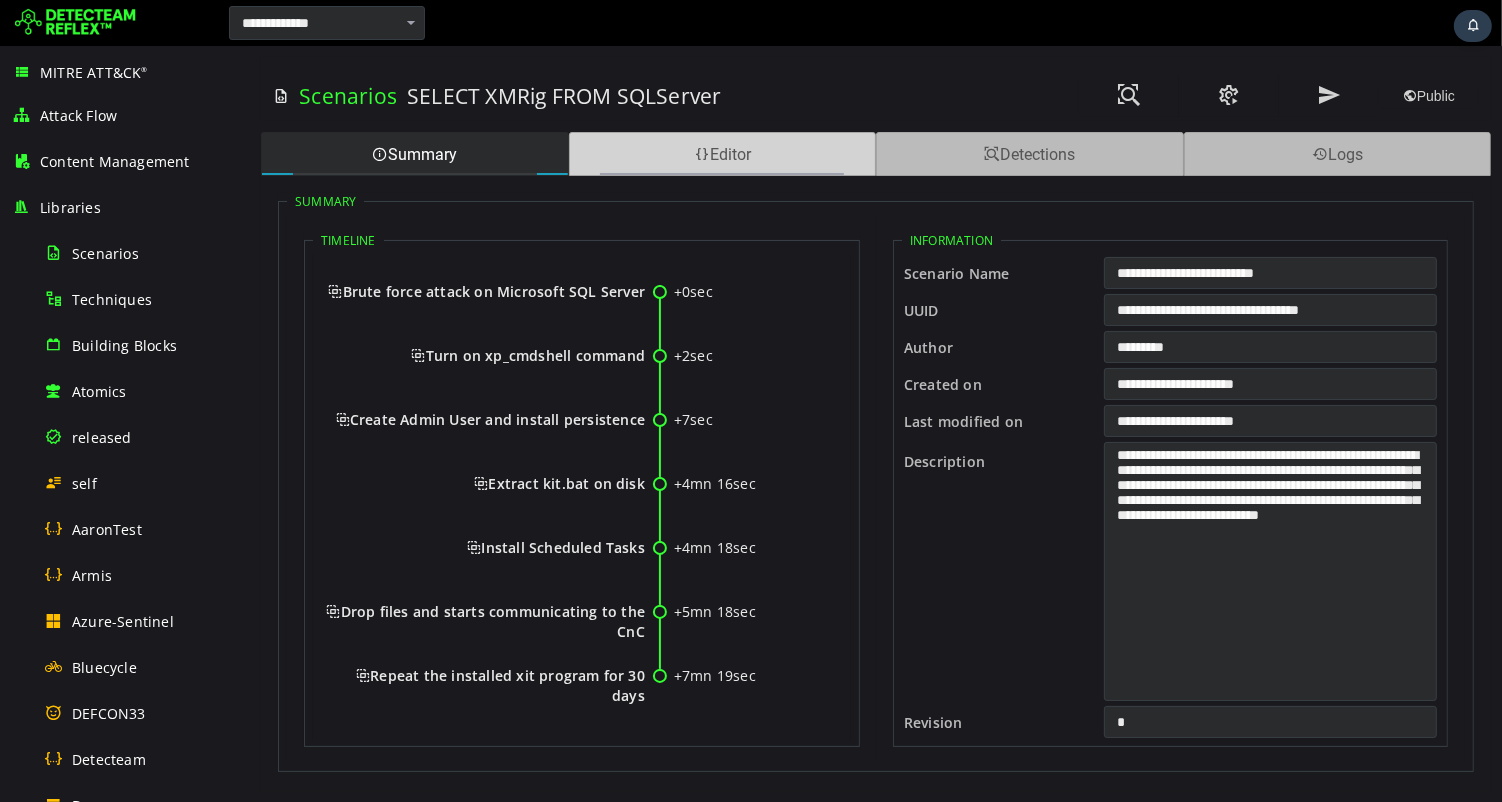 click at bounding box center [701, 154] 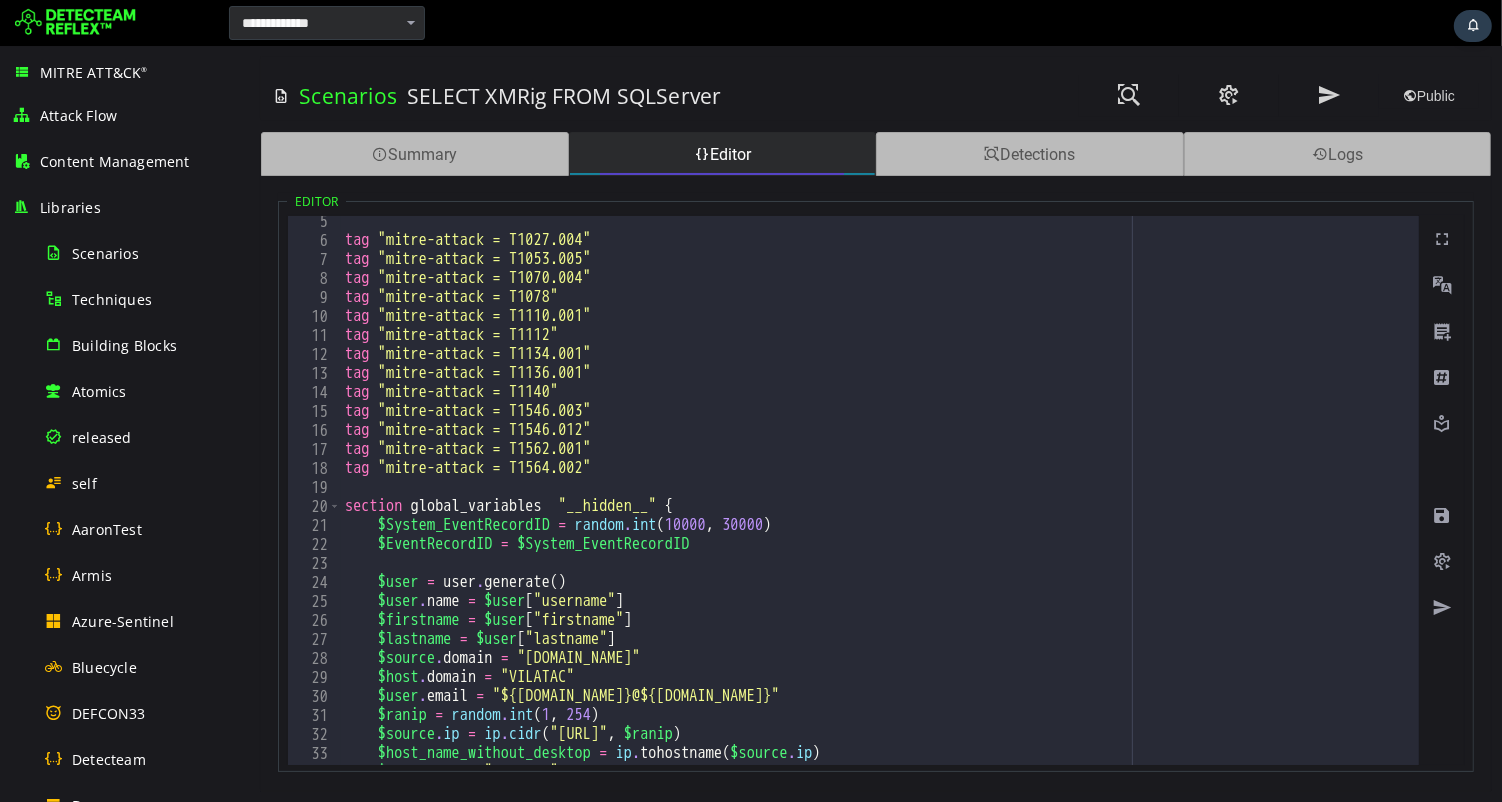 scroll, scrollTop: 0, scrollLeft: 0, axis: both 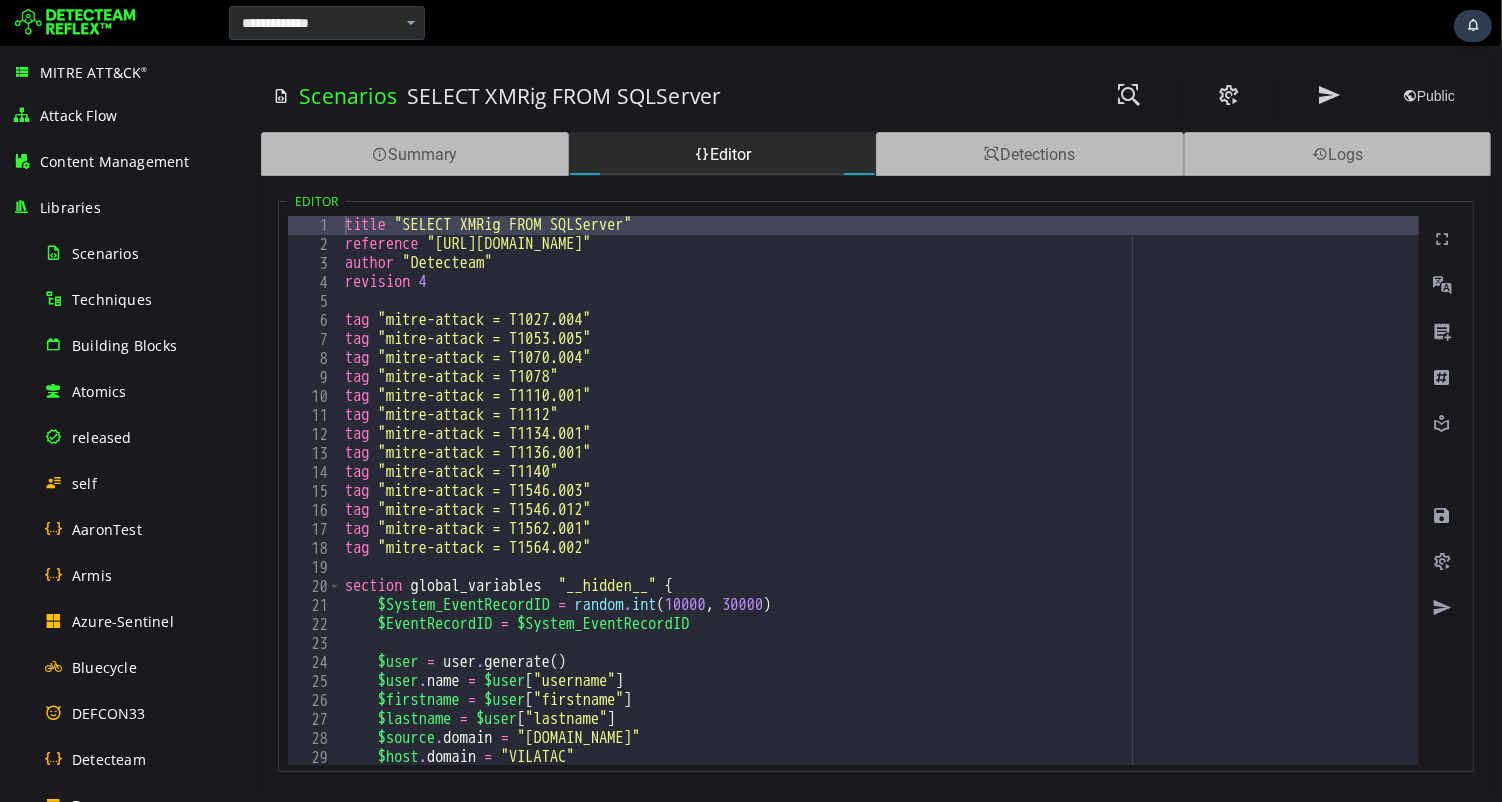 click on "title   "SELECT XMRig FROM SQLServer" reference   "https://thedfirreport.com/2022/07/11/select-xmrig-from-sqlserver/" author   "Detecteam" revision   4 tag   "mitre-attack = T1027.004" tag   "mitre-attack = T1053.005" tag   "mitre-attack = T1070.004" tag   "mitre-attack = T1078" tag   "mitre-attack = T1110.001" tag   "mitre-attack = T1112" tag   "mitre-attack = T1134.001" tag   "mitre-attack = T1136.001" tag   "mitre-attack = T1140" tag   "mitre-attack = T1546.003" tag   "mitre-attack = T1546.012" tag   "mitre-attack = T1562.001" tag   "mitre-attack = T1564.002" section   global_variables    "__hidden__"   {      $System_EventRecordID   =   random . int ( 10000 ,   30000 )      $EventRecordID   =   $System_EventRecordID      $user   =   user . generate ( )      $user . name   =   $user [ "username" ]      $firstname   =   $user [ "firstname" ]      $lastname   =   $user [ "lastname" ]      $source . domain   =   "vilatac.com"      $host . domain   =   "VILATAC"      $user . email   =" at bounding box center (6027, 509) 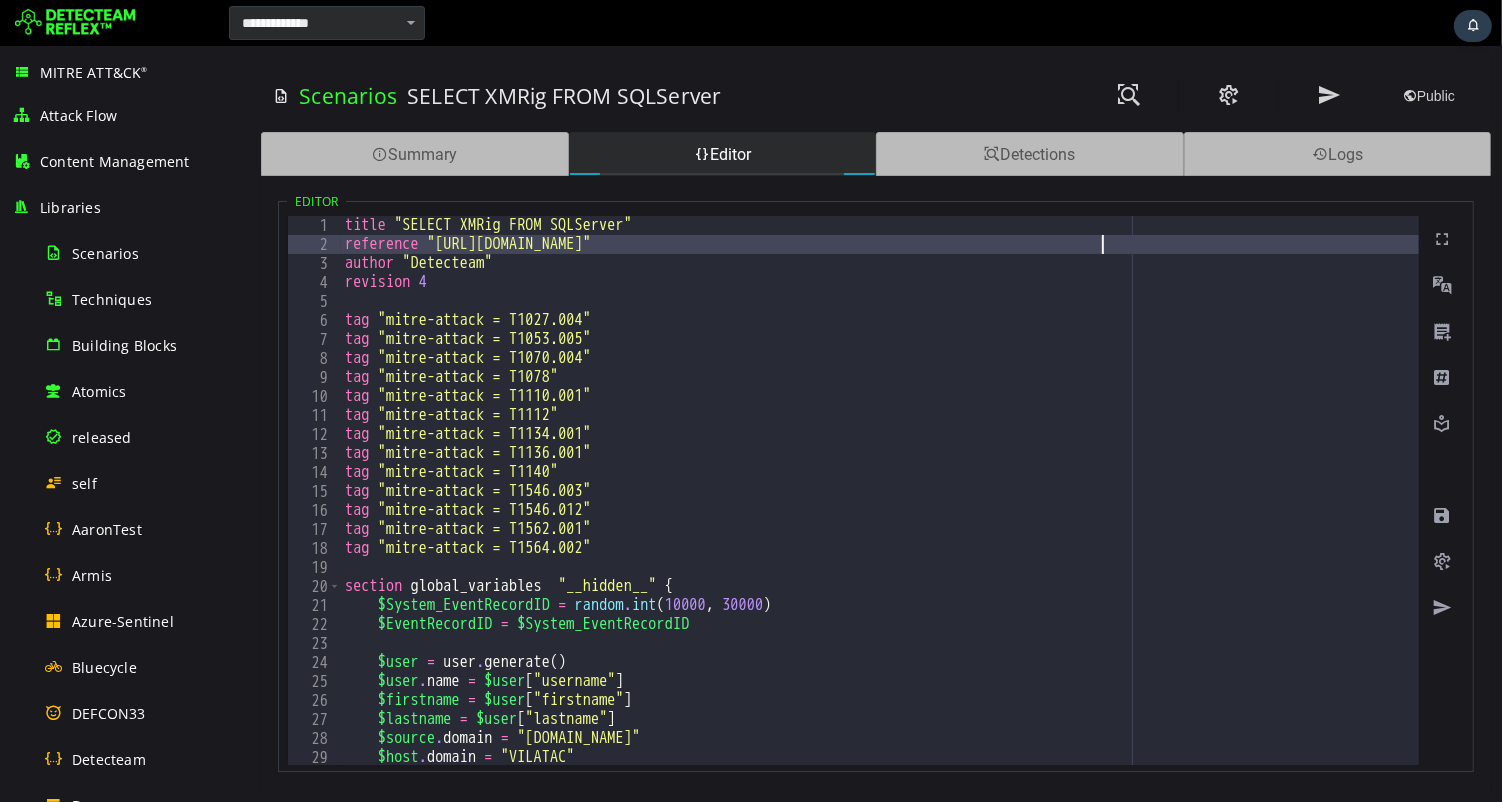 click on "title   "SELECT XMRig FROM SQLServer" reference   "https://thedfirreport.com/2022/07/11/select-xmrig-from-sqlserver/" author   "Detecteam" revision   4 tag   "mitre-attack = T1027.004" tag   "mitre-attack = T1053.005" tag   "mitre-attack = T1070.004" tag   "mitre-attack = T1078" tag   "mitre-attack = T1110.001" tag   "mitre-attack = T1112" tag   "mitre-attack = T1134.001" tag   "mitre-attack = T1136.001" tag   "mitre-attack = T1140" tag   "mitre-attack = T1546.003" tag   "mitre-attack = T1546.012" tag   "mitre-attack = T1562.001" tag   "mitre-attack = T1564.002" section   global_variables    "__hidden__"   {      $System_EventRecordID   =   random . int ( 10000 ,   30000 )      $EventRecordID   =   $System_EventRecordID      $user   =   user . generate ( )      $user . name   =   $user [ "username" ]      $firstname   =   $user [ "firstname" ]      $lastname   =   $user [ "lastname" ]      $source . domain   =   "vilatac.com"      $host . domain   =   "VILATAC"      $user . email   =" at bounding box center [6027, 509] 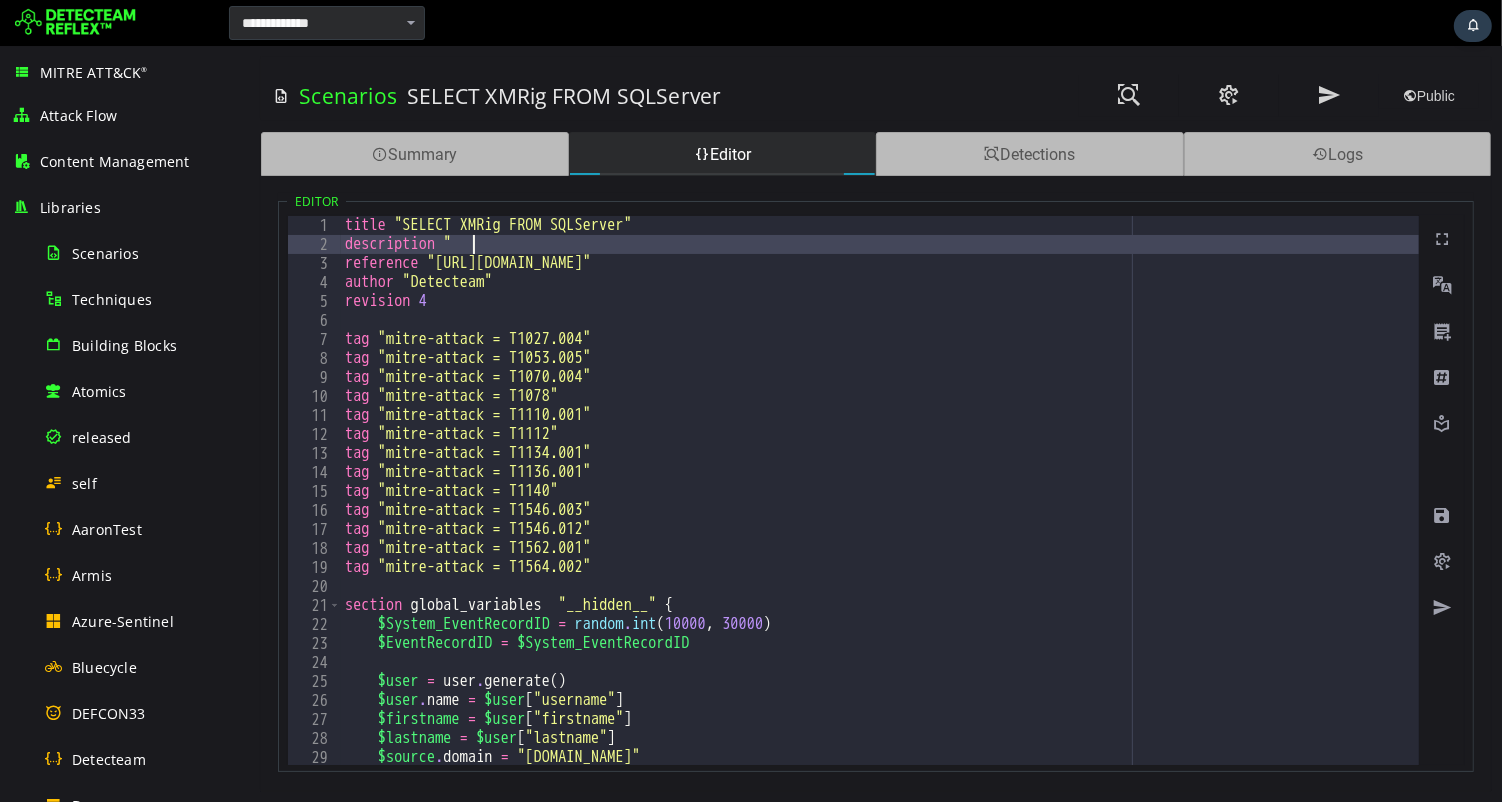 scroll, scrollTop: 0, scrollLeft: 5, axis: horizontal 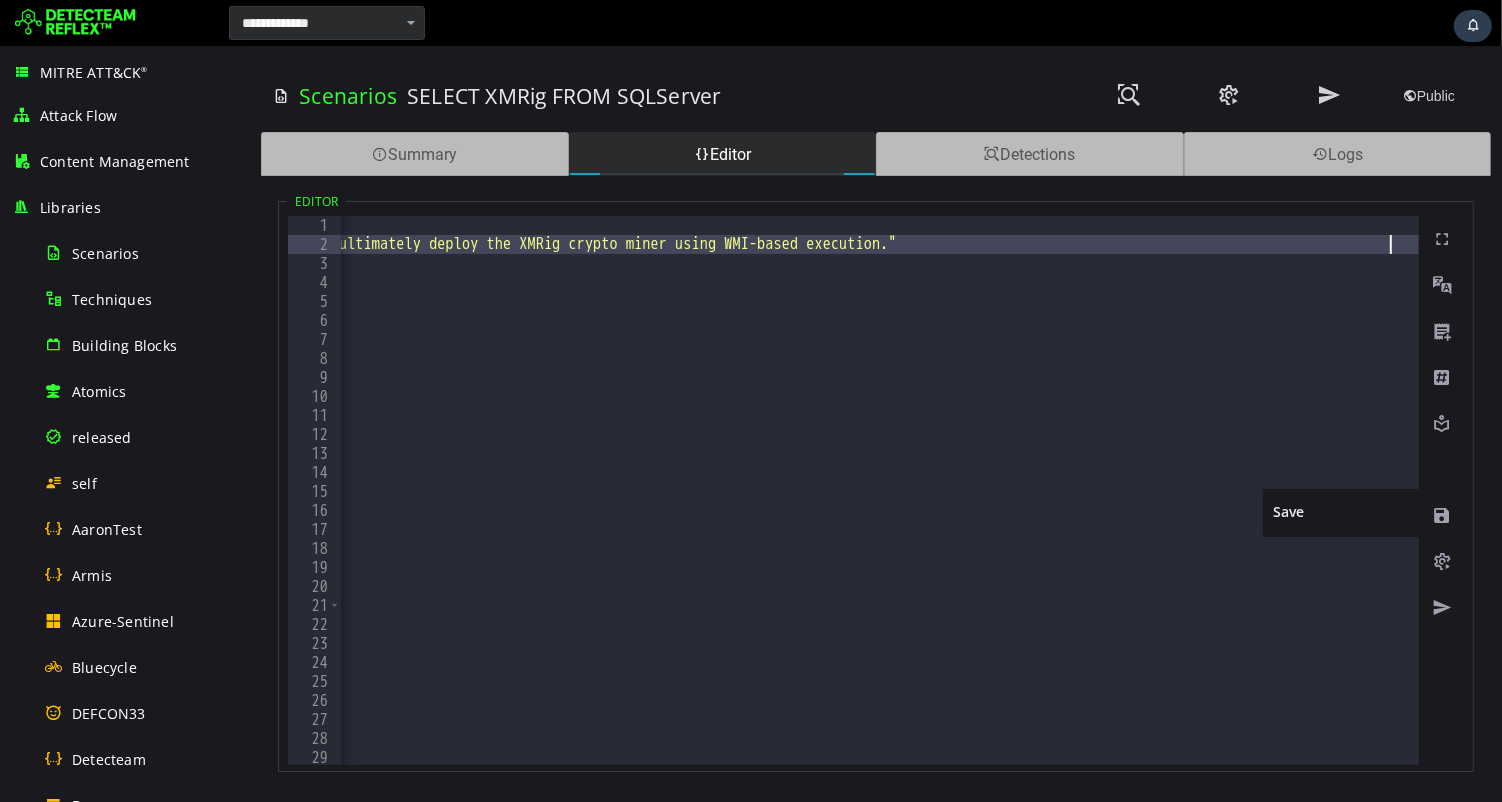 click at bounding box center (1441, 516) 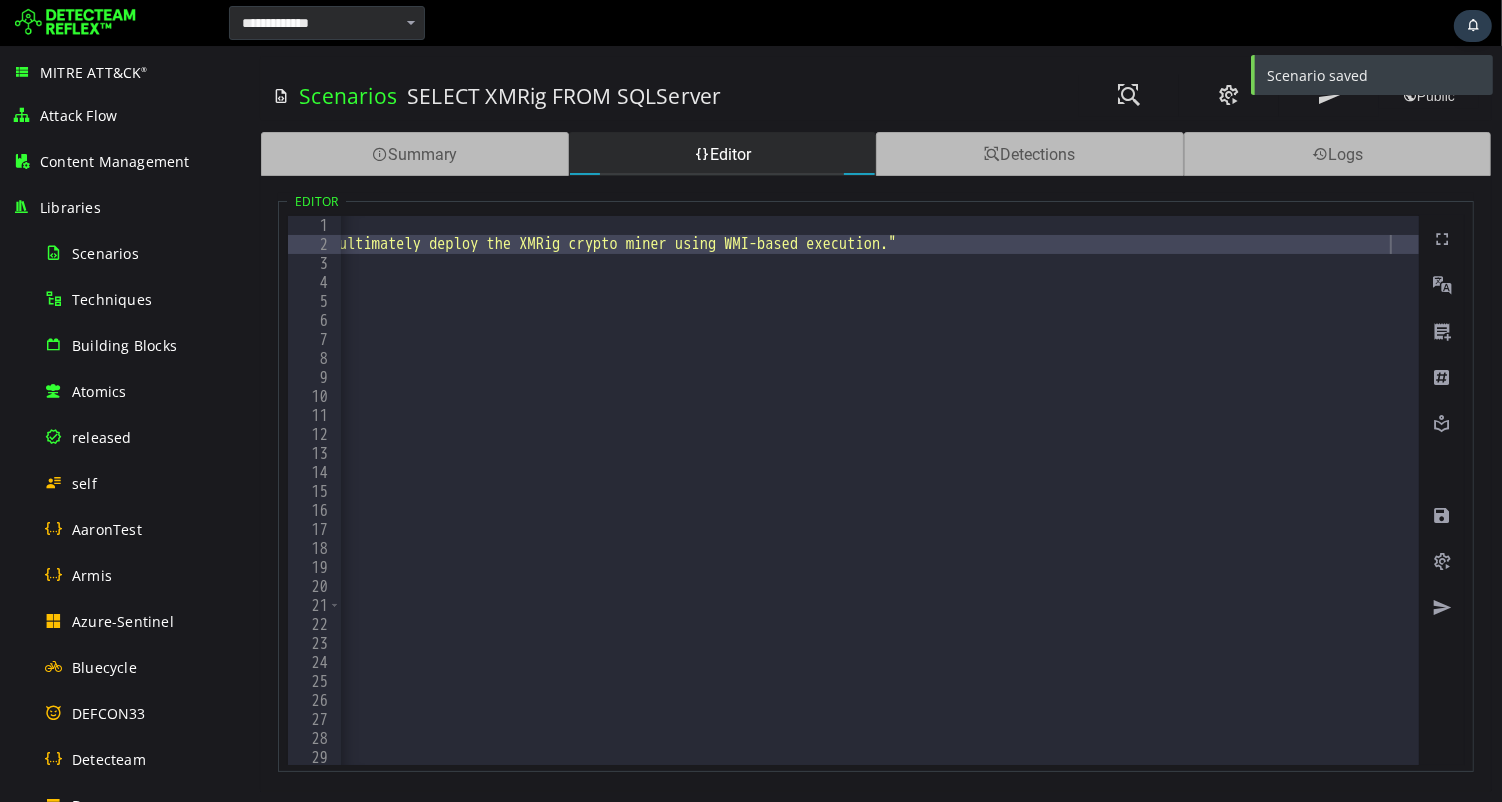 type on "**********" 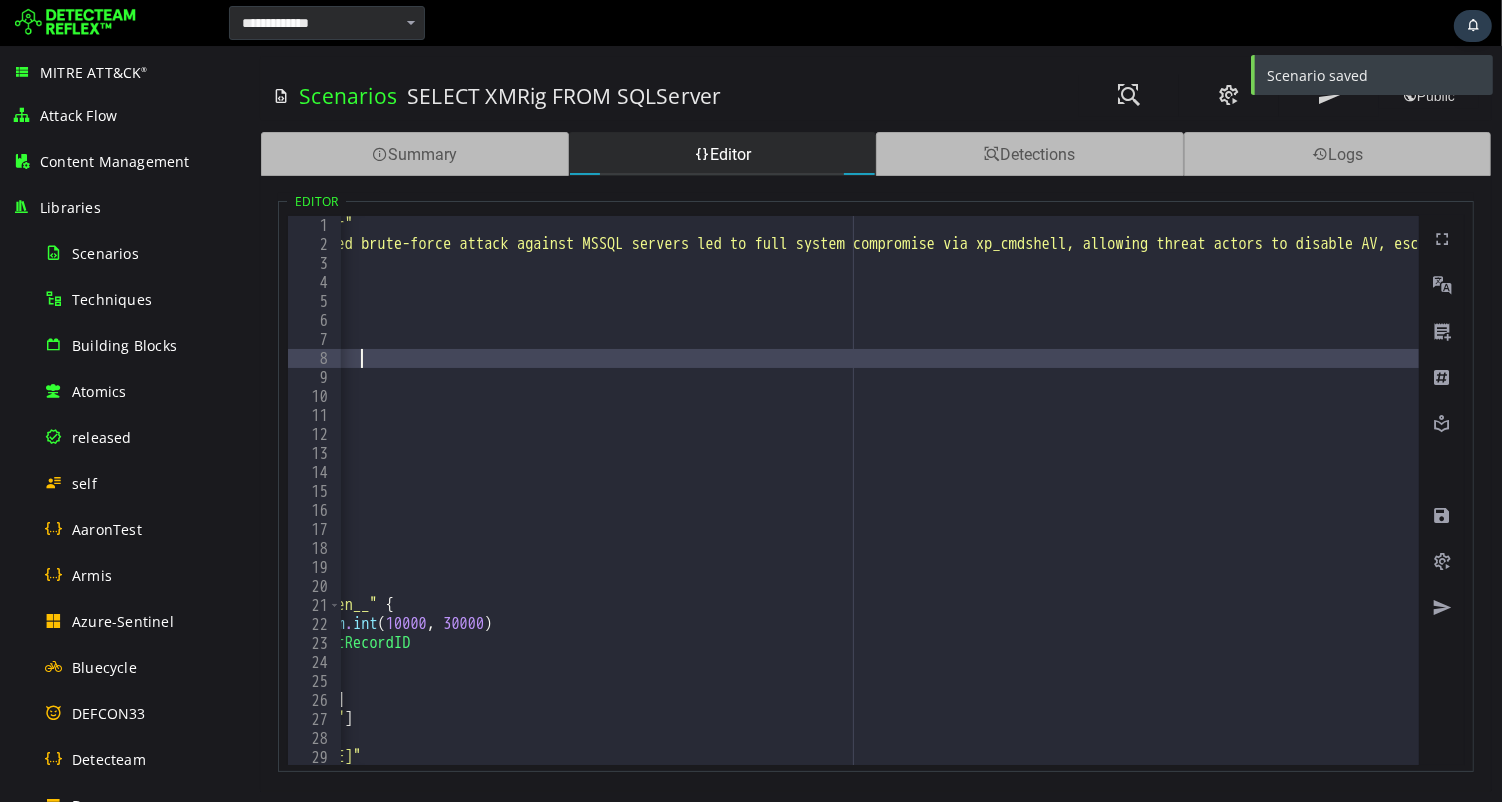 scroll, scrollTop: 0, scrollLeft: 0, axis: both 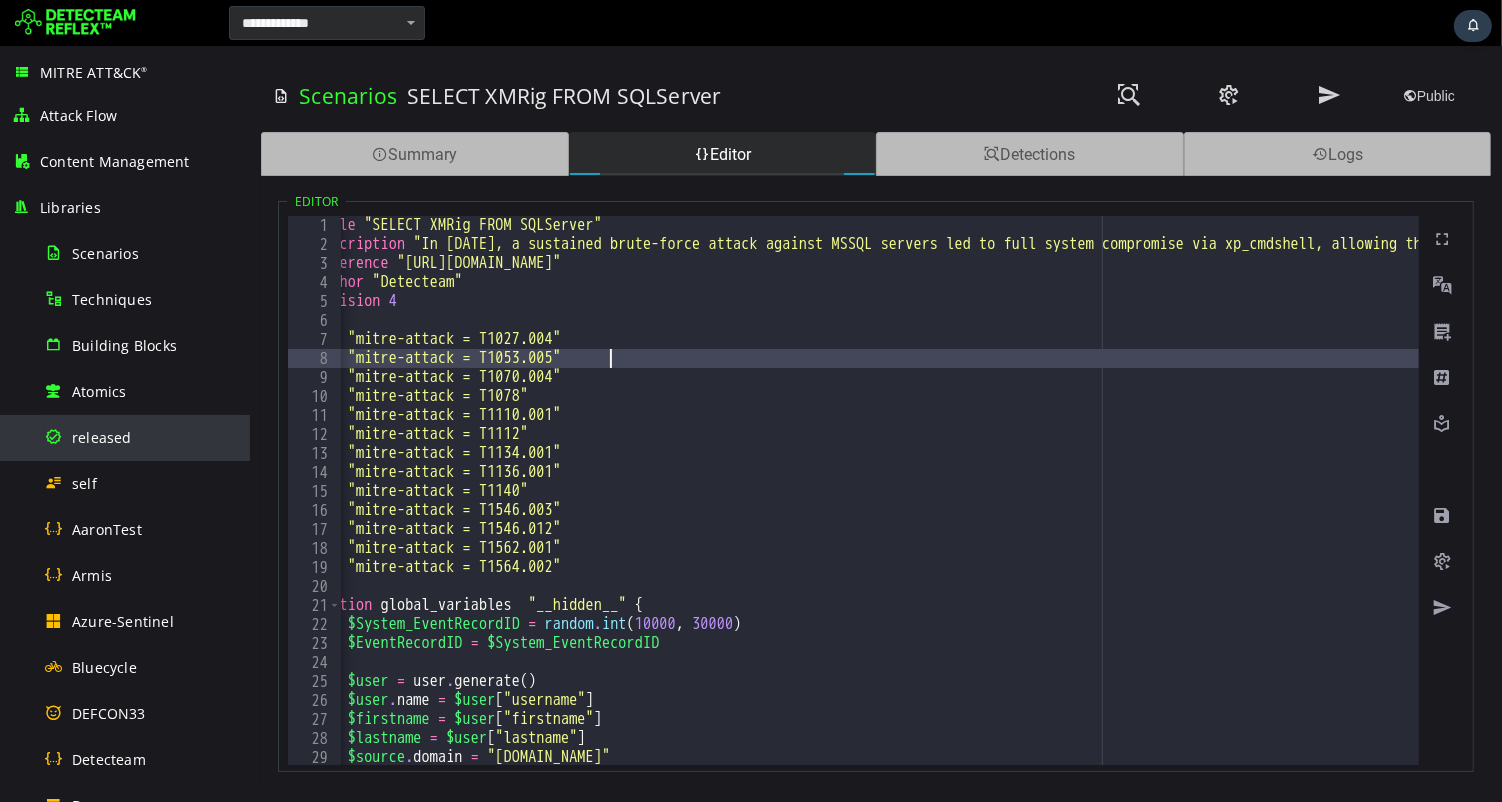 click on "released" at bounding box center [141, 437] 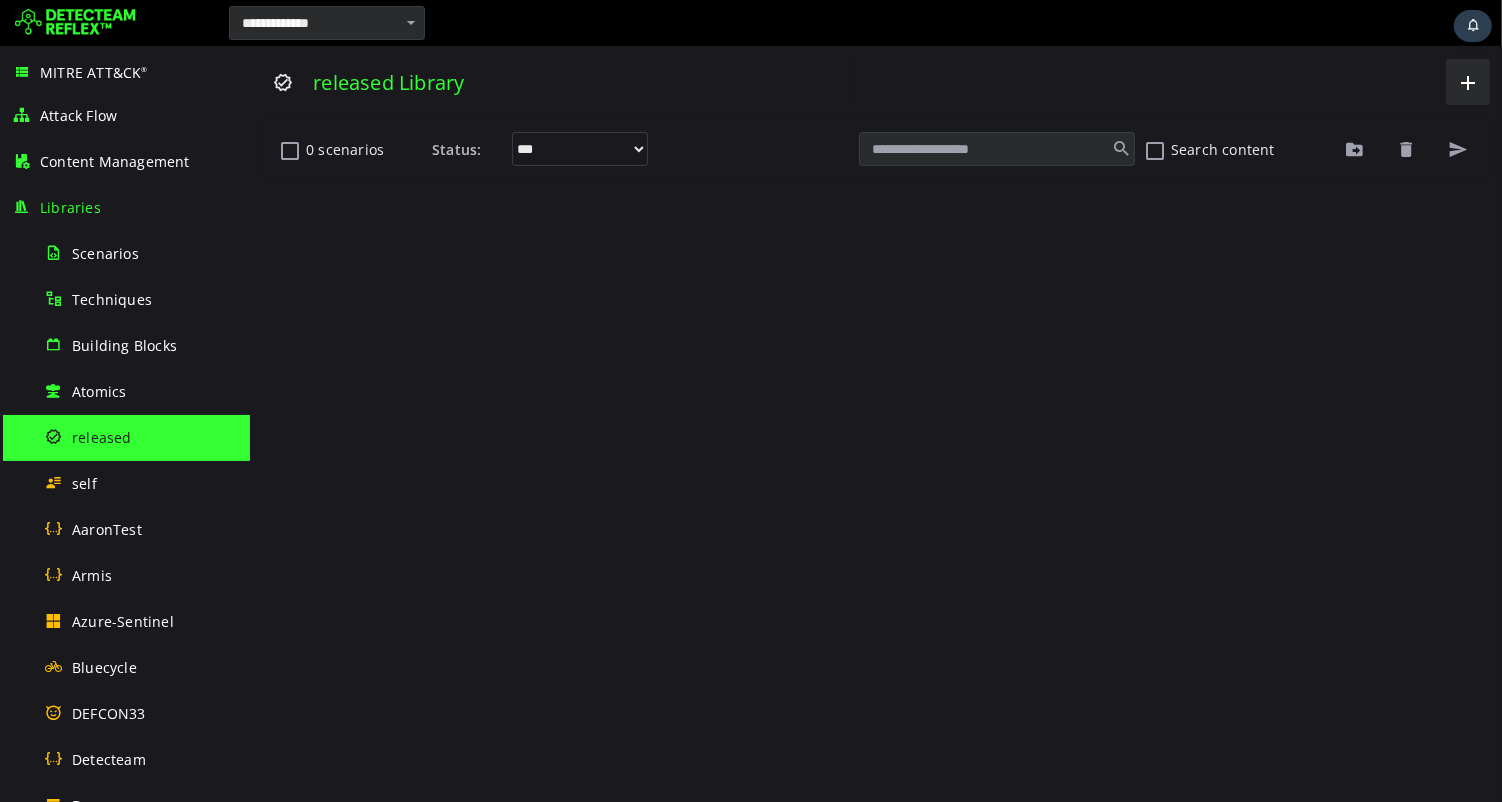 scroll, scrollTop: 0, scrollLeft: 0, axis: both 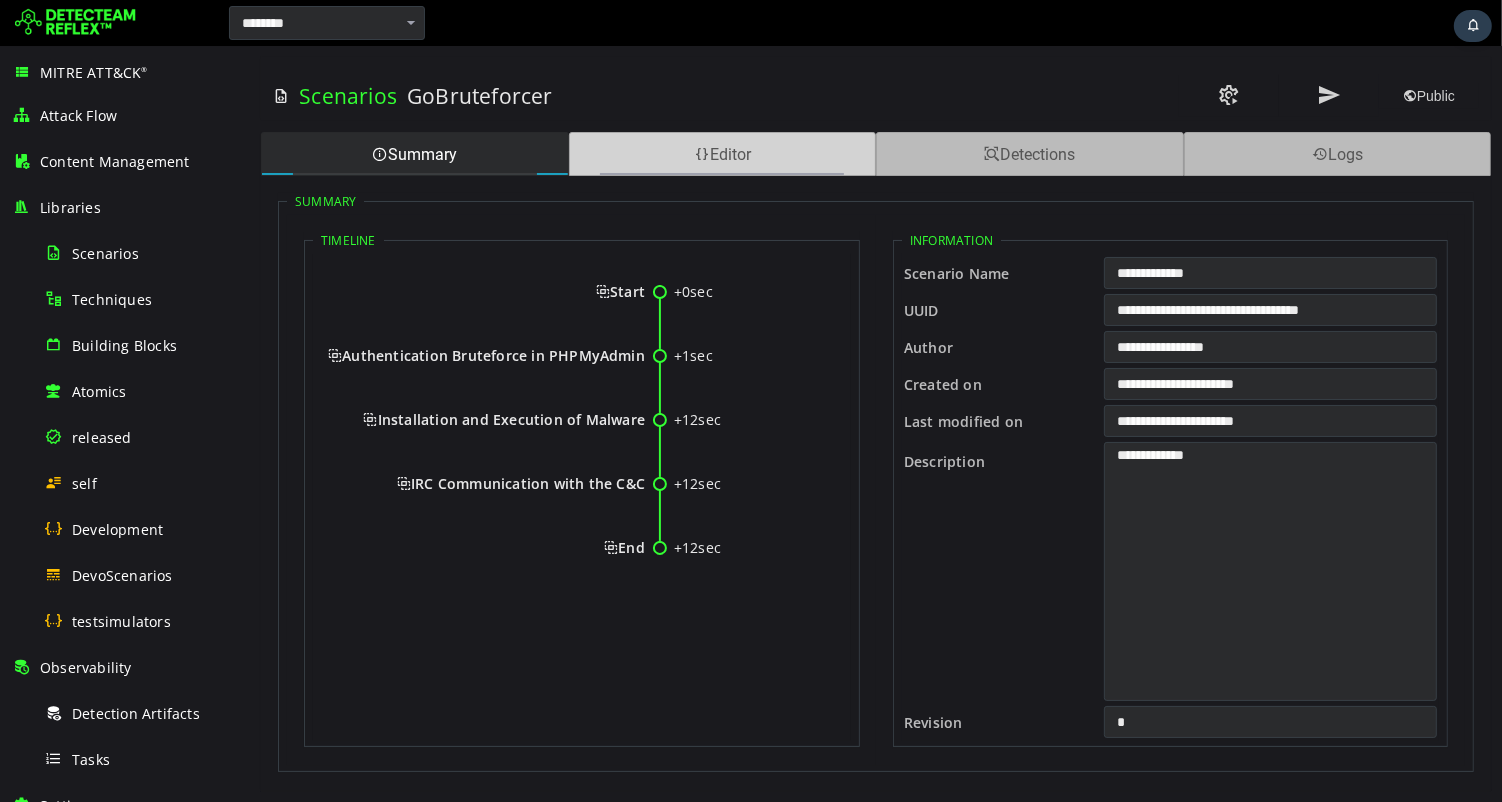 click on "Editor" at bounding box center [722, 154] 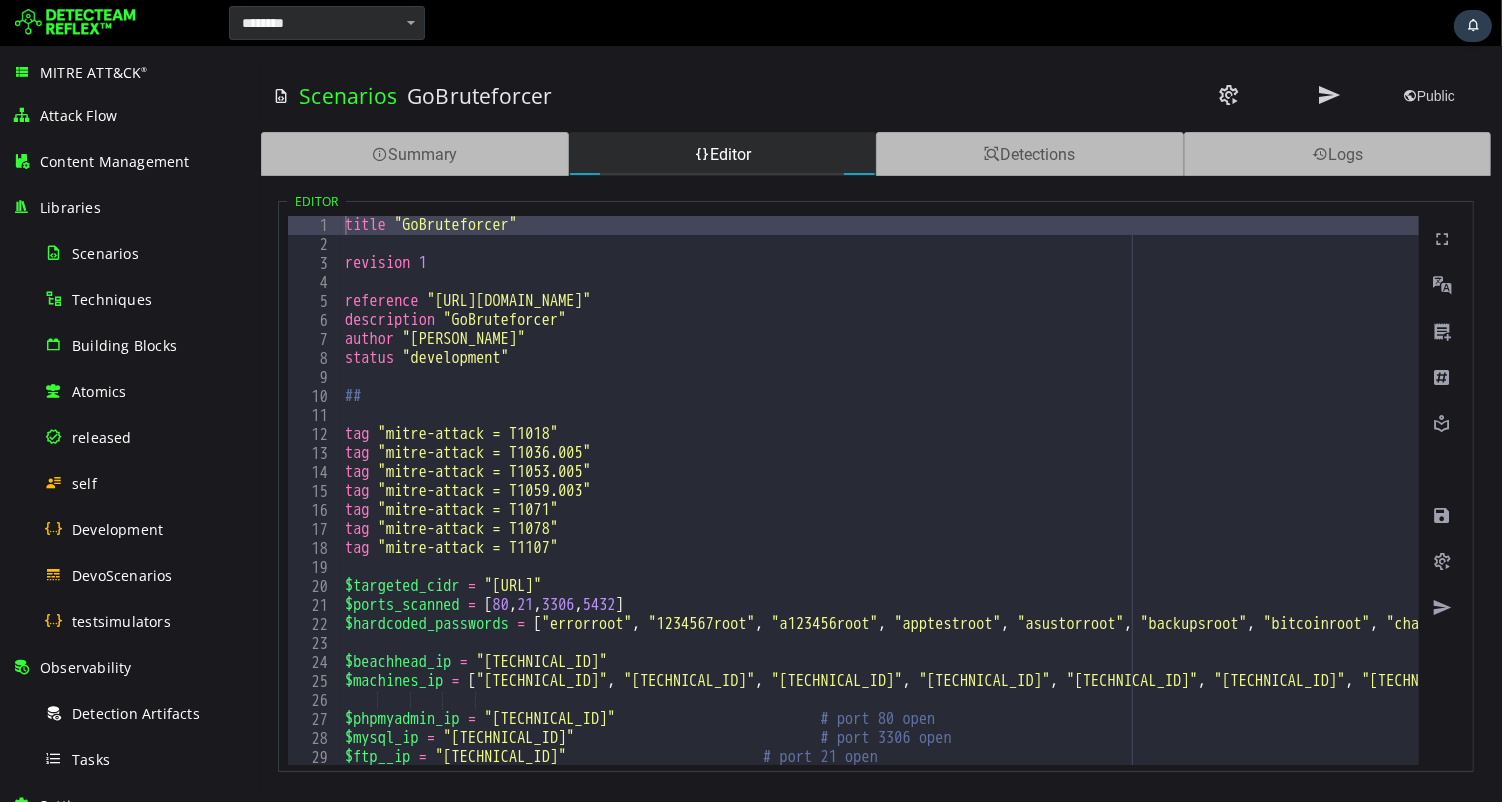 click on "title   "GoBruteforcer" revision   1 reference   "https://unit42.paloaltonetworks.com/gobruteforcer-golang-botnet/" description   "GoBruteforcer" author   "Sebastien Tricaud" status   "development" ## tag   "mitre-attack = T1018" tag   "mitre-attack = T1036.005" tag   "mitre-attack = T1053.005" tag   "mitre-attack = T1059.003" tag   "mitre-attack = T1071" tag   "mitre-attack = T1078" tag   "mitre-attack = T1107" $targeted_cidr   =   "57.128.22.0/24" $ports_scanned   =   [ 80 , 21 , 3306 , 5432 ] $hardcoded_passwords   =   [ "errorroot" ,   "1234567root" ,   "a123456root" ,   "apptestroot" ,   "asustorroot" ,   "backupsroot" ,   "bitcoinroot" ,   "charlieroot" ,   "freedomroot" ,   "letmeinroot" ,   "michaelroot" ,   "pass123root" ,   "test123root" ,   "toor123root" ,   "toor321root" ,   "welcomeroot" ,   "windowsruntime" ] $beachhead_ip   =   "192.168.0.42" $machines_ip   =   [ "192.168.0.10" ,   "192.168.0.25" ,   "192.168.0.32" ,   "192.168.0.41" ,   "192.168.0.55" ,   "192.168.0.63" ,   "192.168.0.71" ," at bounding box center (1715, 509) 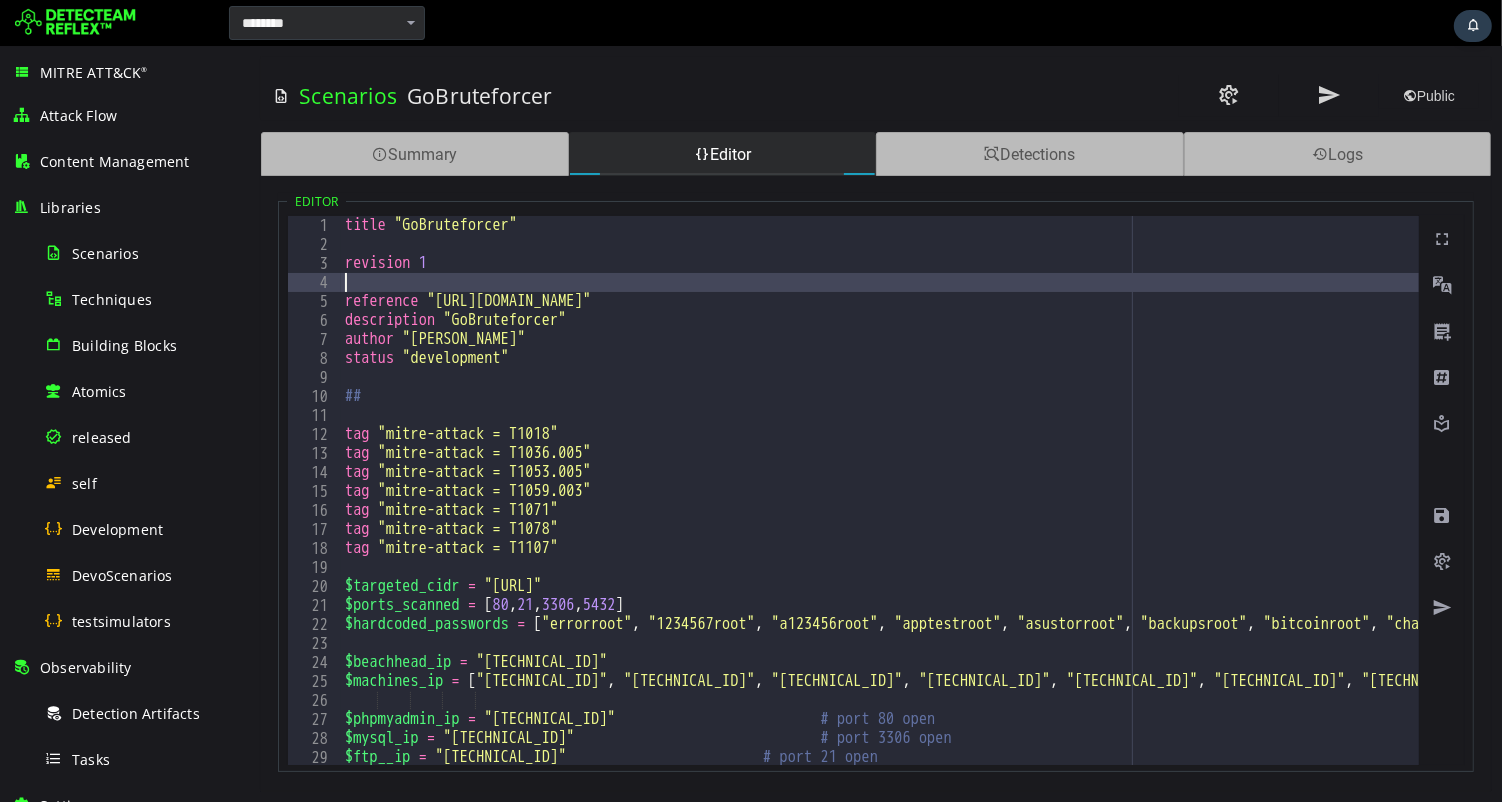 click on "title   "GoBruteforcer" revision   1 reference   "https://unit42.paloaltonetworks.com/gobruteforcer-golang-botnet/" description   "GoBruteforcer" author   "Sebastien Tricaud" status   "development" ## tag   "mitre-attack = T1018" tag   "mitre-attack = T1036.005" tag   "mitre-attack = T1053.005" tag   "mitre-attack = T1059.003" tag   "mitre-attack = T1071" tag   "mitre-attack = T1078" tag   "mitre-attack = T1107" $targeted_cidr   =   "57.128.22.0/24" $ports_scanned   =   [ 80 , 21 , 3306 , 5432 ] $hardcoded_passwords   =   [ "errorroot" ,   "1234567root" ,   "a123456root" ,   "apptestroot" ,   "asustorroot" ,   "backupsroot" ,   "bitcoinroot" ,   "charlieroot" ,   "freedomroot" ,   "letmeinroot" ,   "michaelroot" ,   "pass123root" ,   "test123root" ,   "toor123root" ,   "toor321root" ,   "welcomeroot" ,   "windowsruntime" ] $beachhead_ip   =   "192.168.0.42" $machines_ip   =   [ "192.168.0.10" ,   "192.168.0.25" ,   "192.168.0.32" ,   "192.168.0.41" ,   "192.168.0.55" ,   "192.168.0.63" ,   "192.168.0.71" ," at bounding box center (1715, 509) 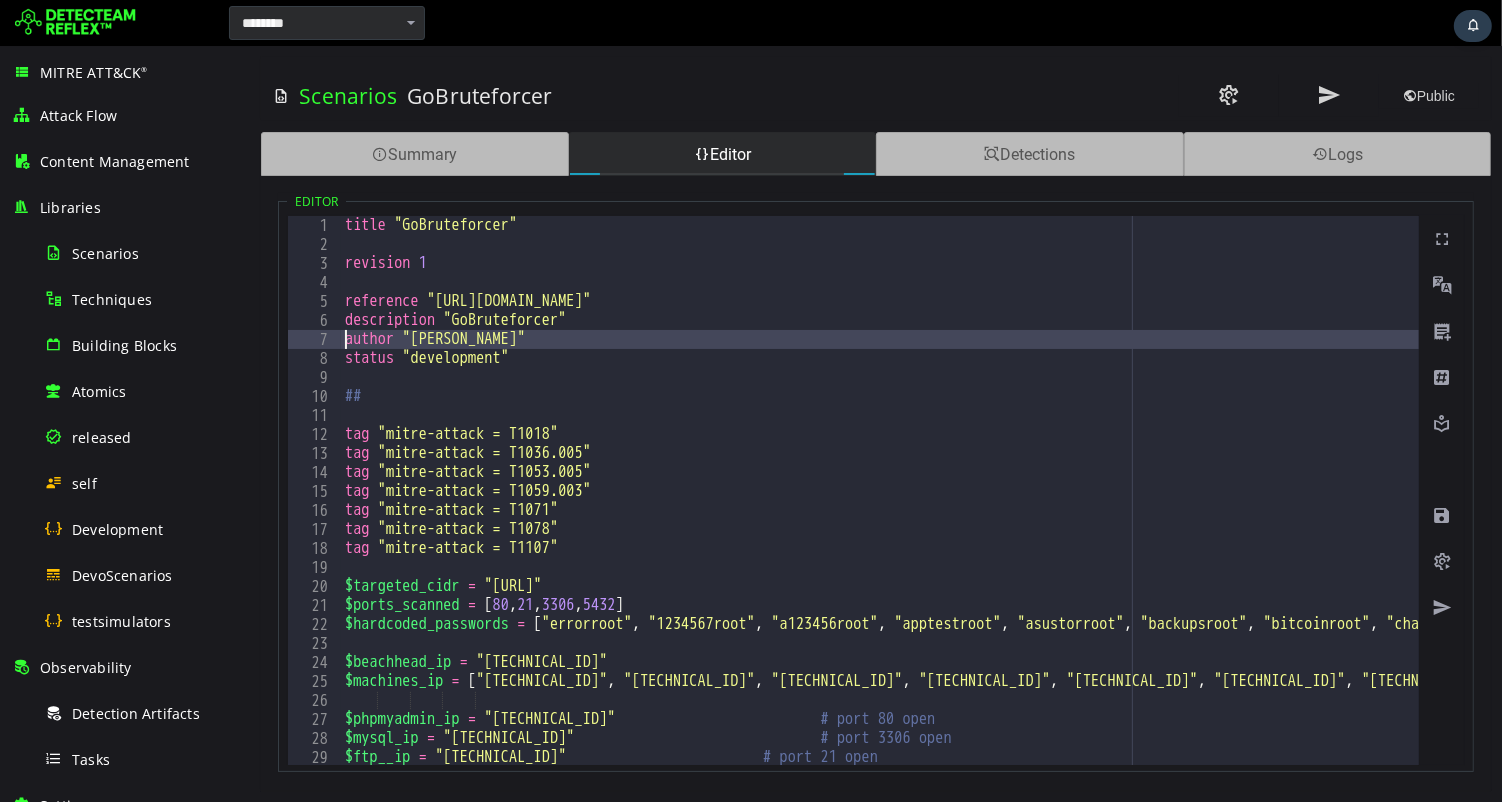 type on "**********" 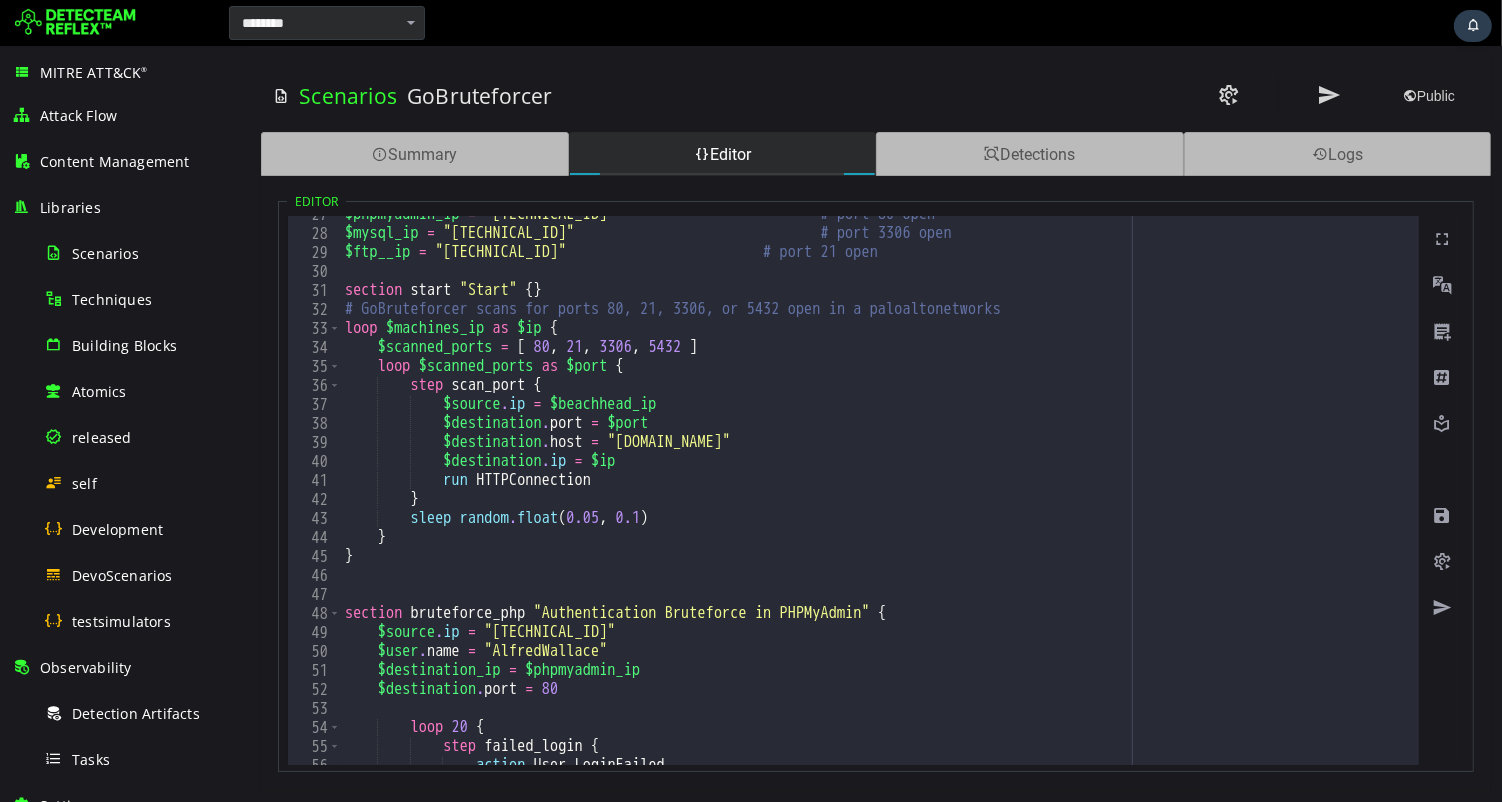 scroll, scrollTop: 497, scrollLeft: 0, axis: vertical 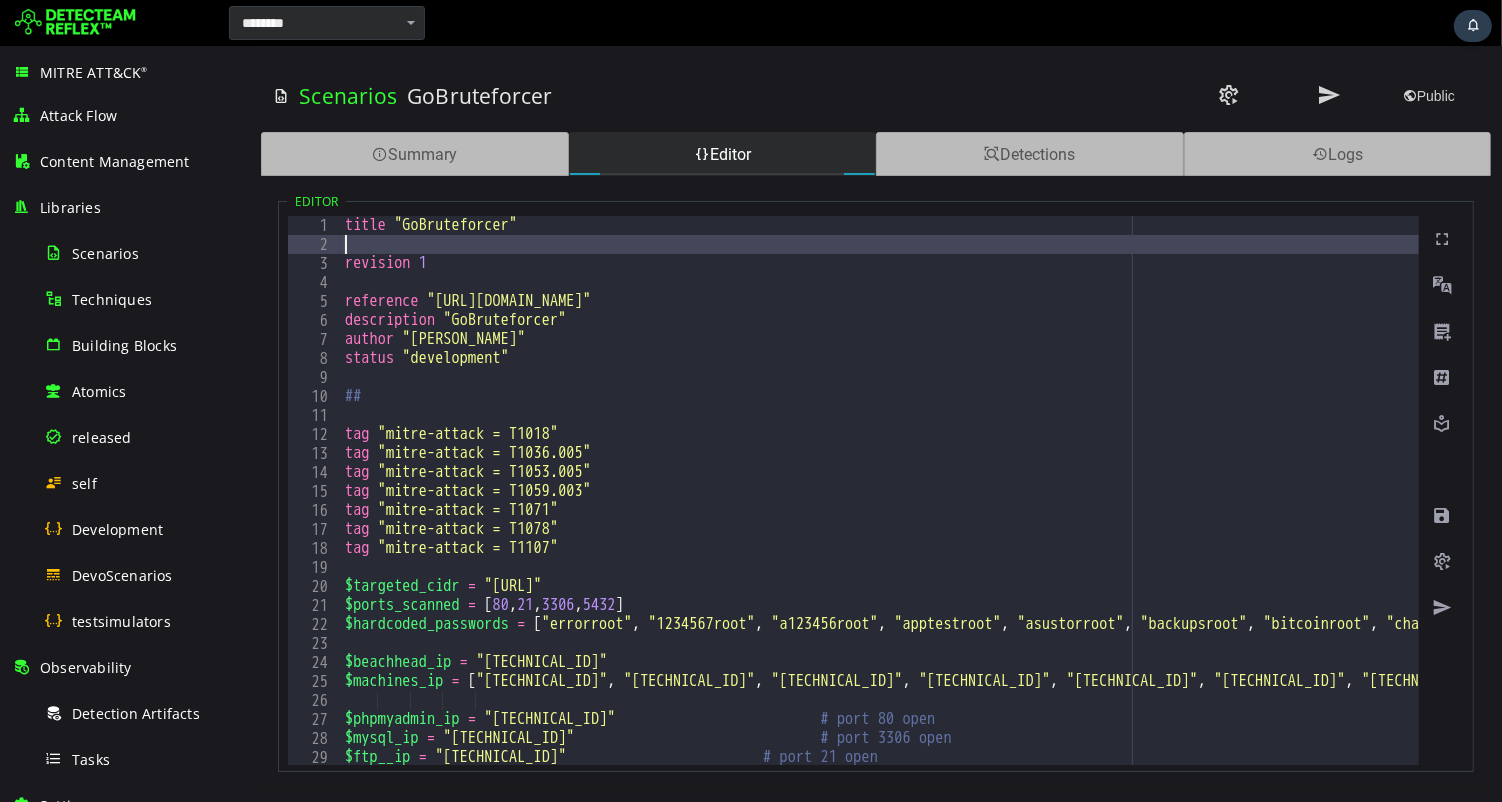click on "title   "GoBruteforcer" revision   1 reference   "https://unit42.paloaltonetworks.com/gobruteforcer-golang-botnet/" description   "GoBruteforcer" author   "Sebastien Tricaud" status   "development" ## tag   "mitre-attack = T1018" tag   "mitre-attack = T1036.005" tag   "mitre-attack = T1053.005" tag   "mitre-attack = T1059.003" tag   "mitre-attack = T1071" tag   "mitre-attack = T1078" tag   "mitre-attack = T1107" $targeted_cidr   =   "57.128.22.0/24" $ports_scanned   =   [ 80 , 21 , 3306 , 5432 ] $hardcoded_passwords   =   [ "errorroot" ,   "1234567root" ,   "a123456root" ,   "apptestroot" ,   "asustorroot" ,   "backupsroot" ,   "bitcoinroot" ,   "charlieroot" ,   "freedomroot" ,   "letmeinroot" ,   "michaelroot" ,   "pass123root" ,   "test123root" ,   "toor123root" ,   "toor321root" ,   "welcomeroot" ,   "windowsruntime" ] $beachhead_ip   =   "192.168.0.42" $machines_ip   =   [ "192.168.0.10" ,   "192.168.0.25" ,   "192.168.0.32" ,   "192.168.0.41" ,   "192.168.0.55" ,   "192.168.0.63" ,   "192.168.0.71" ," at bounding box center [1715, 509] 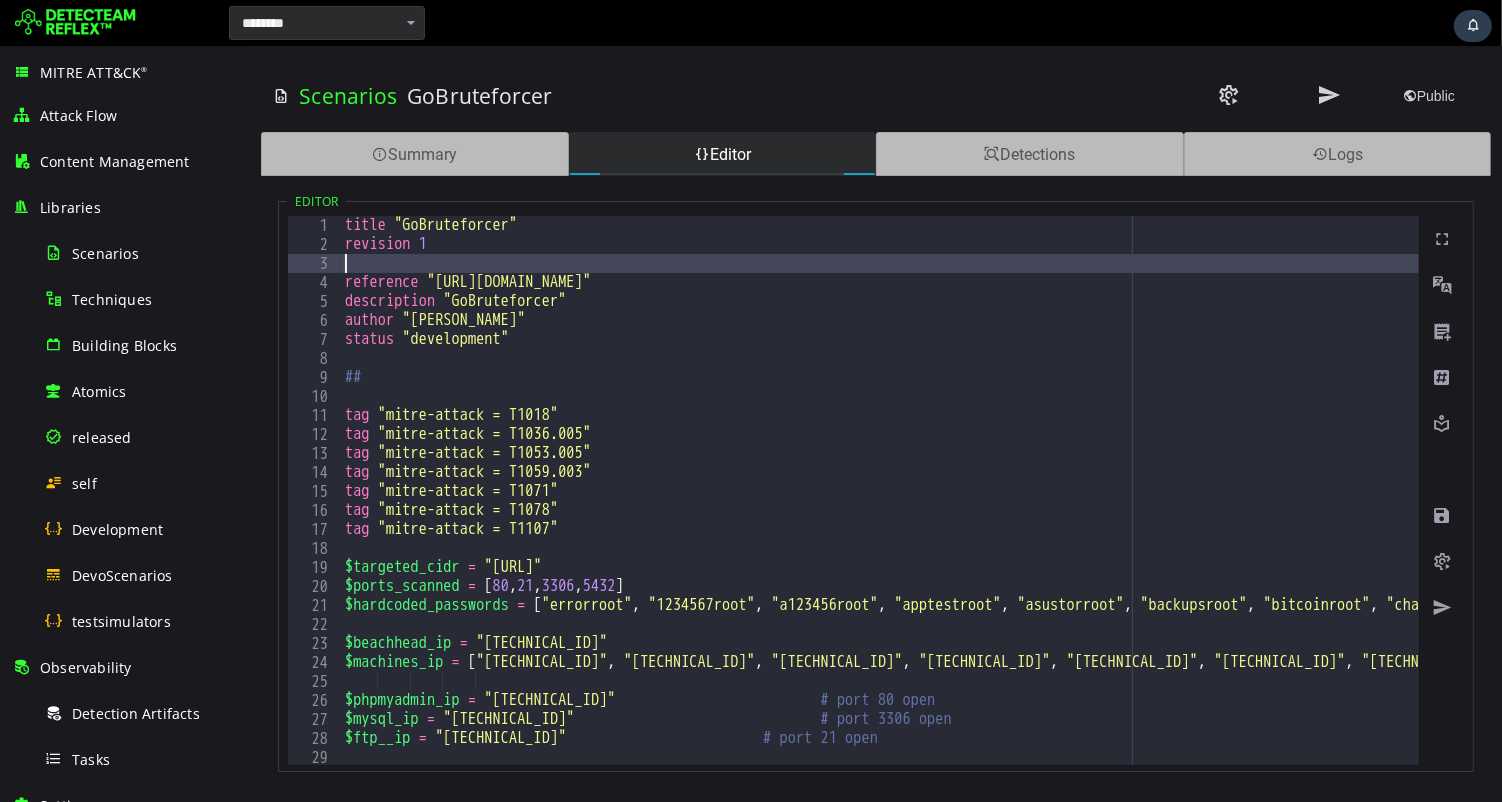 click on "title   "GoBruteforcer" revision   1 reference   "https://unit42.paloaltonetworks.com/gobruteforcer-golang-botnet/" description   "GoBruteforcer" author   "Sebastien Tricaud" status   "development" ## tag   "mitre-attack = T1018" tag   "mitre-attack = T1036.005" tag   "mitre-attack = T1053.005" tag   "mitre-attack = T1059.003" tag   "mitre-attack = T1071" tag   "mitre-attack = T1078" tag   "mitre-attack = T1107" $targeted_cidr   =   "57.128.22.0/24" $ports_scanned   =   [ 80 , 21 , 3306 , 5432 ] $hardcoded_passwords   =   [ "errorroot" ,   "1234567root" ,   "a123456root" ,   "apptestroot" ,   "asustorroot" ,   "backupsroot" ,   "bitcoinroot" ,   "charlieroot" ,   "freedomroot" ,   "letmeinroot" ,   "michaelroot" ,   "pass123root" ,   "test123root" ,   "toor123root" ,   "toor321root" ,   "welcomeroot" ,   "windowsruntime" ] $beachhead_ip   =   "192.168.0.42" $machines_ip   =   [ "192.168.0.10" ,   "192.168.0.25" ,   "192.168.0.32" ,   "192.168.0.41" ,   "192.168.0.55" ,   "192.168.0.63" ,   "192.168.0.71" ," at bounding box center [1715, 509] 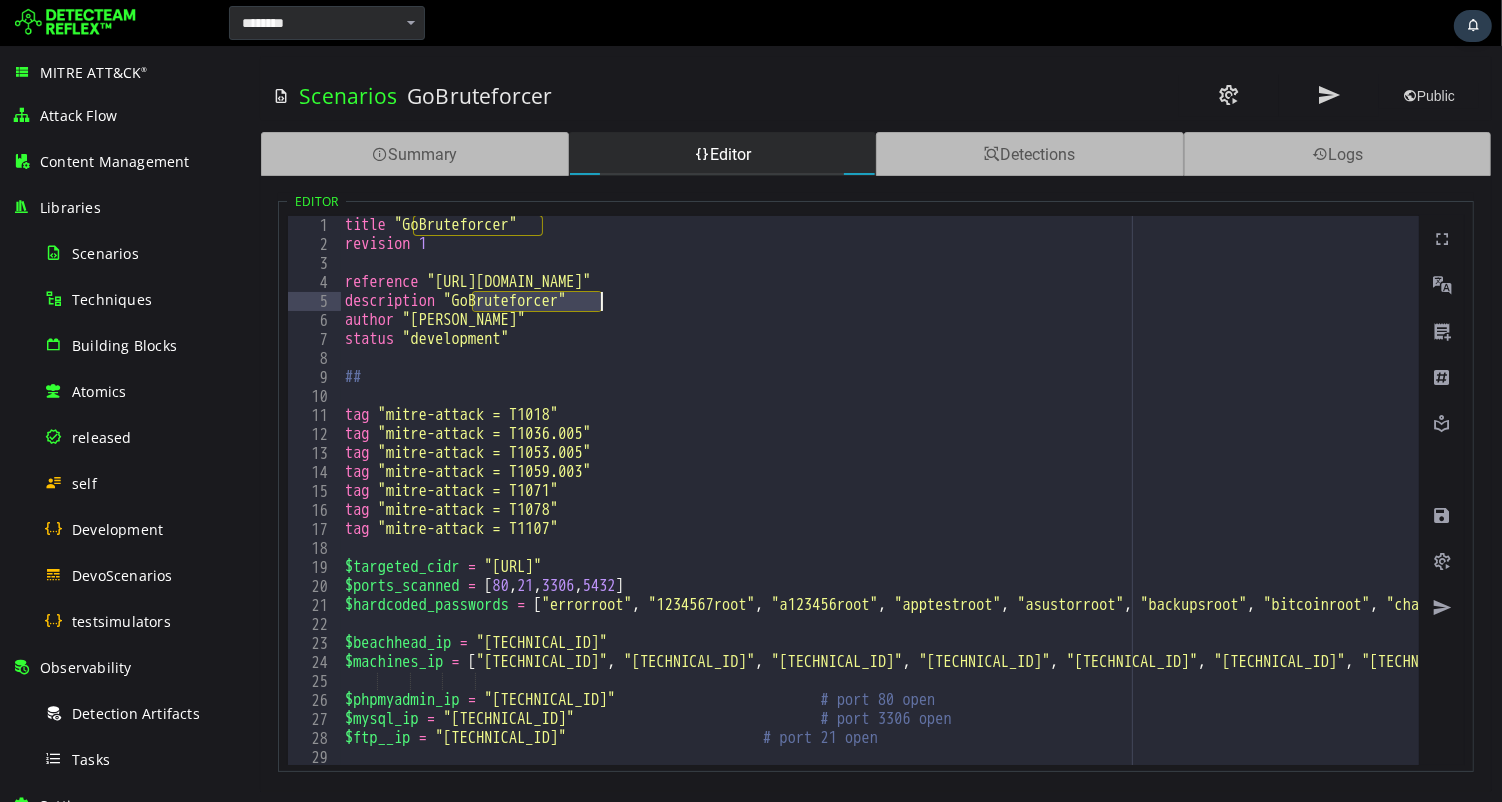 drag, startPoint x: 474, startPoint y: 300, endPoint x: 599, endPoint y: 301, distance: 125.004 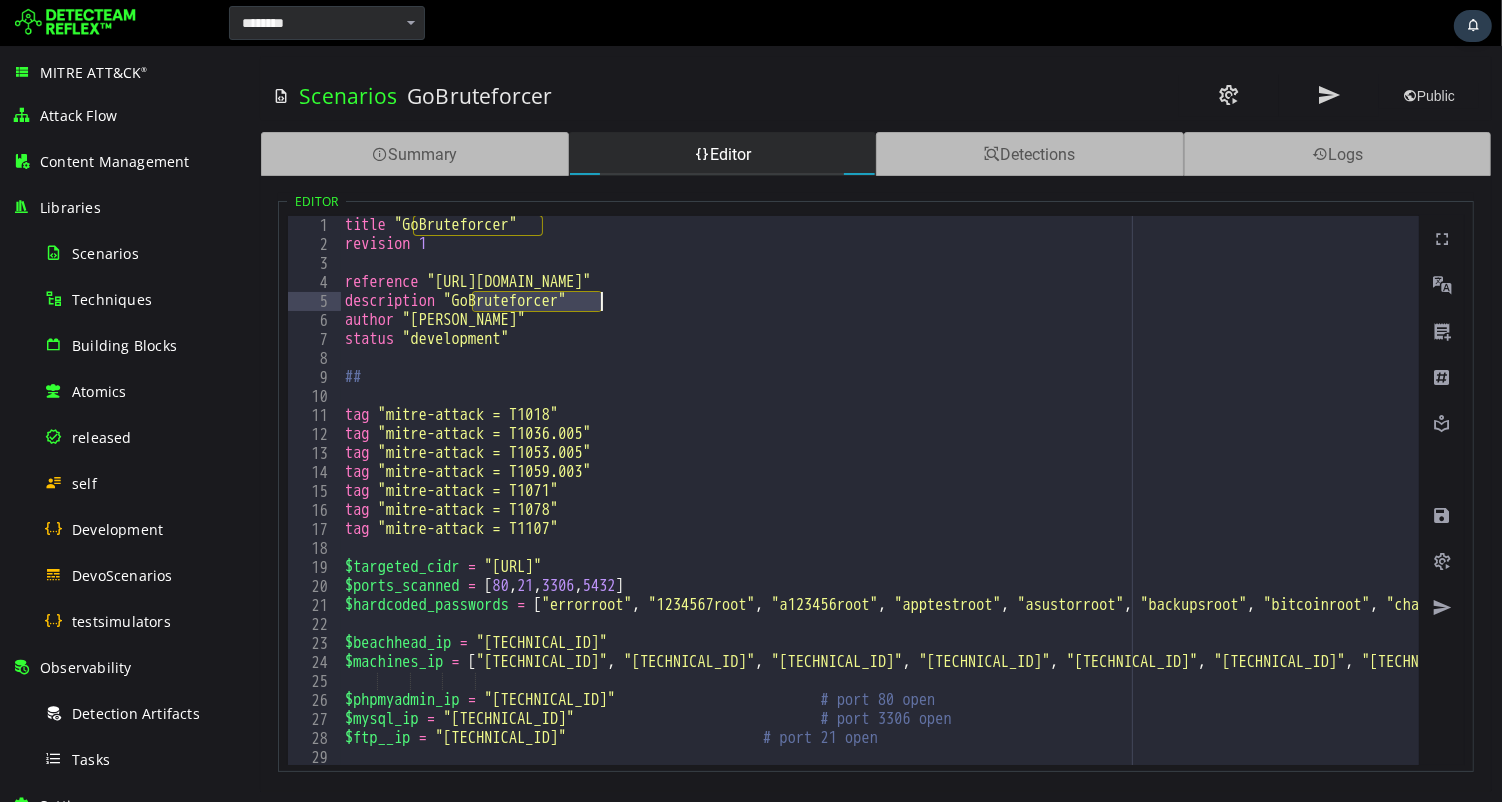 click on "title   "GoBruteforcer" revision   1 reference   "https://unit42.paloaltonetworks.com/gobruteforcer-golang-botnet/" description   "GoBruteforcer" author   "Sebastien Tricaud" status   "development" ## tag   "mitre-attack = T1018" tag   "mitre-attack = T1036.005" tag   "mitre-attack = T1053.005" tag   "mitre-attack = T1059.003" tag   "mitre-attack = T1071" tag   "mitre-attack = T1078" tag   "mitre-attack = T1107" $targeted_cidr   =   "57.128.22.0/24" $ports_scanned   =   [ 80 , 21 , 3306 , 5432 ] $hardcoded_passwords   =   [ "errorroot" ,   "1234567root" ,   "a123456root" ,   "apptestroot" ,   "asustorroot" ,   "backupsroot" ,   "bitcoinroot" ,   "charlieroot" ,   "freedomroot" ,   "letmeinroot" ,   "michaelroot" ,   "pass123root" ,   "test123root" ,   "toor123root" ,   "toor321root" ,   "welcomeroot" ,   "windowsruntime" ] $beachhead_ip   =   "192.168.0.42" $machines_ip   =   [ "192.168.0.10" ,   "192.168.0.25" ,   "192.168.0.32" ,   "192.168.0.41" ,   "192.168.0.55" ,   "192.168.0.63" ,   "192.168.0.71" ," at bounding box center (1715, 509) 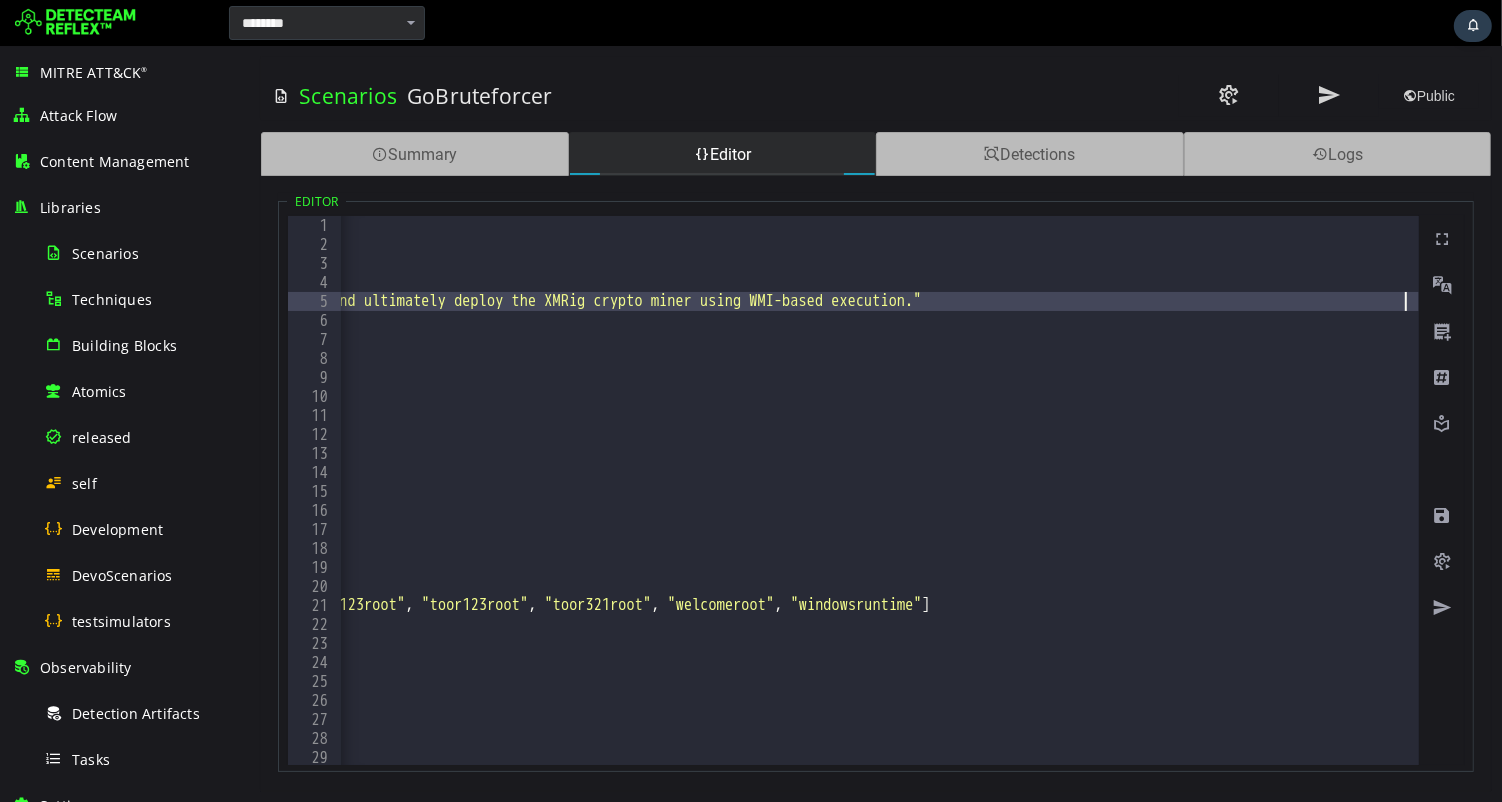 scroll, scrollTop: 0, scrollLeft: 1702, axis: horizontal 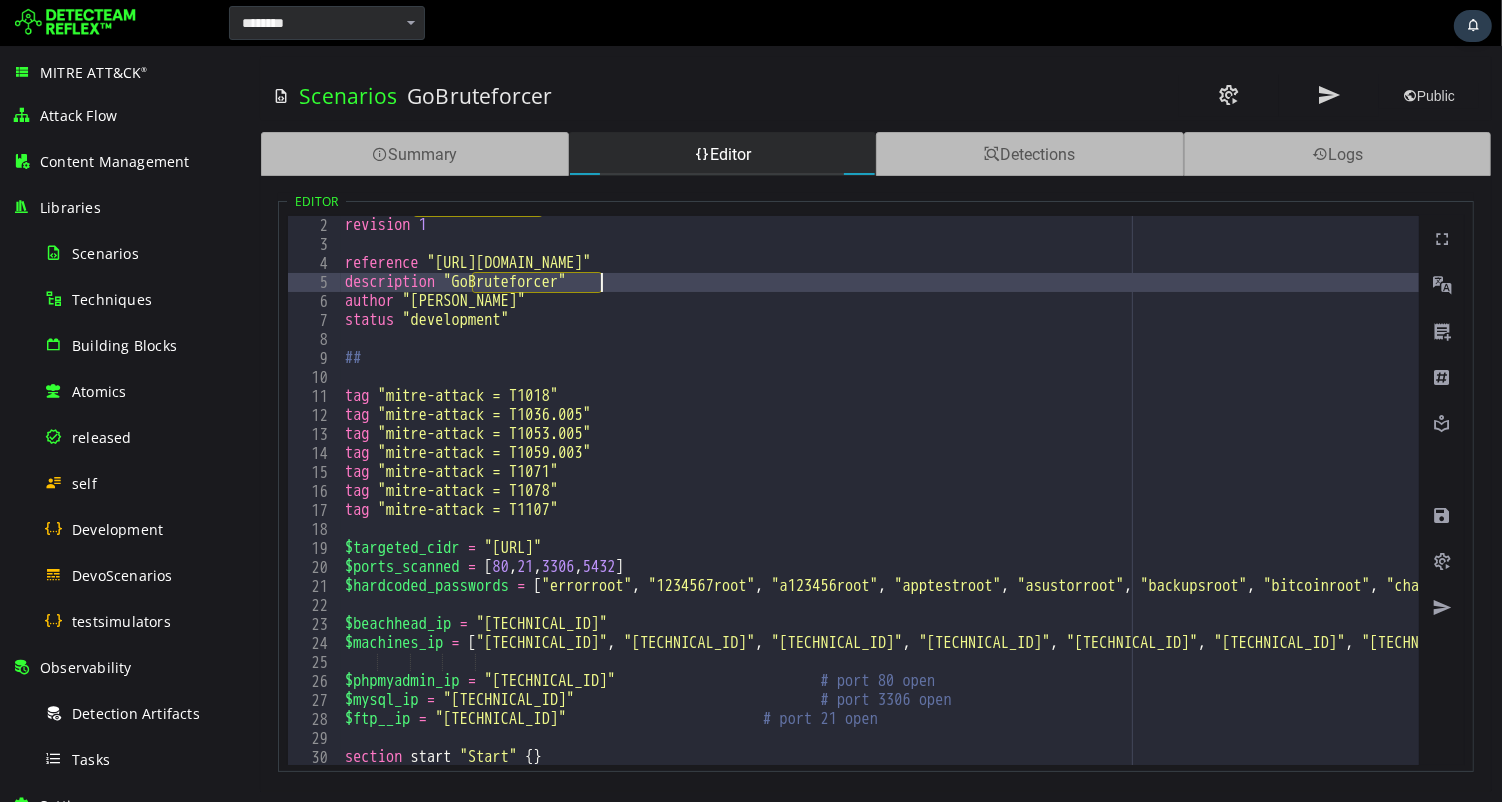 click on "title   "GoBruteforcer" revision   1 reference   "https://unit42.paloaltonetworks.com/gobruteforcer-golang-botnet/" description   "GoBruteforcer" author   "Sebastien Tricaud" status   "development" ## tag   "mitre-attack = T1018" tag   "mitre-attack = T1036.005" tag   "mitre-attack = T1053.005" tag   "mitre-attack = T1059.003" tag   "mitre-attack = T1071" tag   "mitre-attack = T1078" tag   "mitre-attack = T1107" $targeted_cidr   =   "57.128.22.0/24" $ports_scanned   =   [ 80 , 21 , 3306 , 5432 ] $hardcoded_passwords   =   [ "errorroot" ,   "1234567root" ,   "a123456root" ,   "apptestroot" ,   "asustorroot" ,   "backupsroot" ,   "bitcoinroot" ,   "charlieroot" ,   "freedomroot" ,   "letmeinroot" ,   "michaelroot" ,   "pass123root" ,   "test123root" ,   "toor123root" ,   "toor321root" ,   "welcomeroot" ,   "windowsruntime" ] $beachhead_ip   =   "192.168.0.42" $machines_ip   =   [ "192.168.0.10" ,   "192.168.0.25" ,   "192.168.0.32" ,   "192.168.0.41" ,   "192.168.0.55" ,   "192.168.0.63" ,   "192.168.0.71" ," at bounding box center (1715, 490) 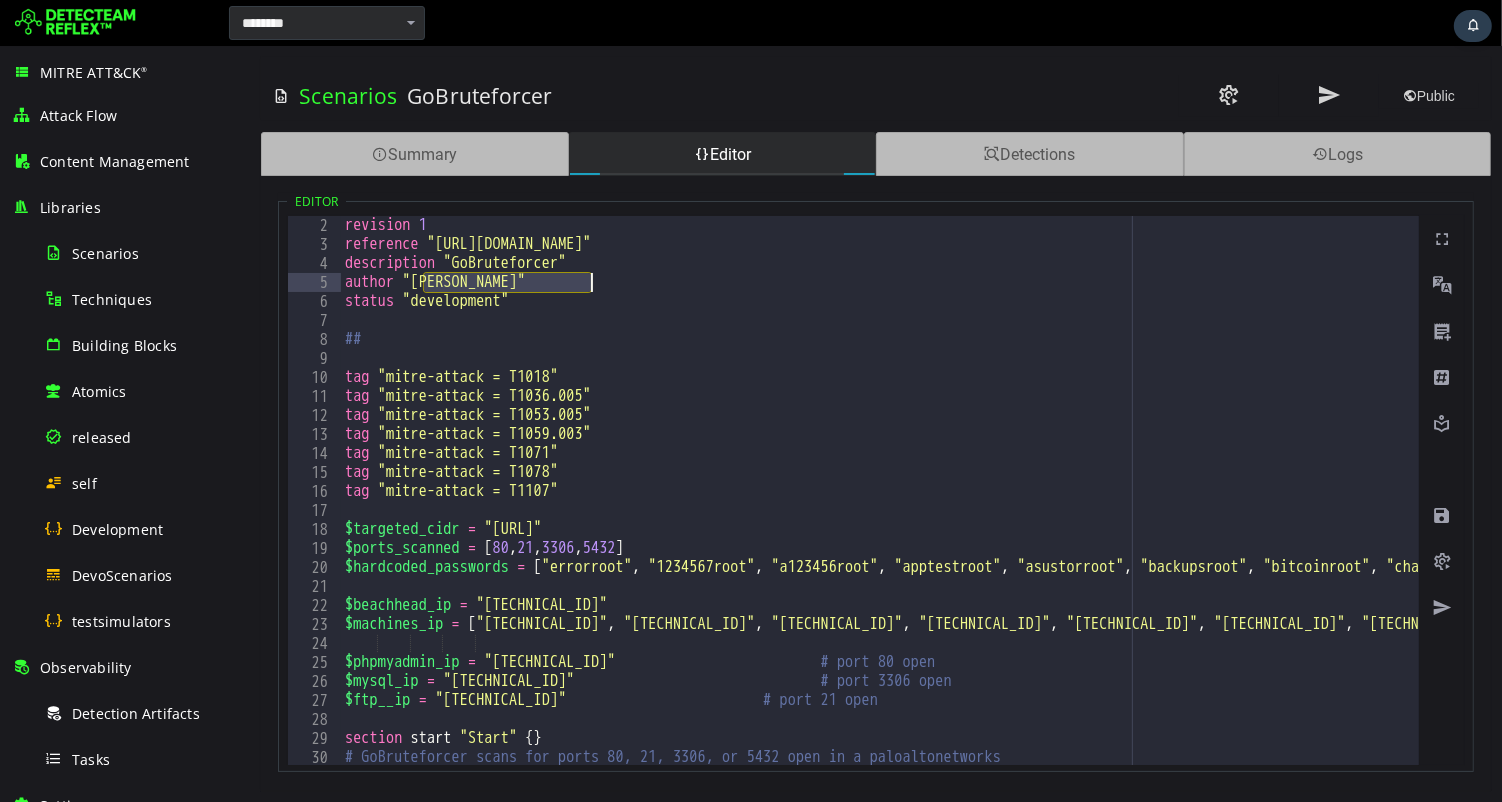 drag, startPoint x: 420, startPoint y: 282, endPoint x: 587, endPoint y: 279, distance: 167.02695 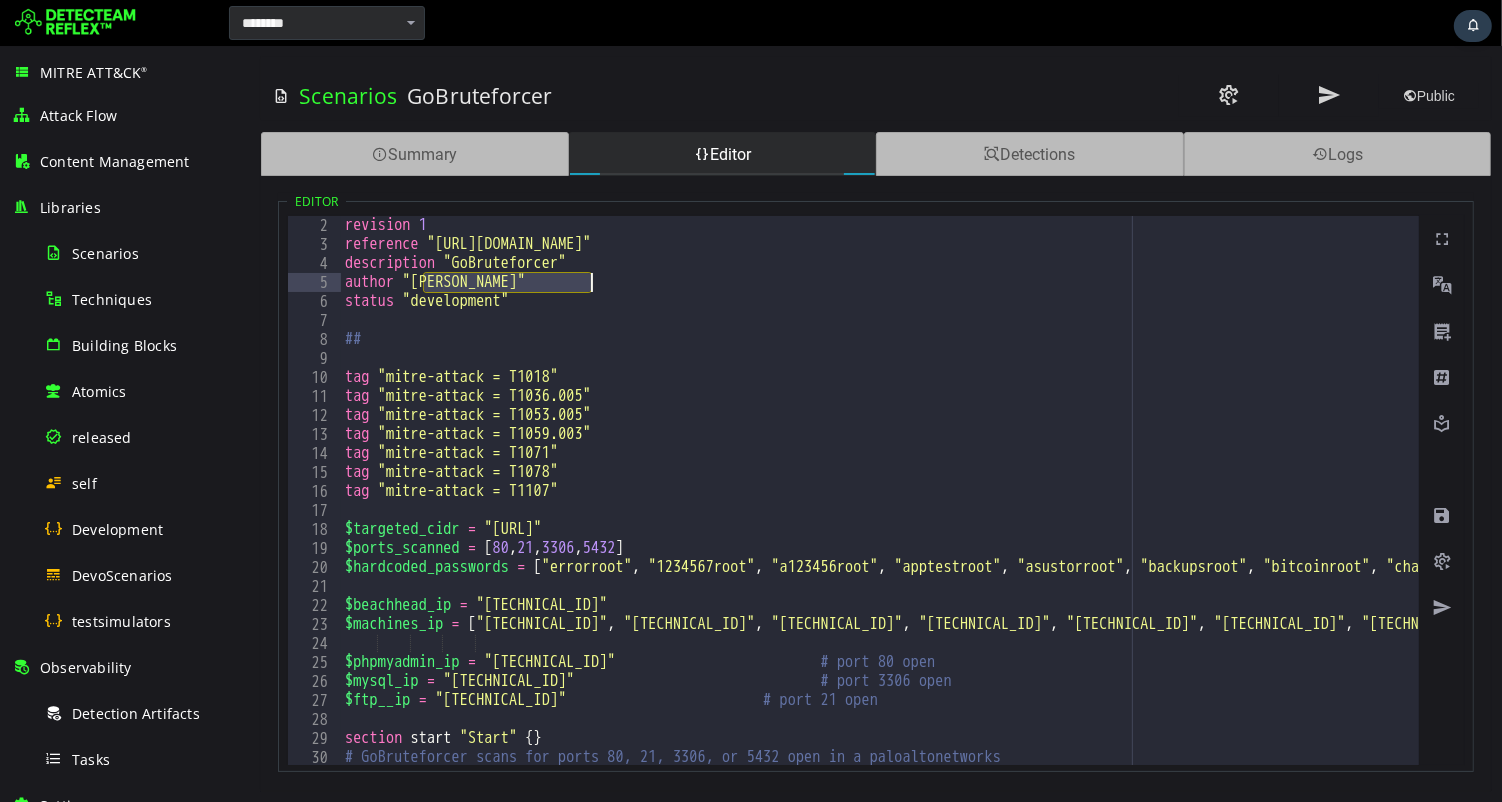 click on "title   "GoBruteforcer" revision   1 reference   "https://unit42.paloaltonetworks.com/gobruteforcer-golang-botnet/" description   "GoBruteforcer" author   "Sebastien Tricaud" status   "development" ## tag   "mitre-attack = T1018" tag   "mitre-attack = T1036.005" tag   "mitre-attack = T1053.005" tag   "mitre-attack = T1059.003" tag   "mitre-attack = T1071" tag   "mitre-attack = T1078" tag   "mitre-attack = T1107" $targeted_cidr   =   "57.128.22.0/24" $ports_scanned   =   [ 80 , 21 , 3306 , 5432 ] $hardcoded_passwords   =   [ "errorroot" ,   "1234567root" ,   "a123456root" ,   "apptestroot" ,   "asustorroot" ,   "backupsroot" ,   "bitcoinroot" ,   "charlieroot" ,   "freedomroot" ,   "letmeinroot" ,   "michaelroot" ,   "pass123root" ,   "test123root" ,   "toor123root" ,   "toor321root" ,   "welcomeroot" ,   "windowsruntime" ] $beachhead_ip   =   "192.168.0.42" $machines_ip   =   [ "192.168.0.10" ,   "192.168.0.25" ,   "192.168.0.32" ,   "192.168.0.41" ,   "192.168.0.55" ,   "192.168.0.63" ,   "192.168.0.71" ," at bounding box center [1715, 490] 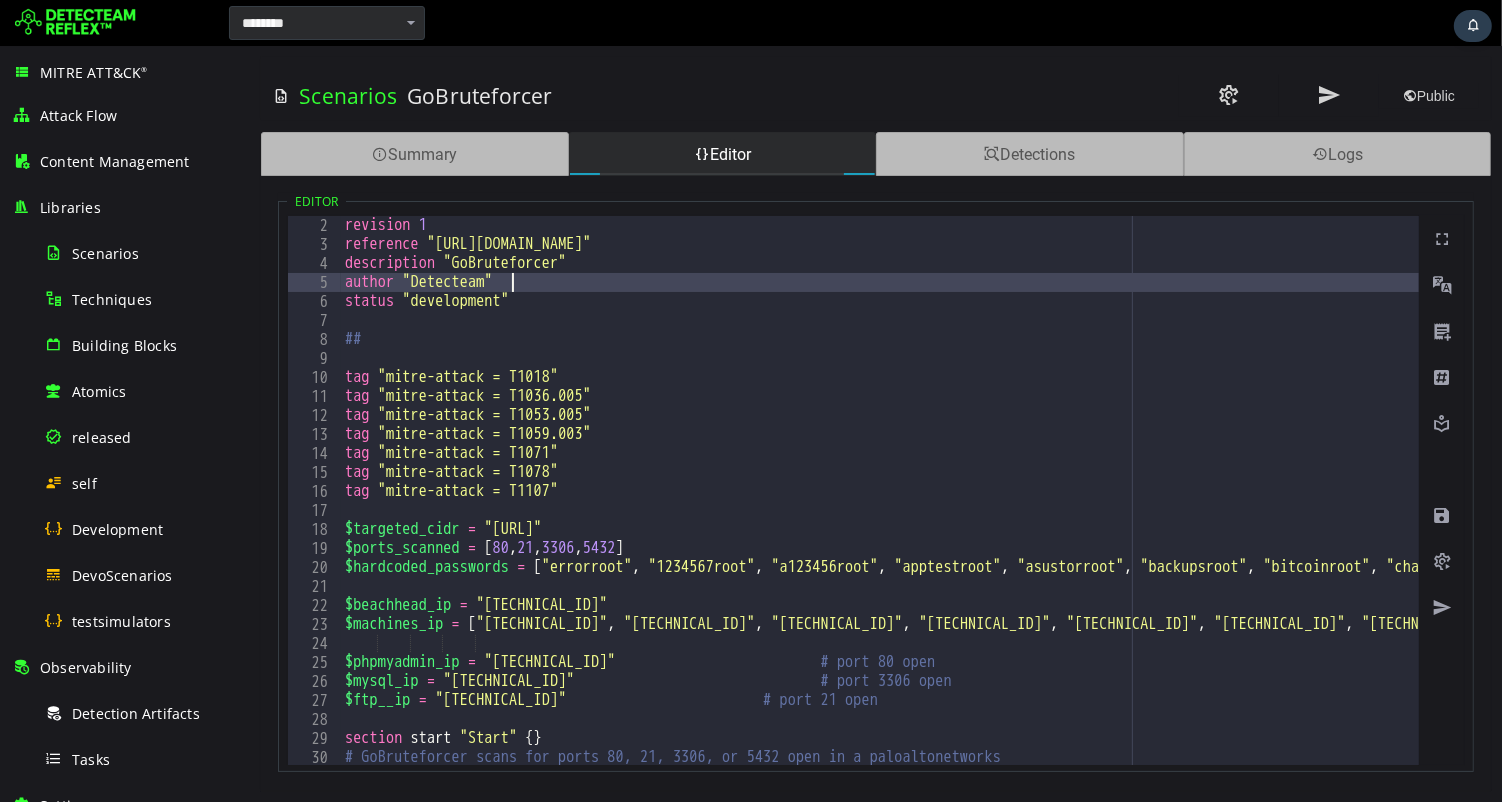scroll, scrollTop: 0, scrollLeft: 8, axis: horizontal 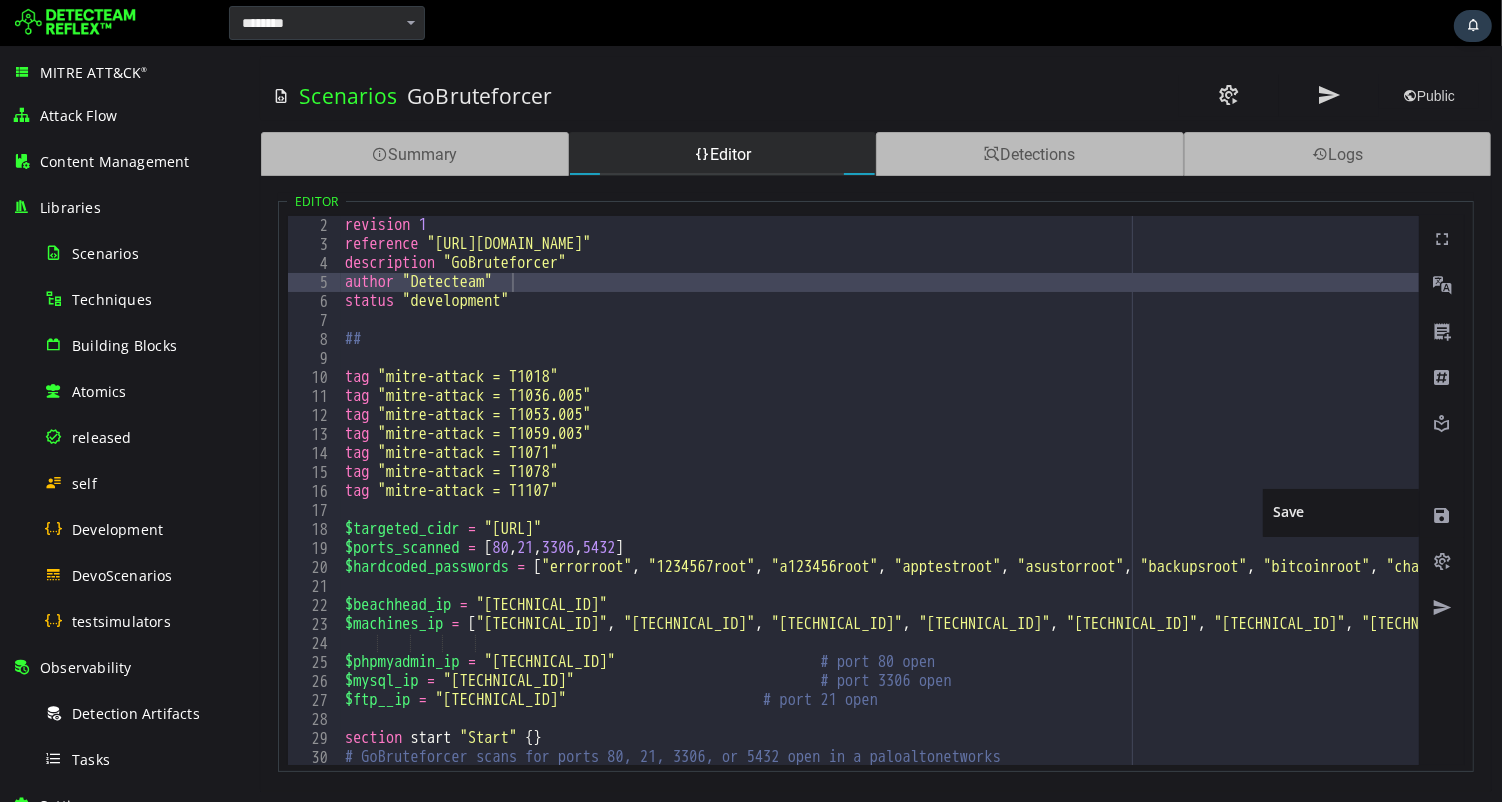 click at bounding box center (1441, 516) 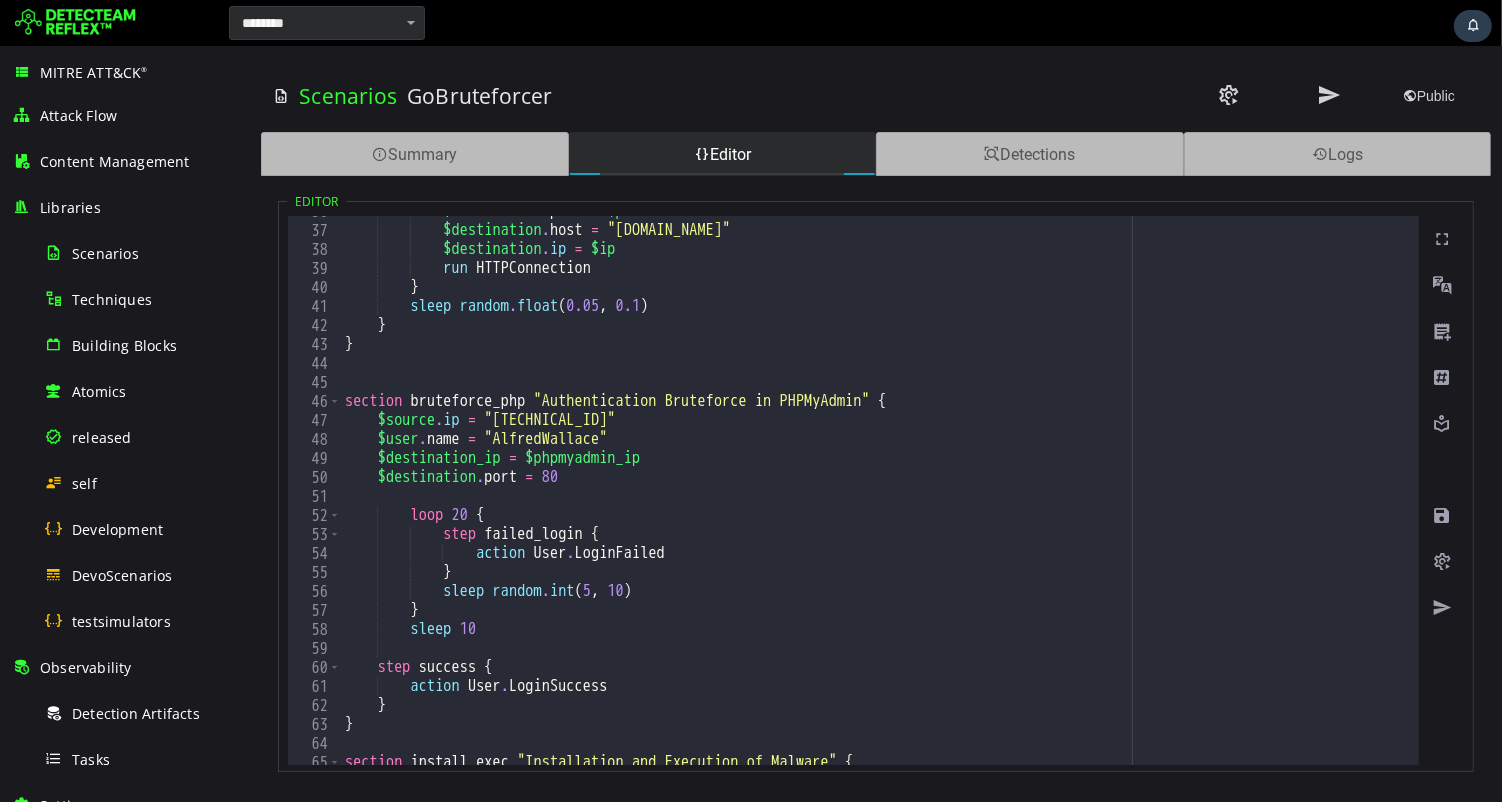 scroll, scrollTop: 0, scrollLeft: 0, axis: both 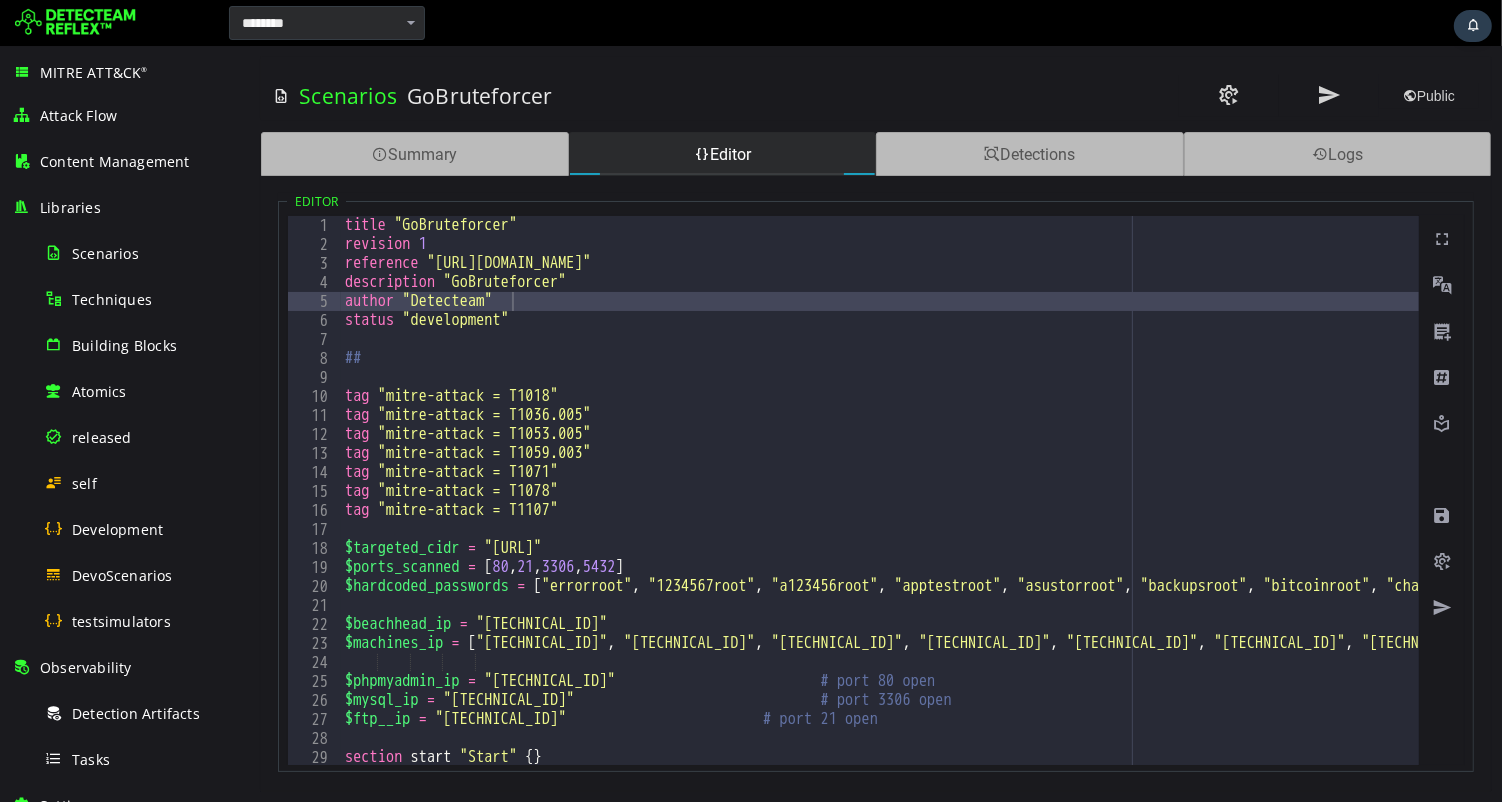 type on "**" 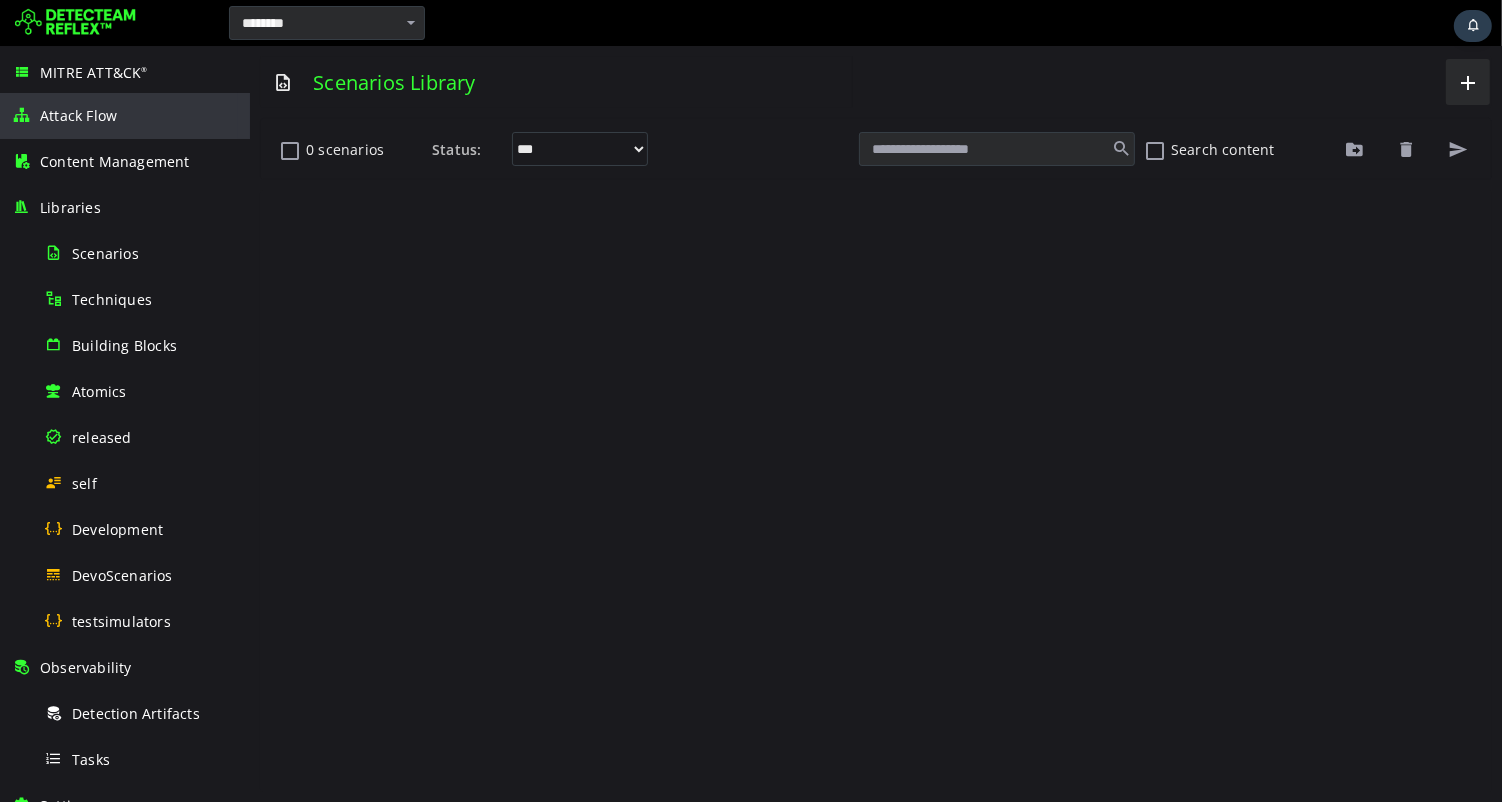 scroll, scrollTop: 0, scrollLeft: 0, axis: both 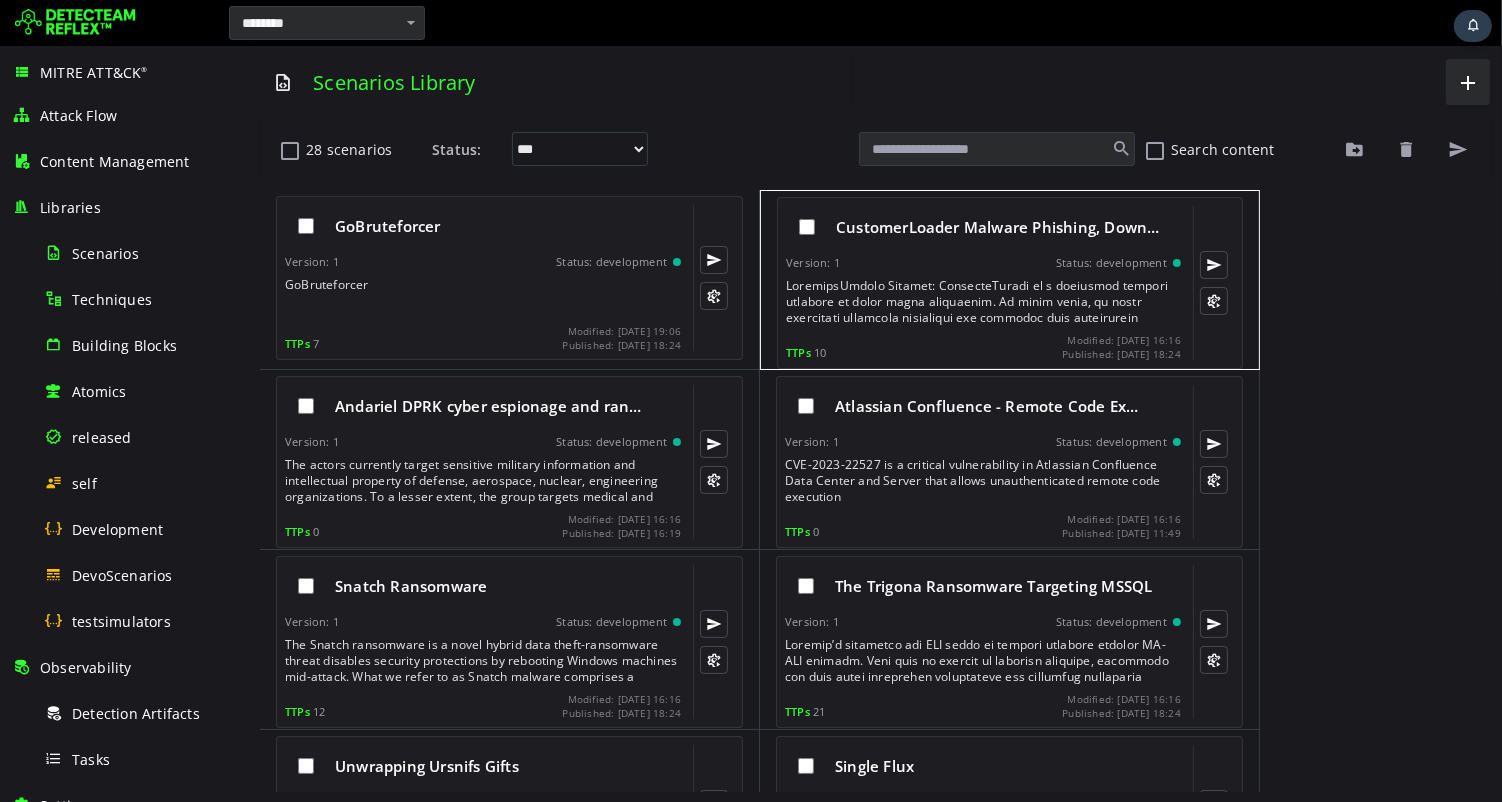 click at bounding box center (984, 302) 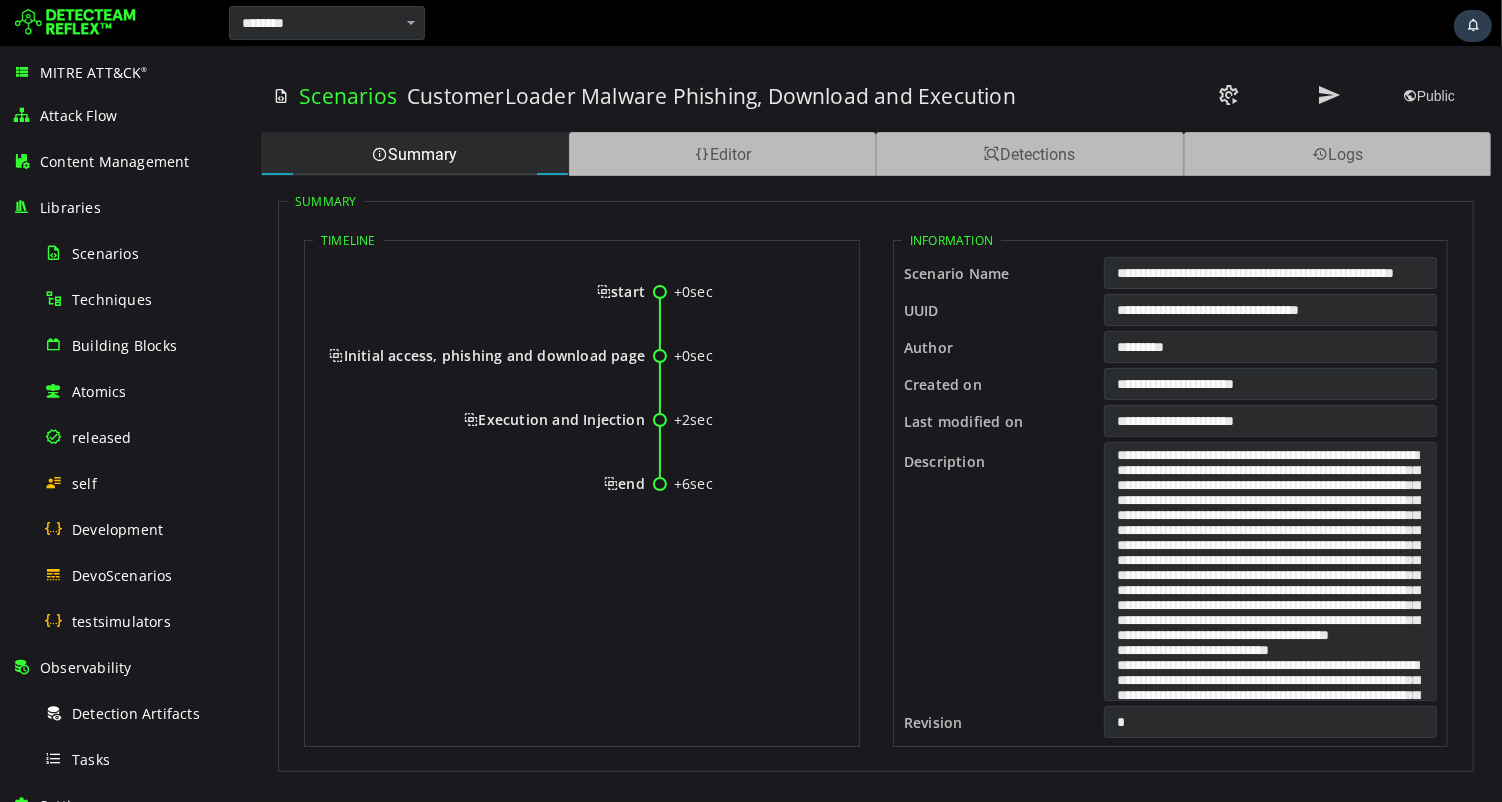 scroll, scrollTop: 0, scrollLeft: 0, axis: both 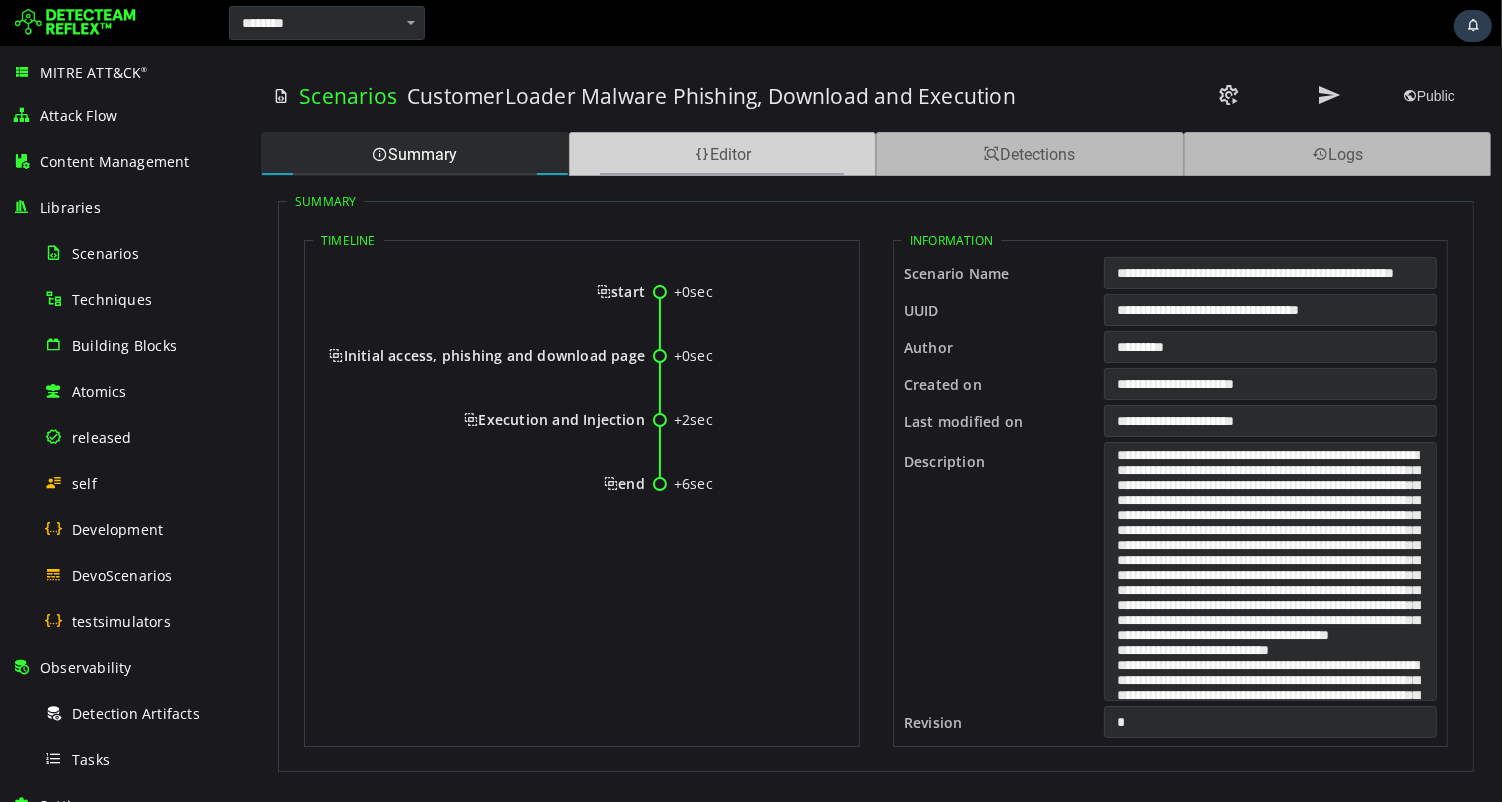 click on "Editor" at bounding box center (722, 154) 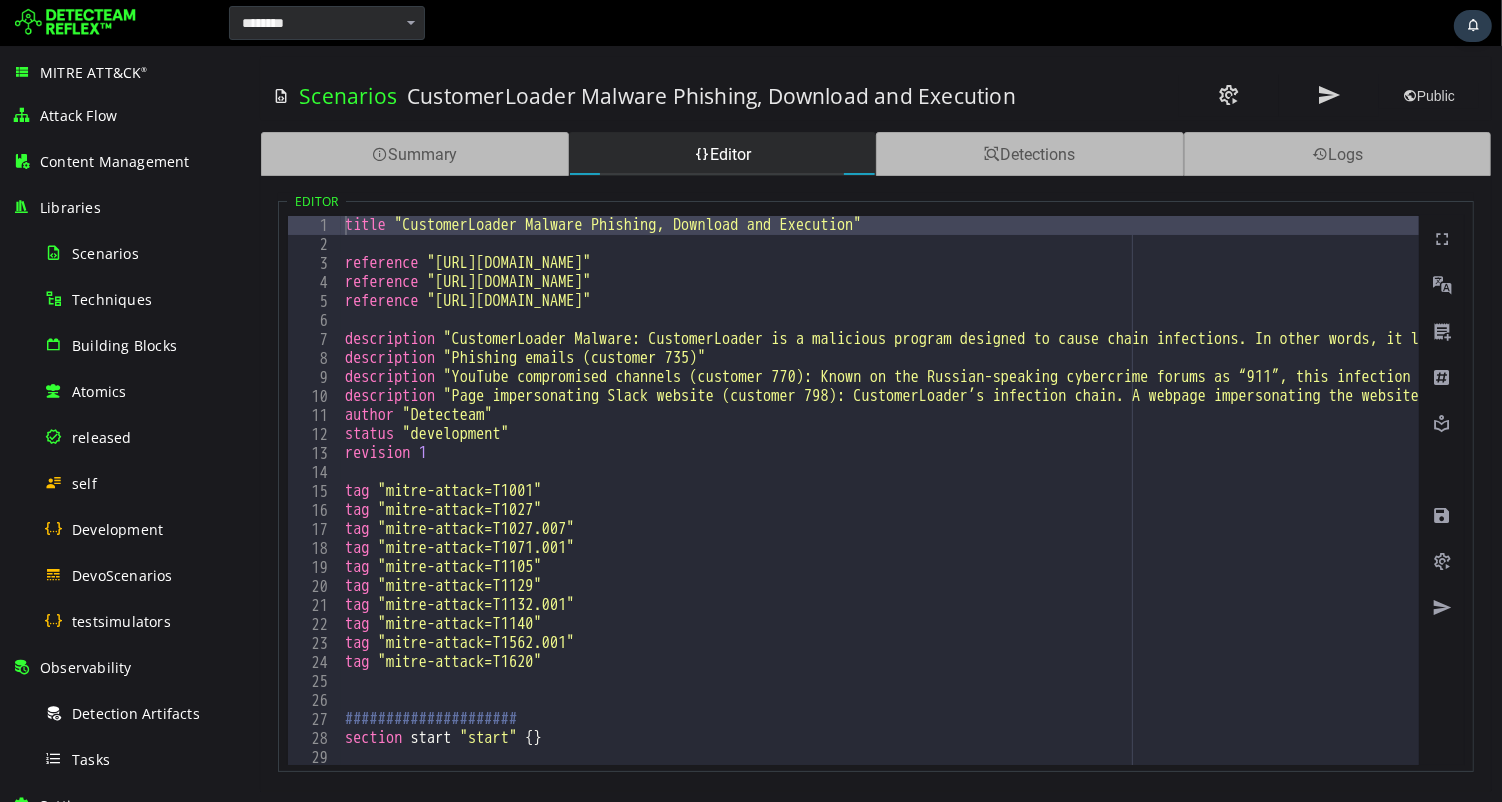 click at bounding box center (965, 23) 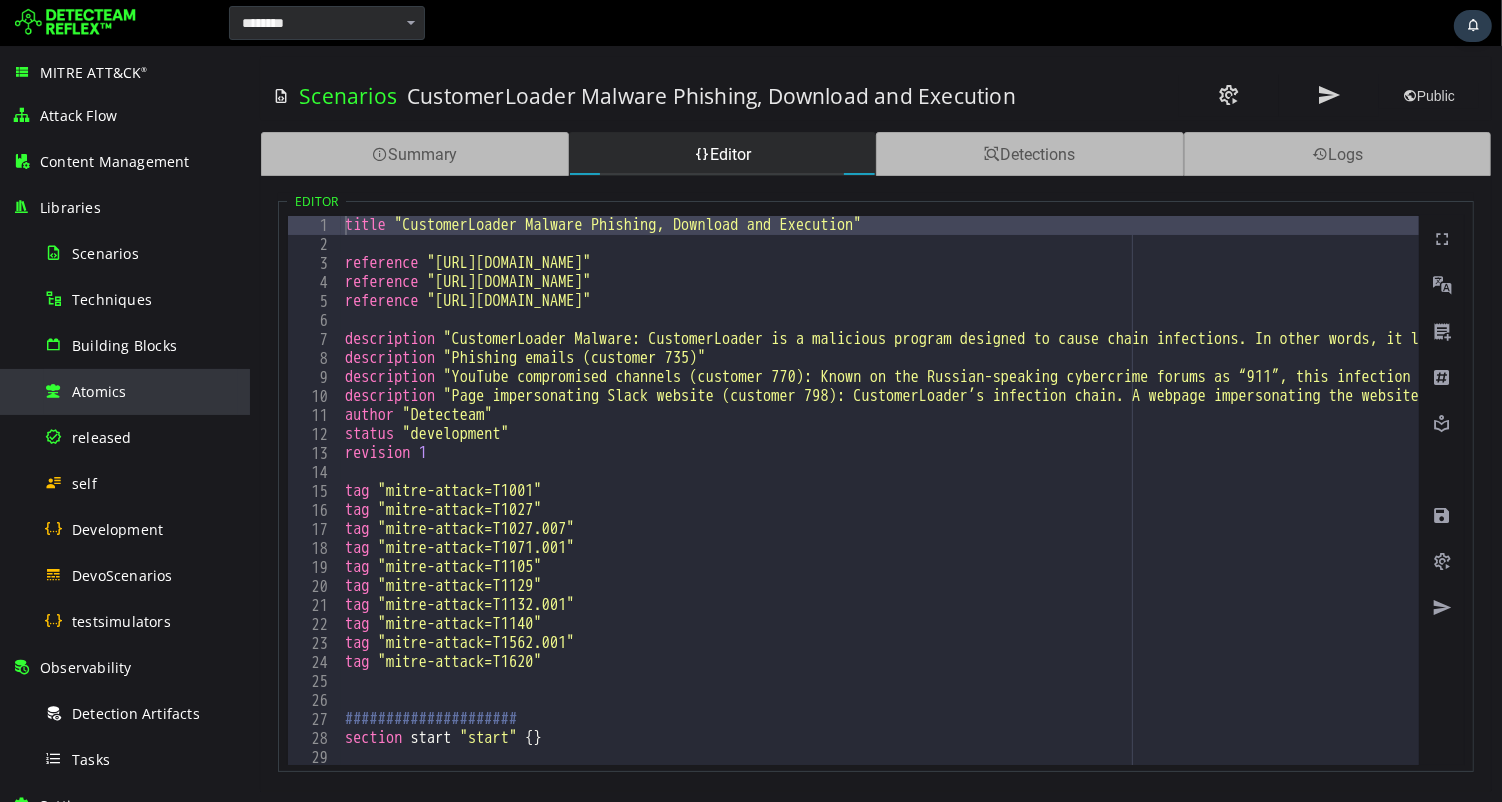 click on "Atomics" at bounding box center (99, 391) 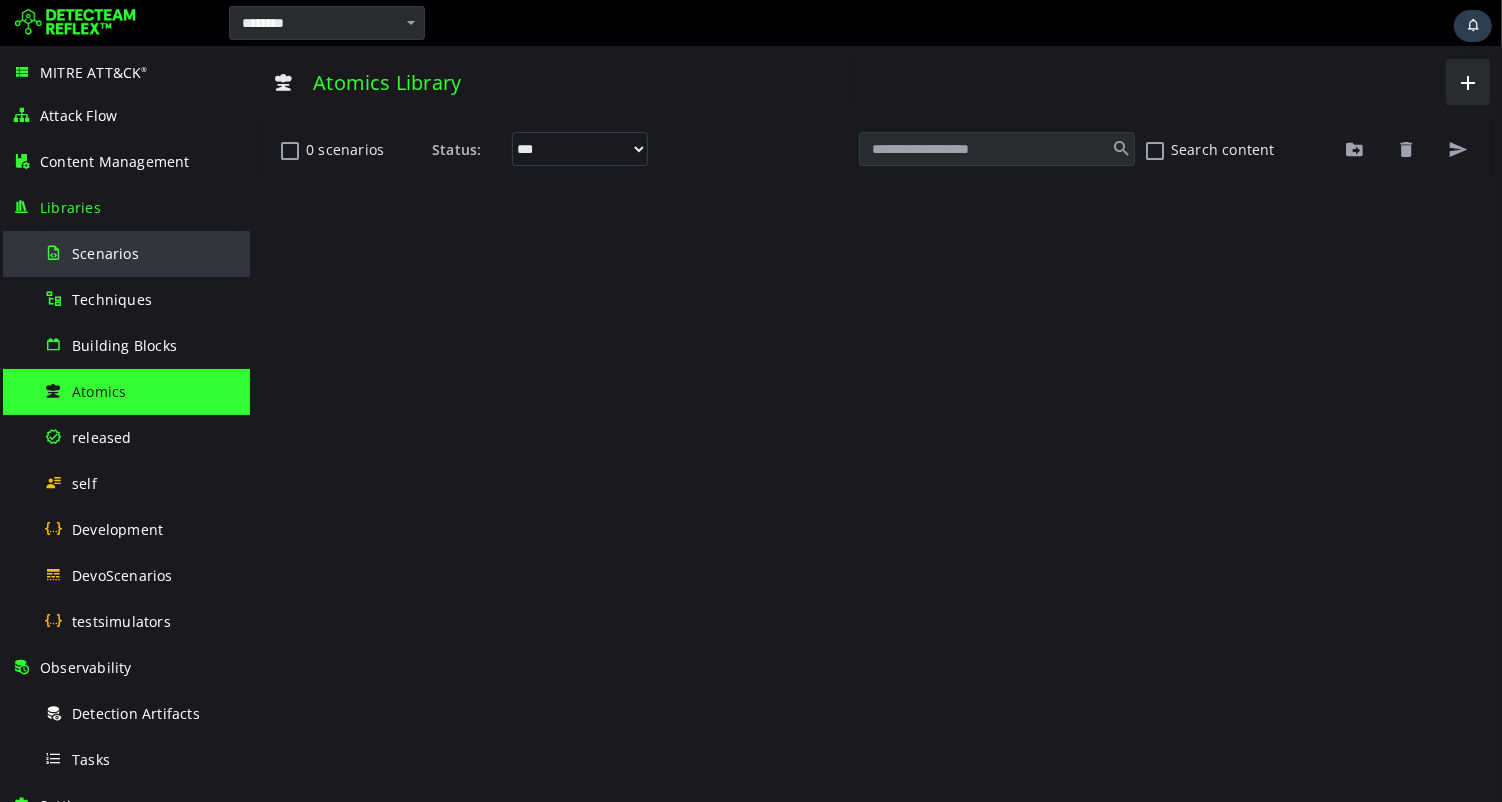 scroll, scrollTop: 0, scrollLeft: 0, axis: both 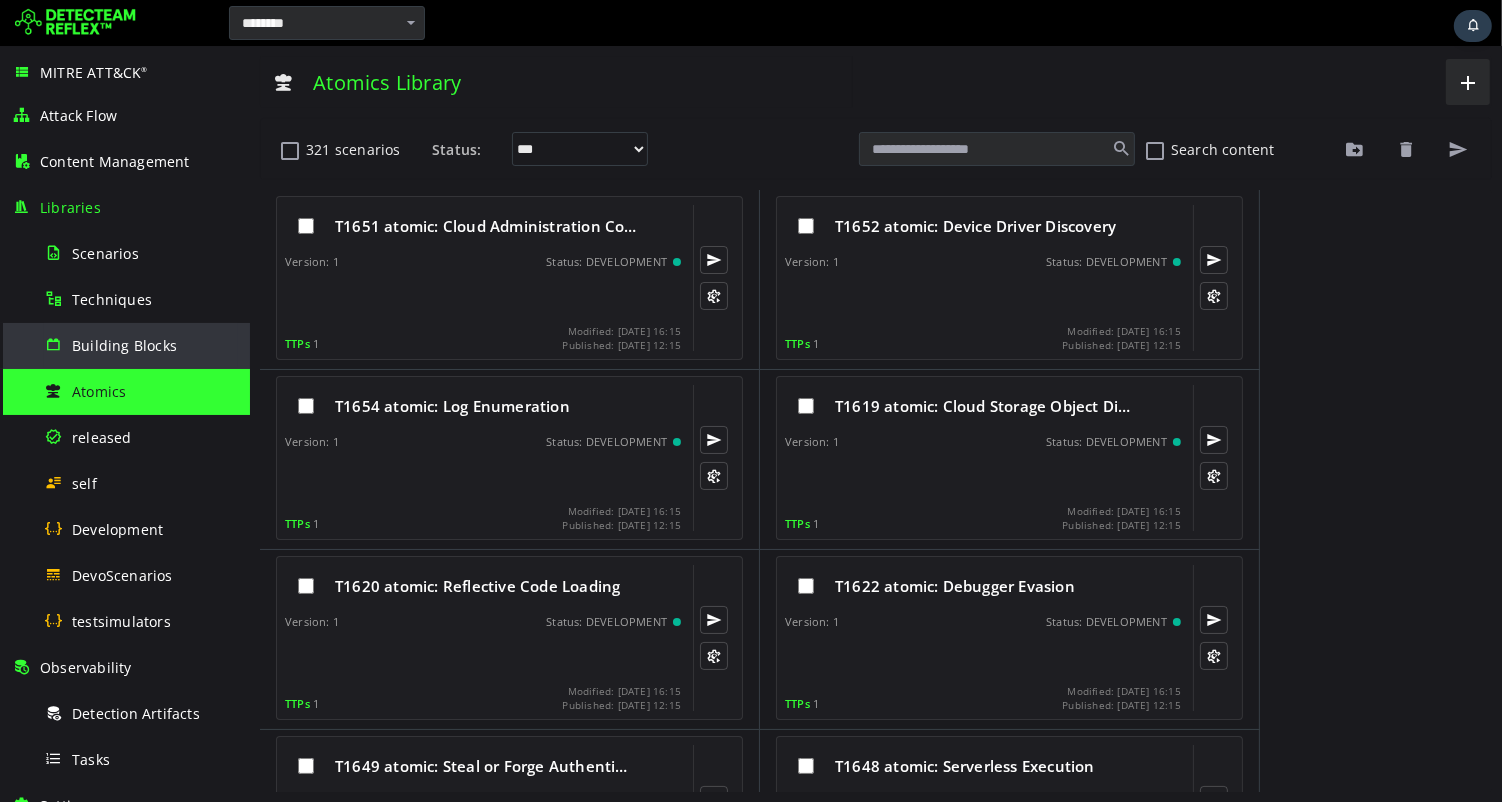 click on "Building Blocks" at bounding box center (141, 345) 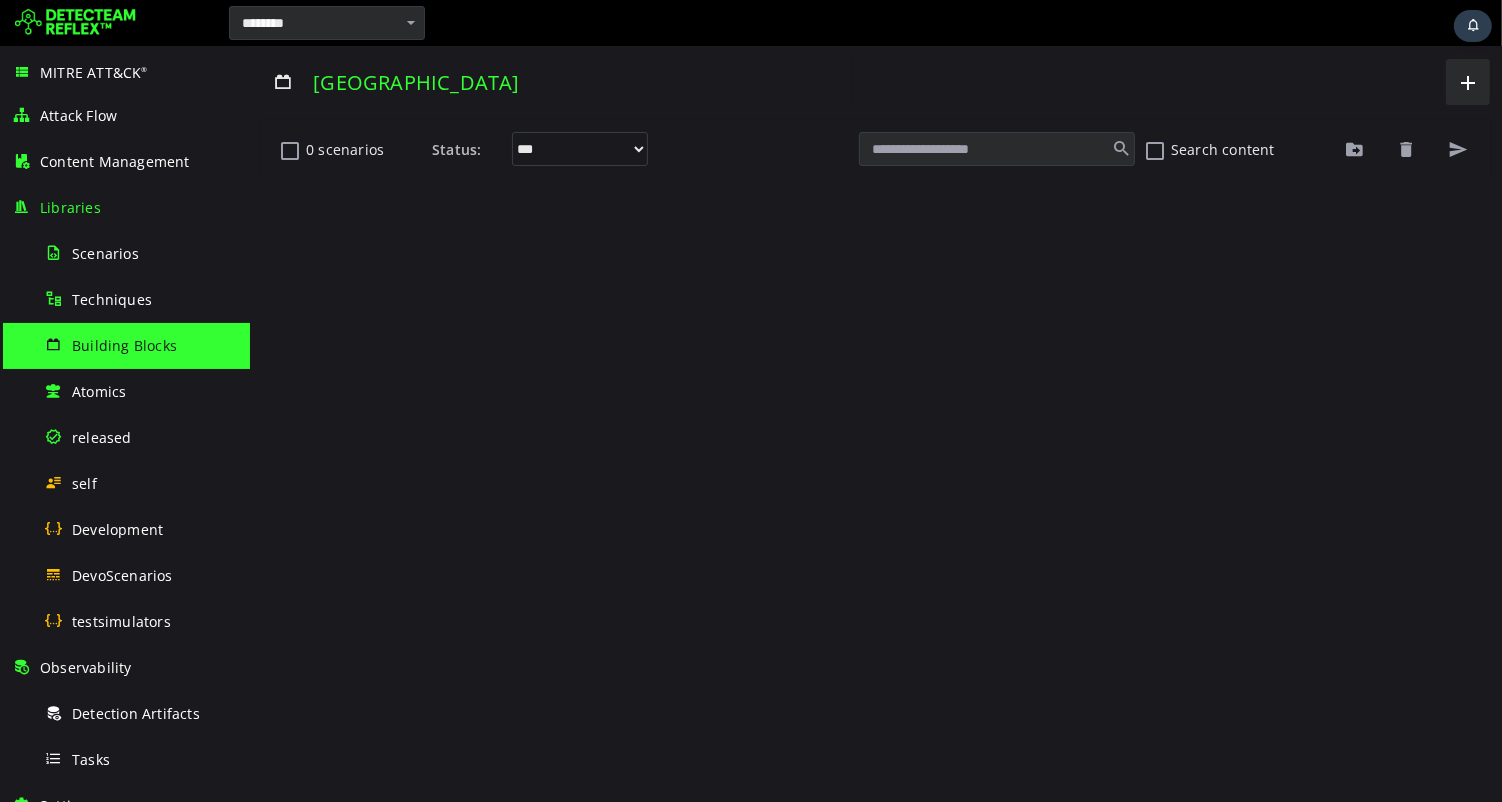 scroll, scrollTop: 0, scrollLeft: 0, axis: both 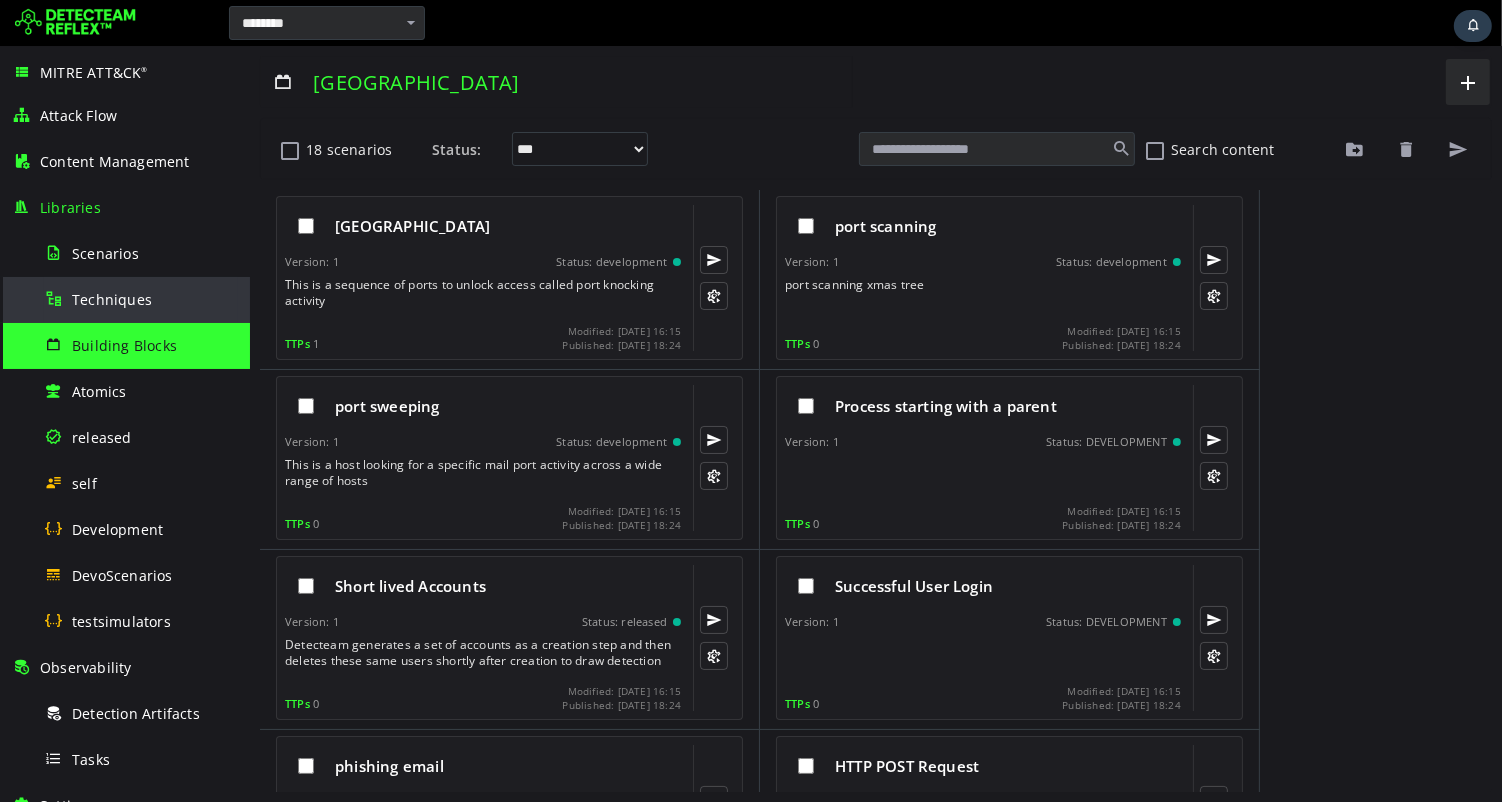 click on "Techniques" at bounding box center [112, 299] 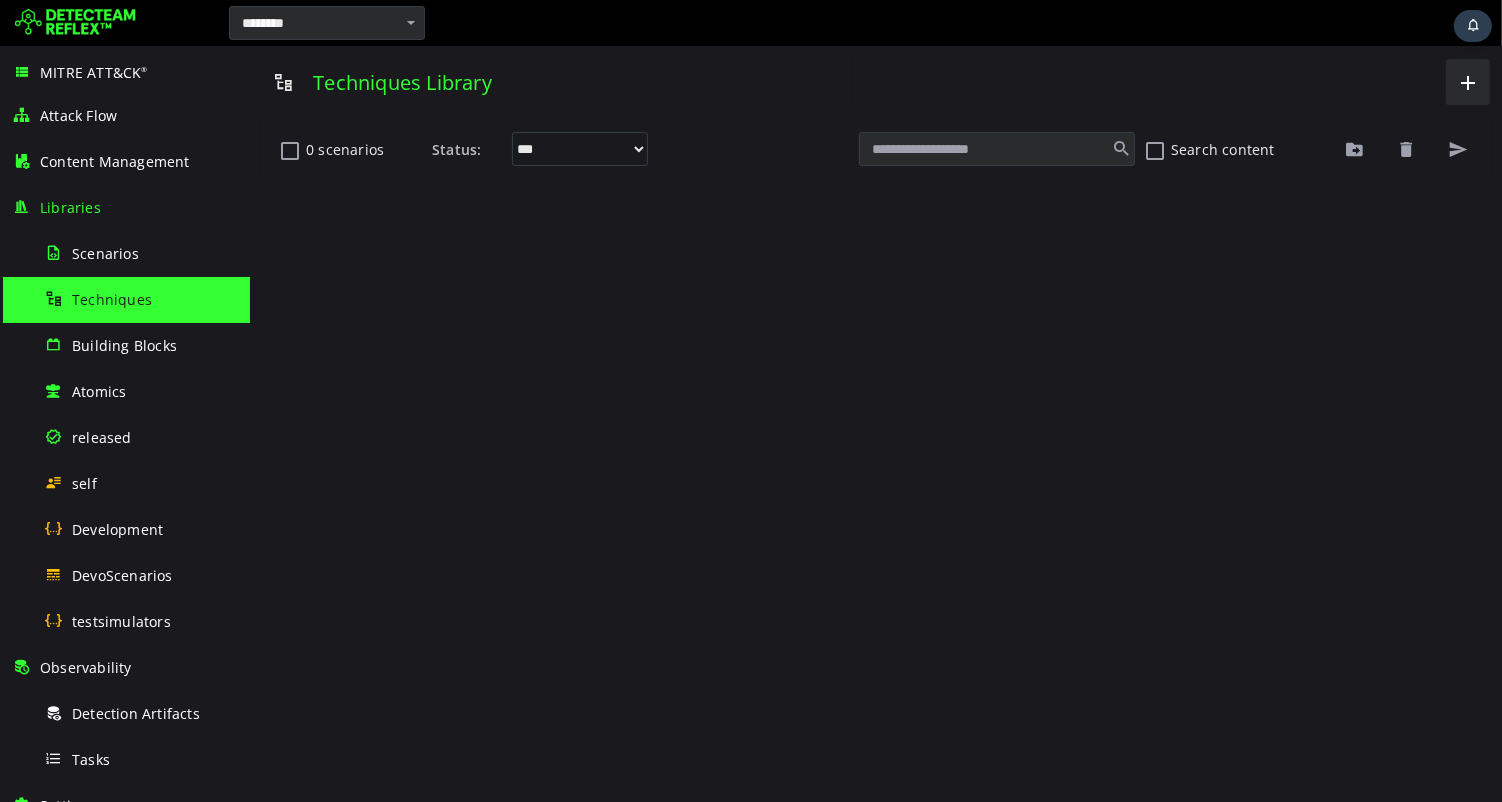scroll, scrollTop: 0, scrollLeft: 0, axis: both 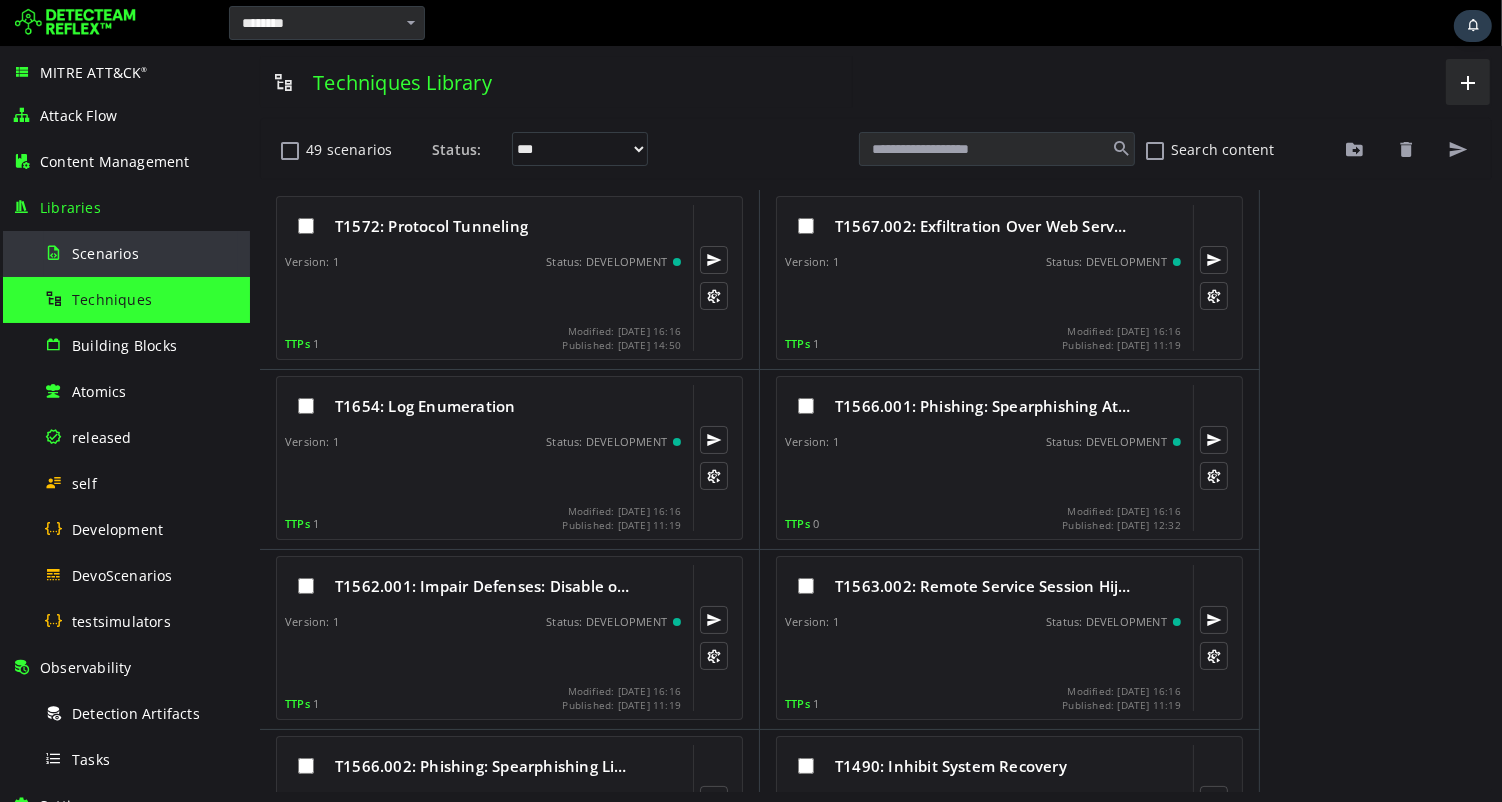 click on "Scenarios" at bounding box center (105, 253) 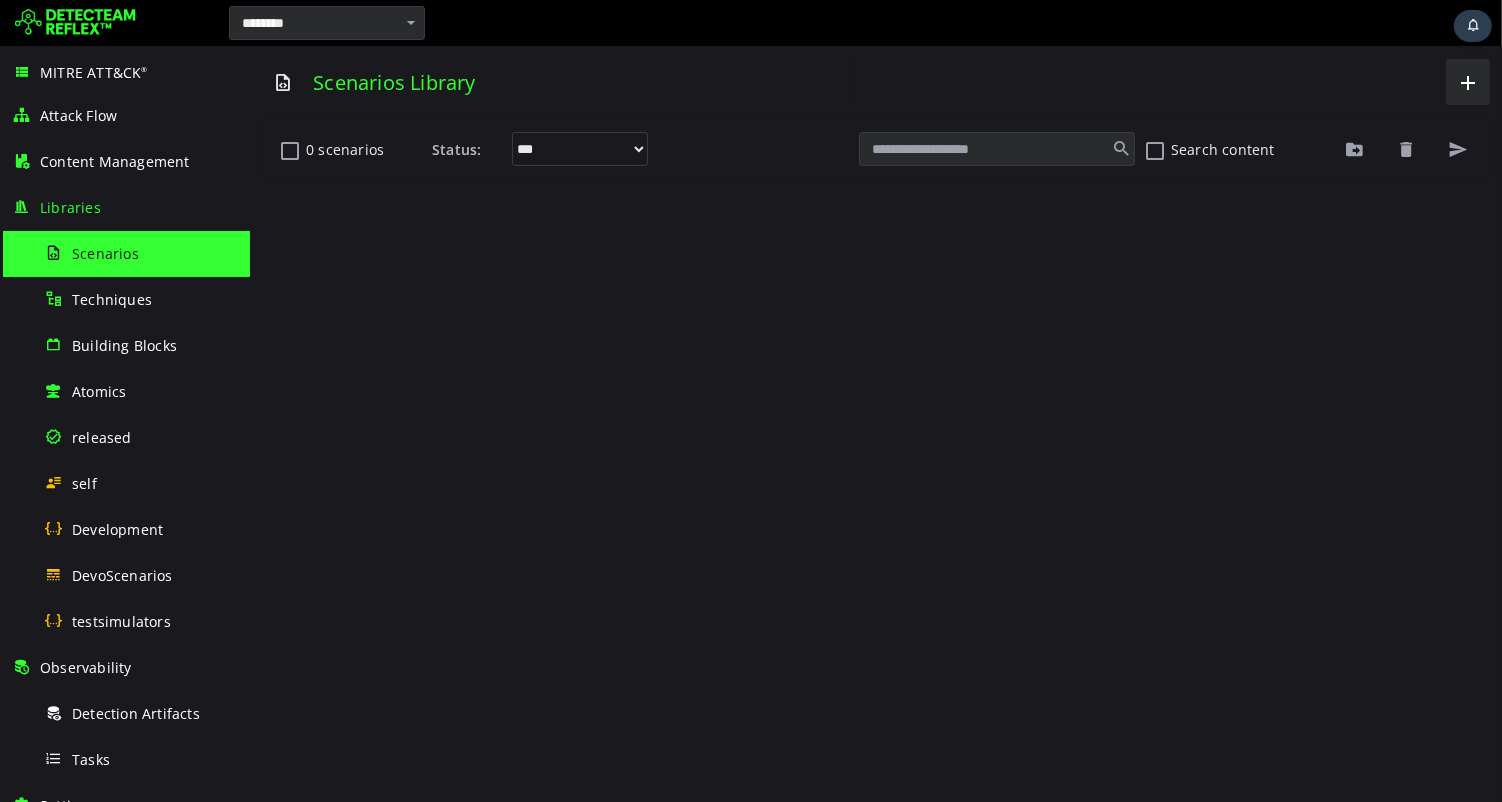 scroll, scrollTop: 0, scrollLeft: 0, axis: both 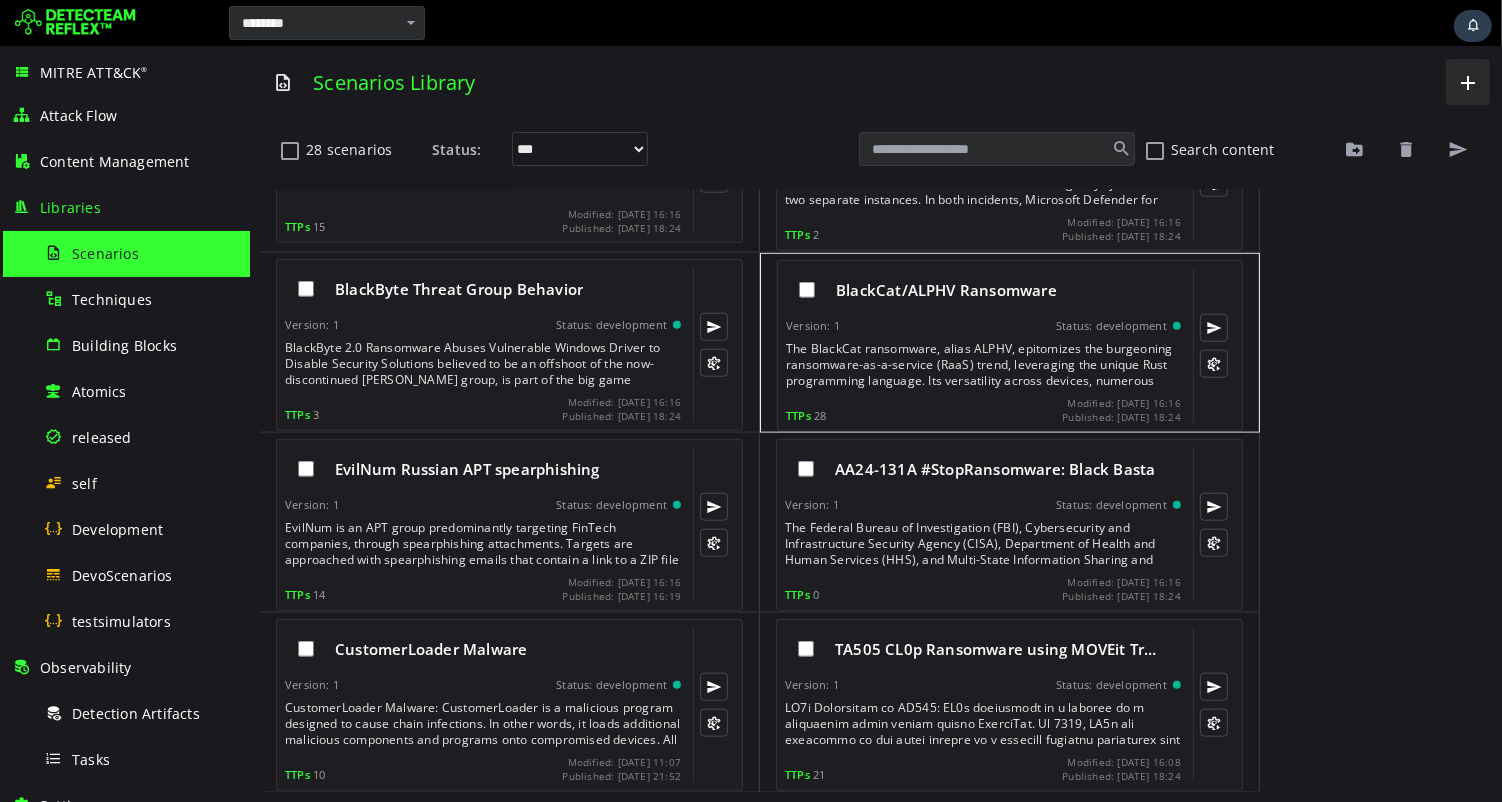 click on "The BlackCat ransomware, alias ALPHV, epitomizes the burgeoning ransomware-as-a-service (RaaS) trend, leveraging the unique Rust programming language. Its versatility across devices, numerous entry points, and ties to notorious threat groups underscore its prominence. Employed by diverse actors, it encrypts and exfiltrates data, employing double extortion tactics for ransom payment." at bounding box center (984, 365) 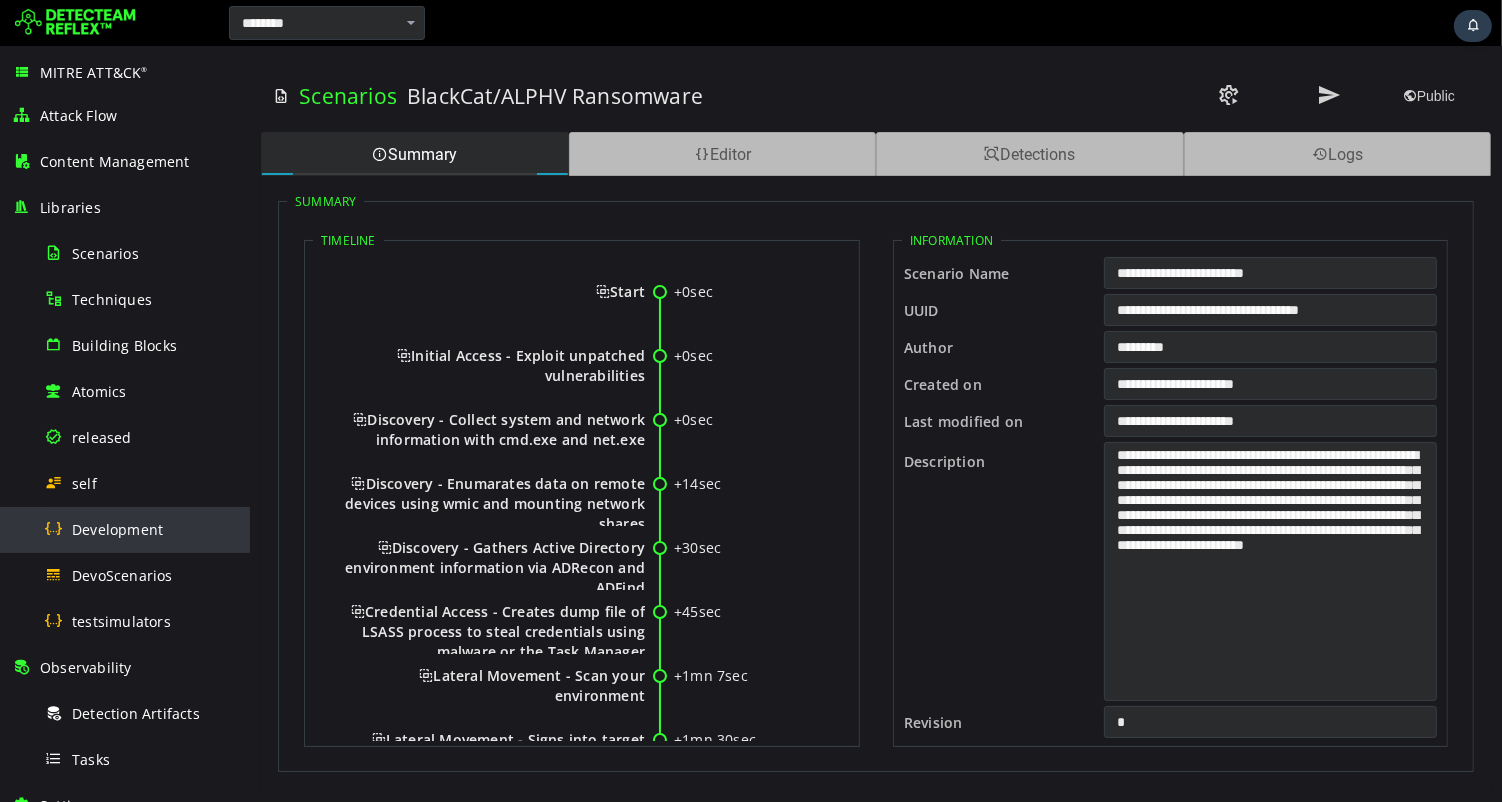 scroll, scrollTop: 0, scrollLeft: 0, axis: both 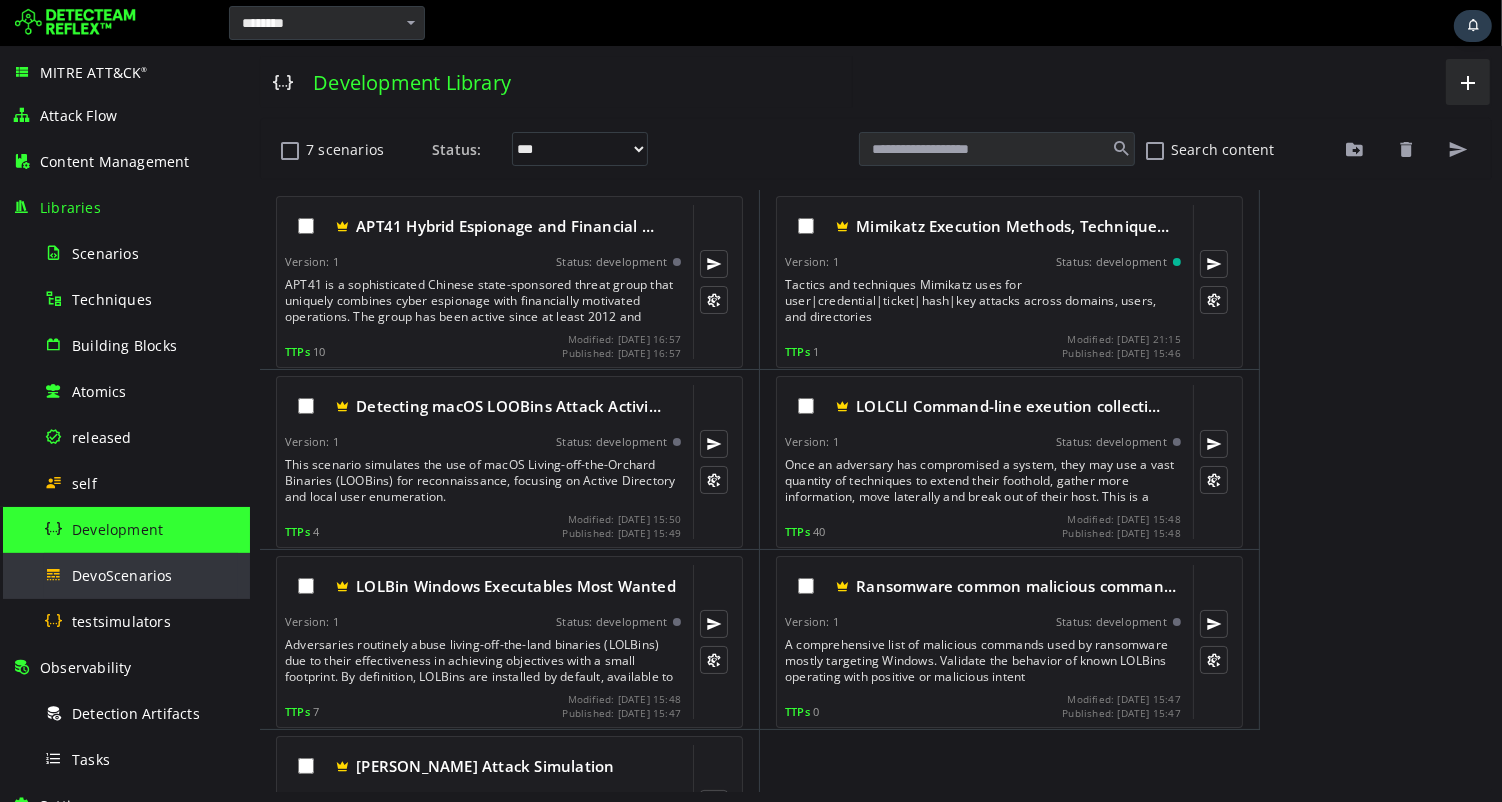 click on "DevoScenarios" at bounding box center [122, 575] 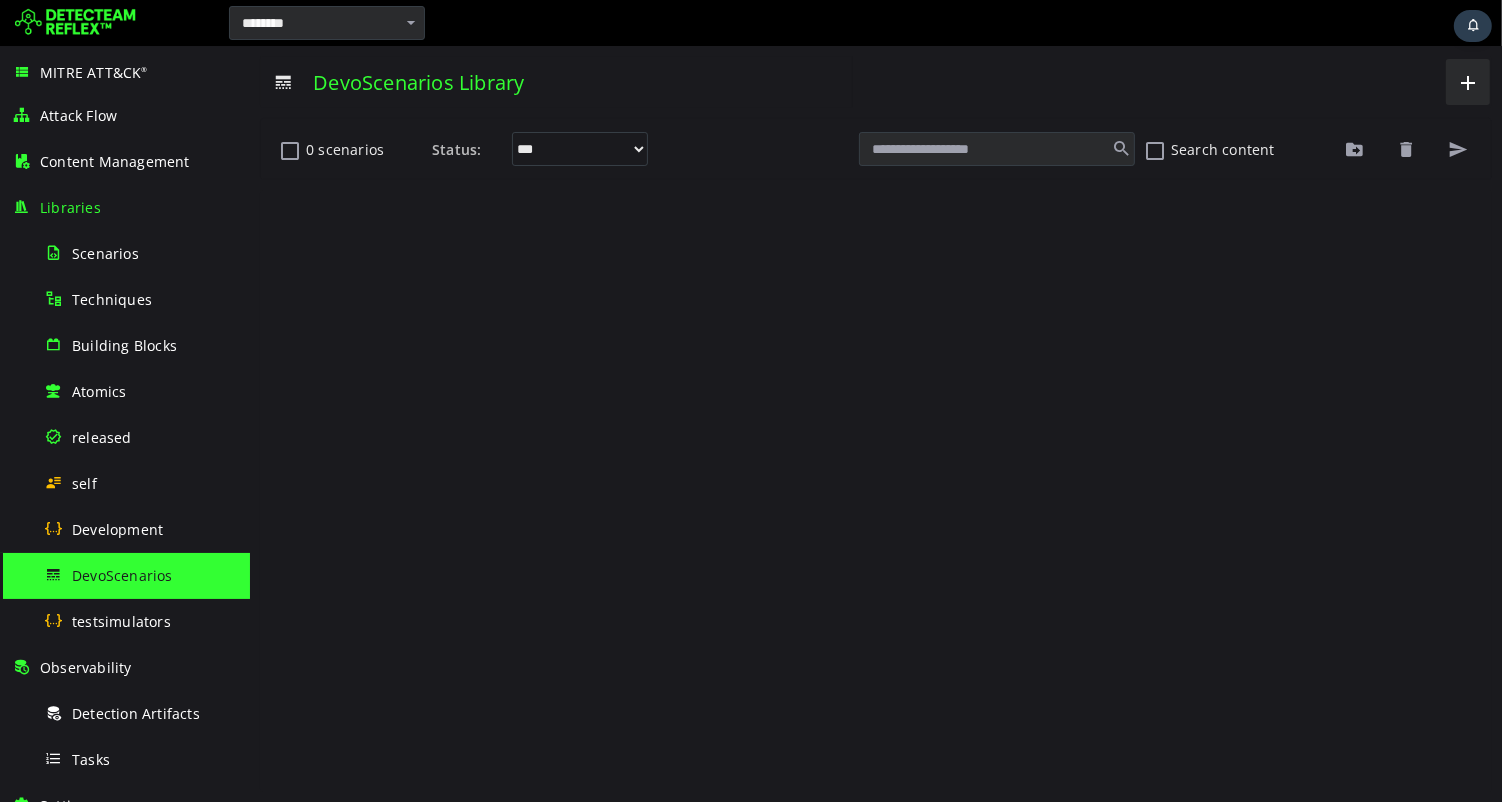 scroll, scrollTop: 0, scrollLeft: 0, axis: both 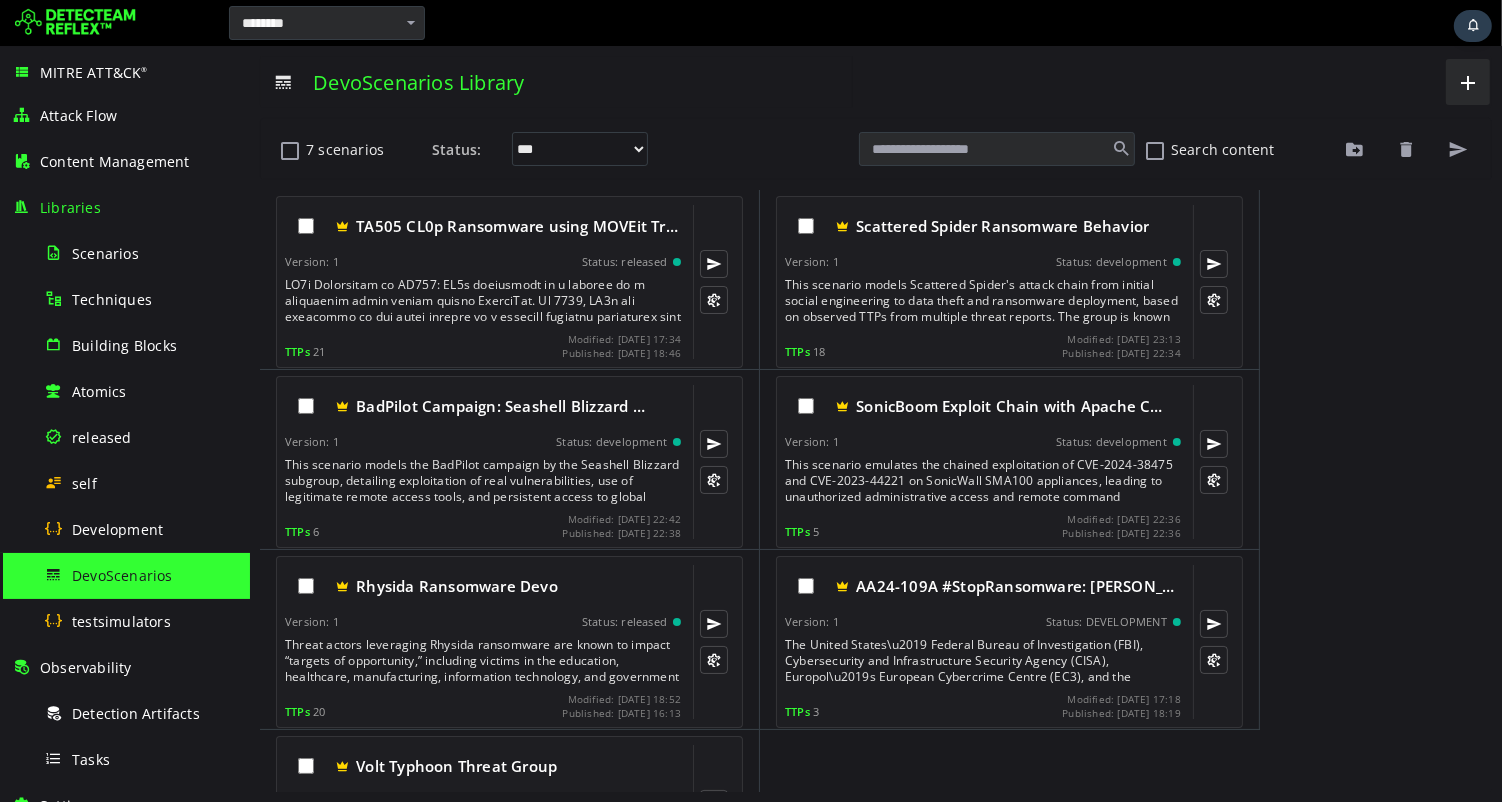 click on "**********" at bounding box center (875, 424) 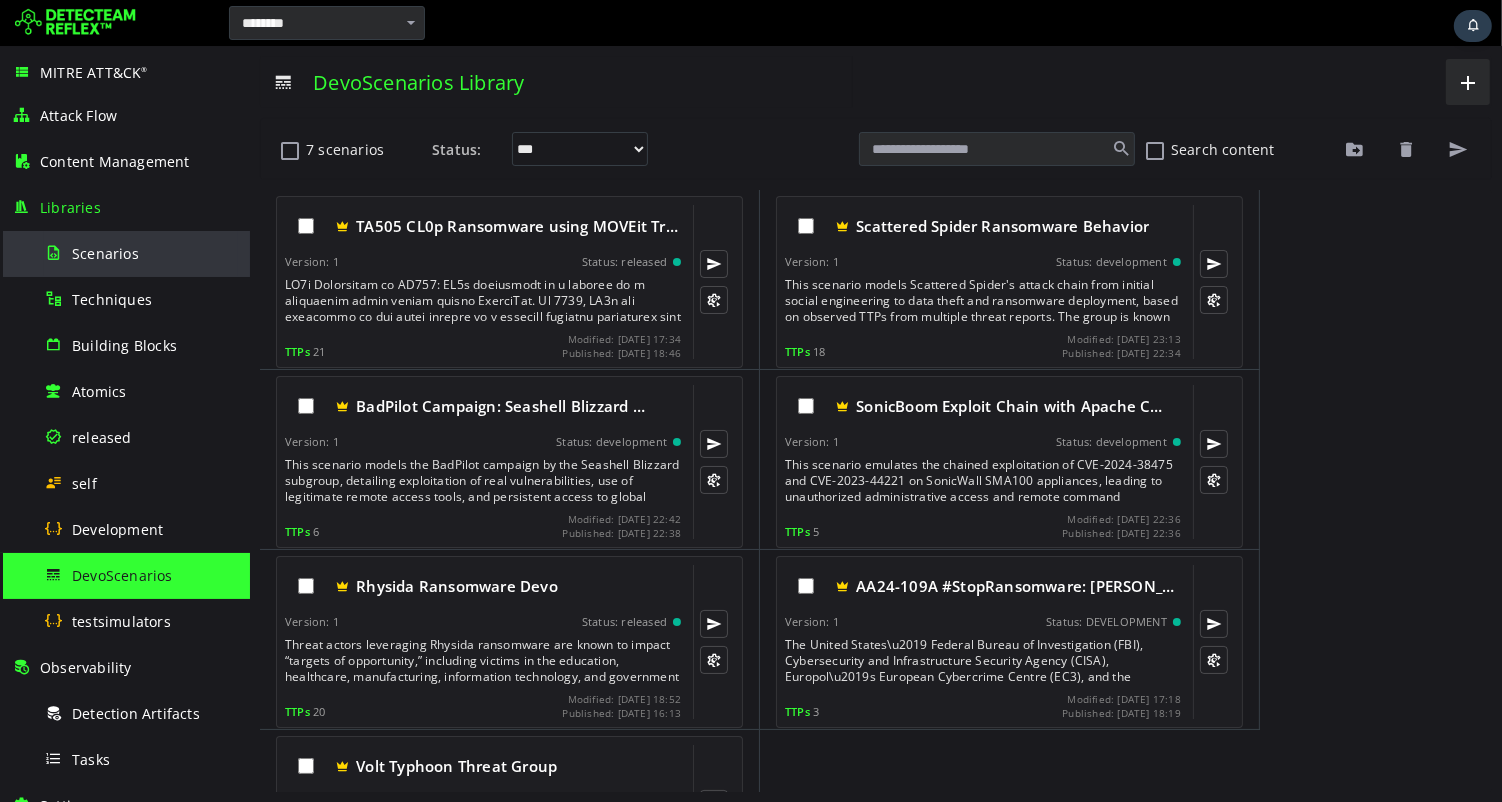 click on "Scenarios" at bounding box center (105, 253) 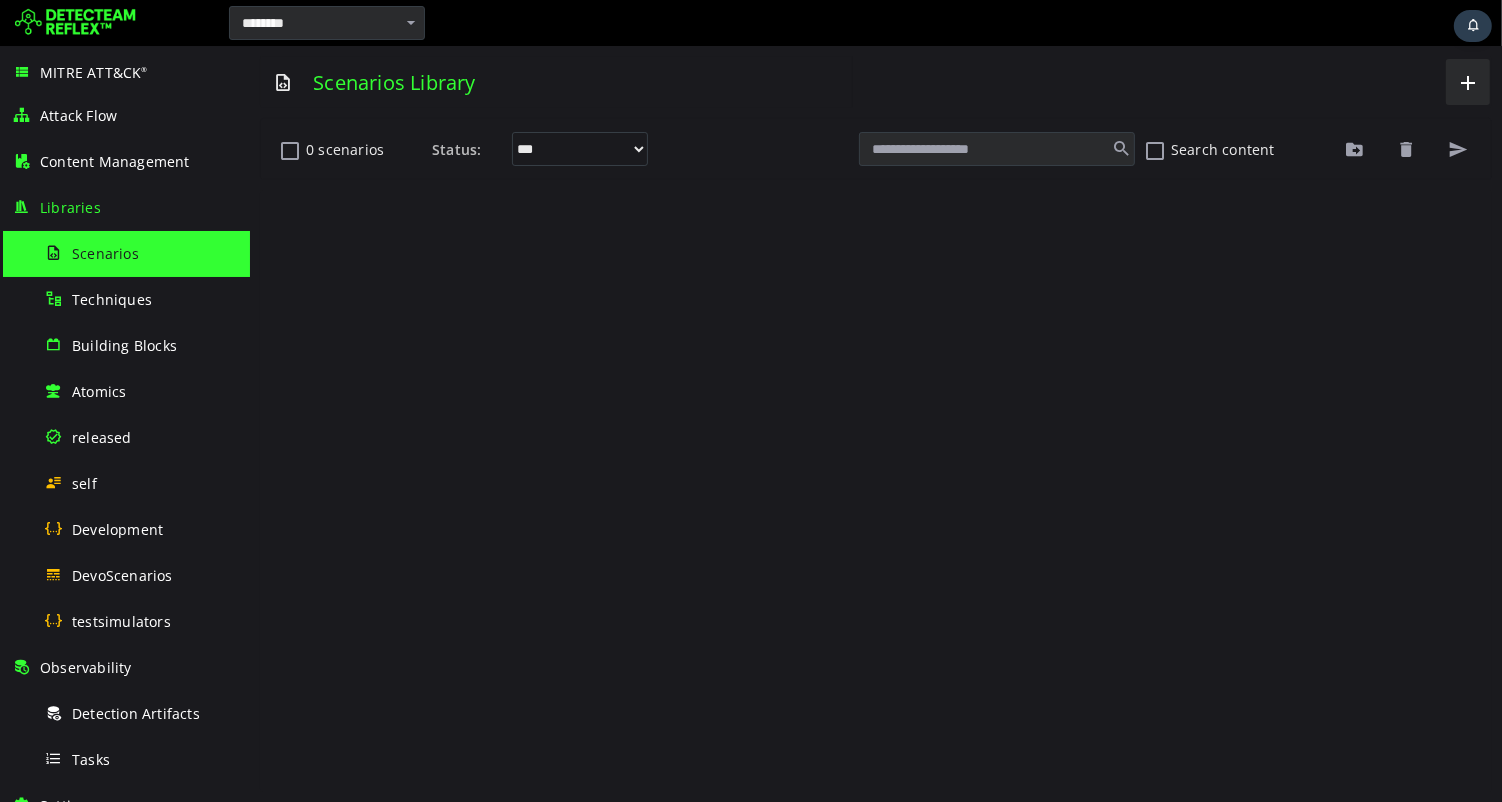 scroll, scrollTop: 0, scrollLeft: 0, axis: both 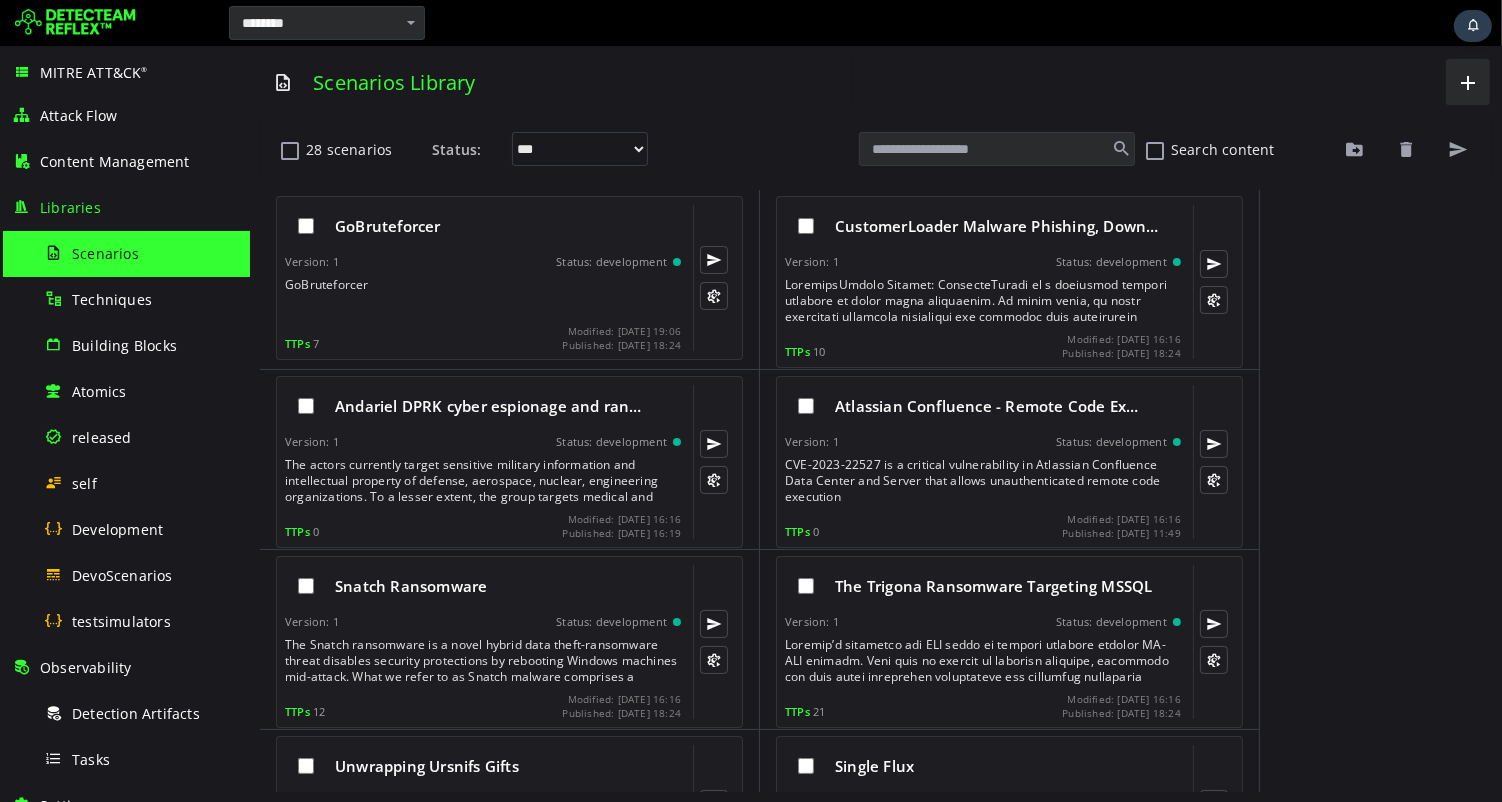 click at bounding box center [996, 149] 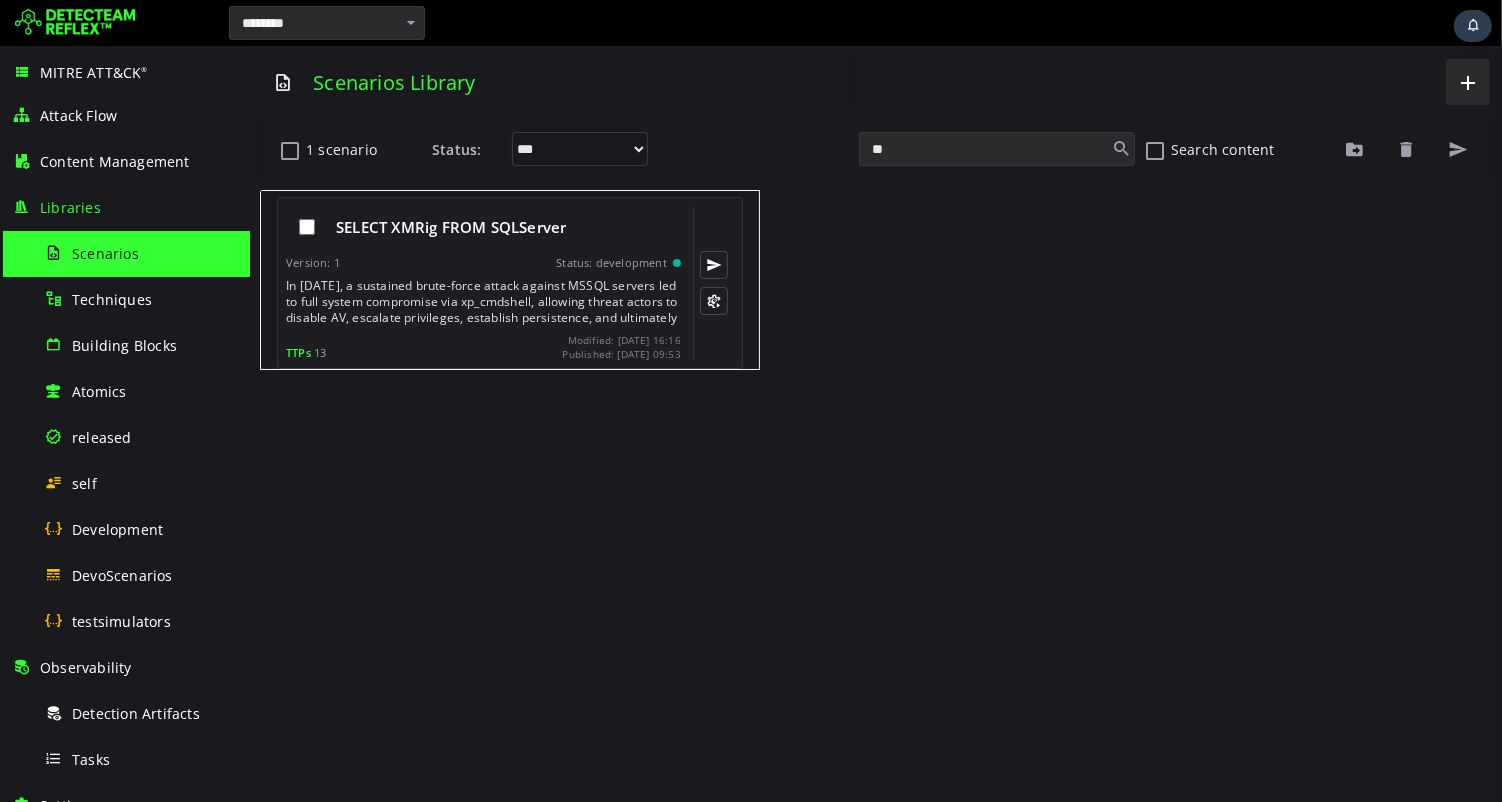 type on "**" 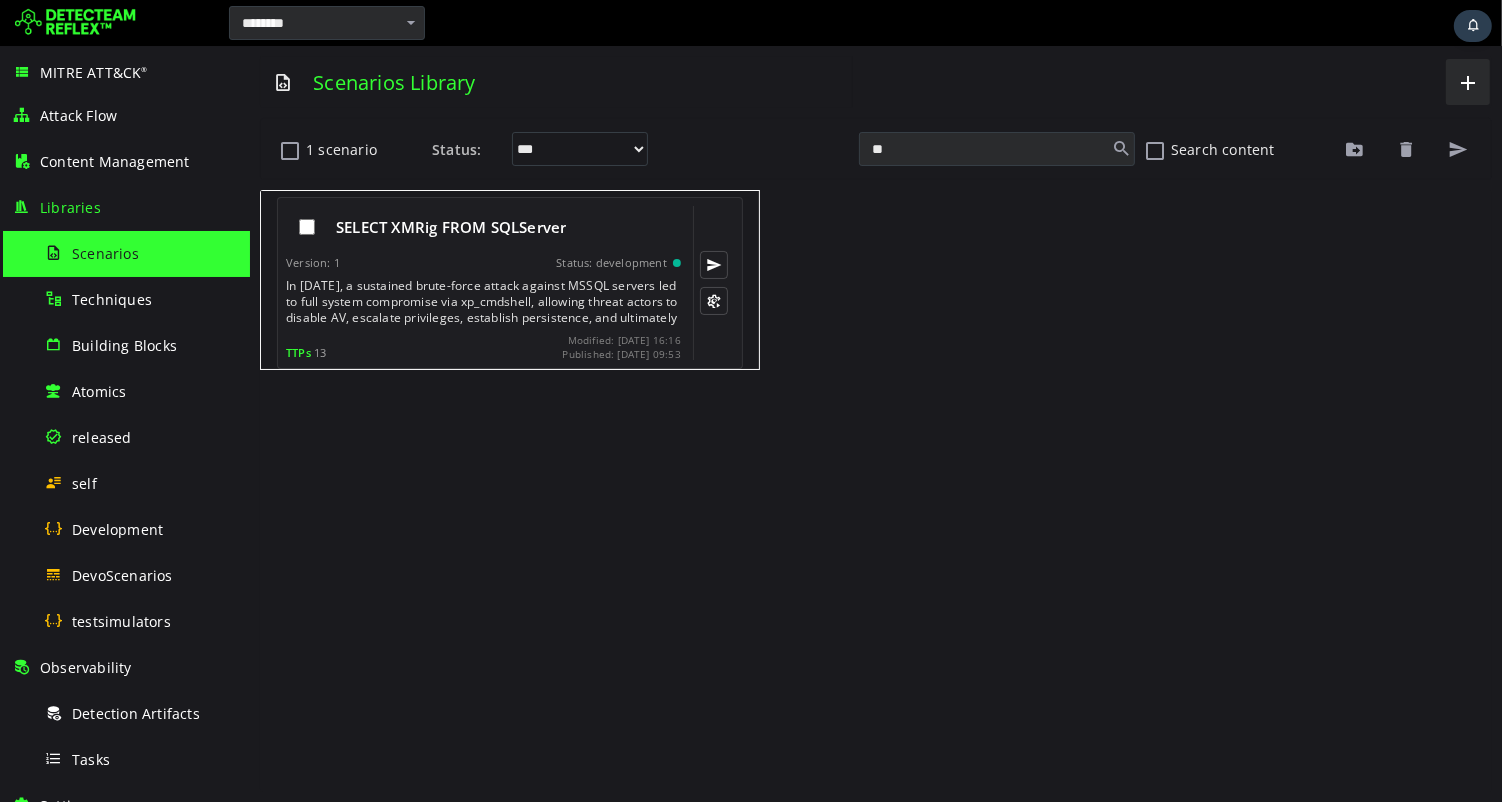 click on "In [DATE], a sustained brute-force attack against MSSQL servers led to full system compromise via xp_cmdshell, allowing threat actors to disable AV, escalate privileges, establish persistence, and ultimately deploy the XMRig crypto miner using WMI-based execution." at bounding box center (484, 302) 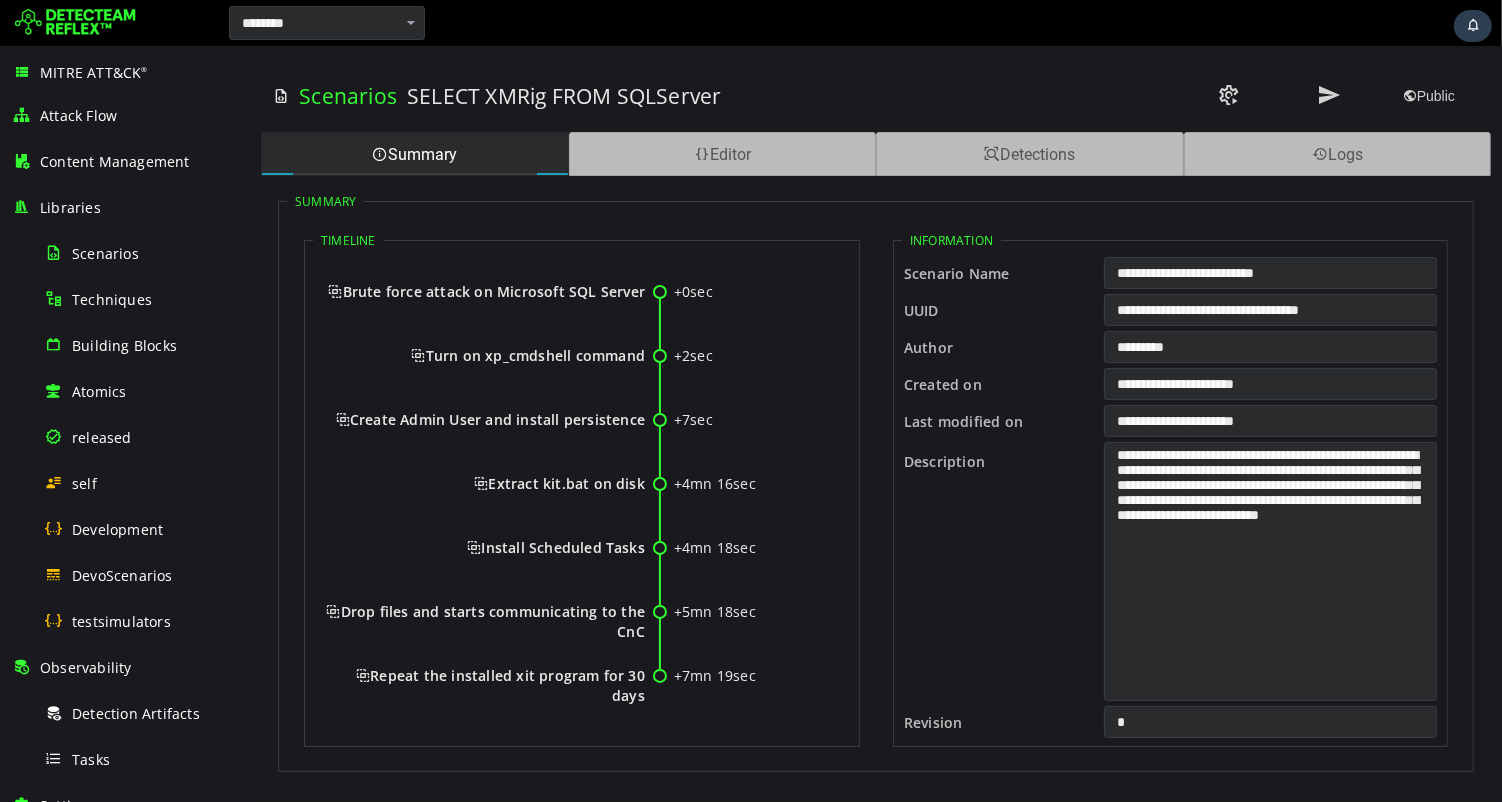 scroll, scrollTop: 0, scrollLeft: 0, axis: both 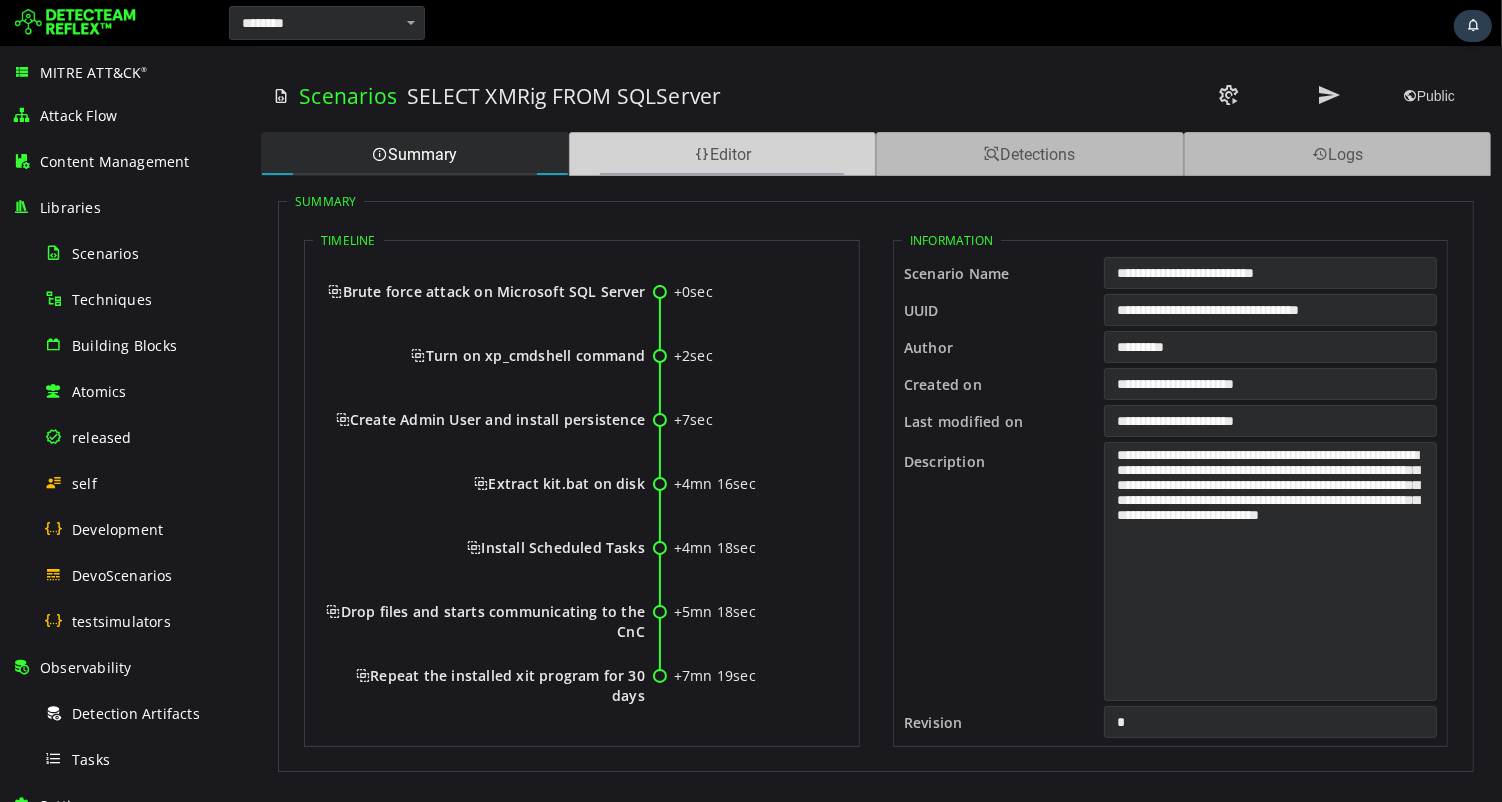click at bounding box center (701, 154) 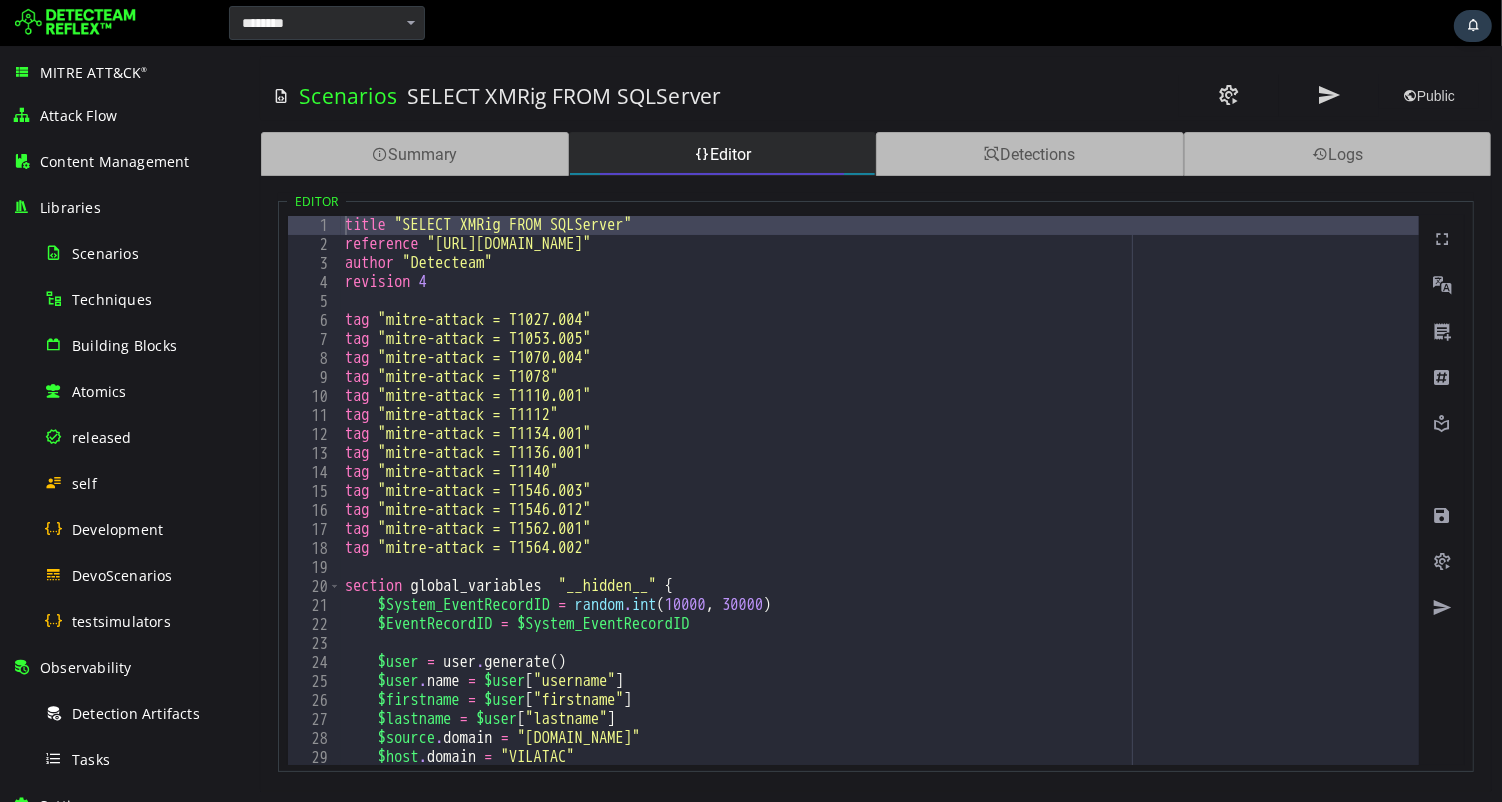 scroll, scrollTop: 173, scrollLeft: 0, axis: vertical 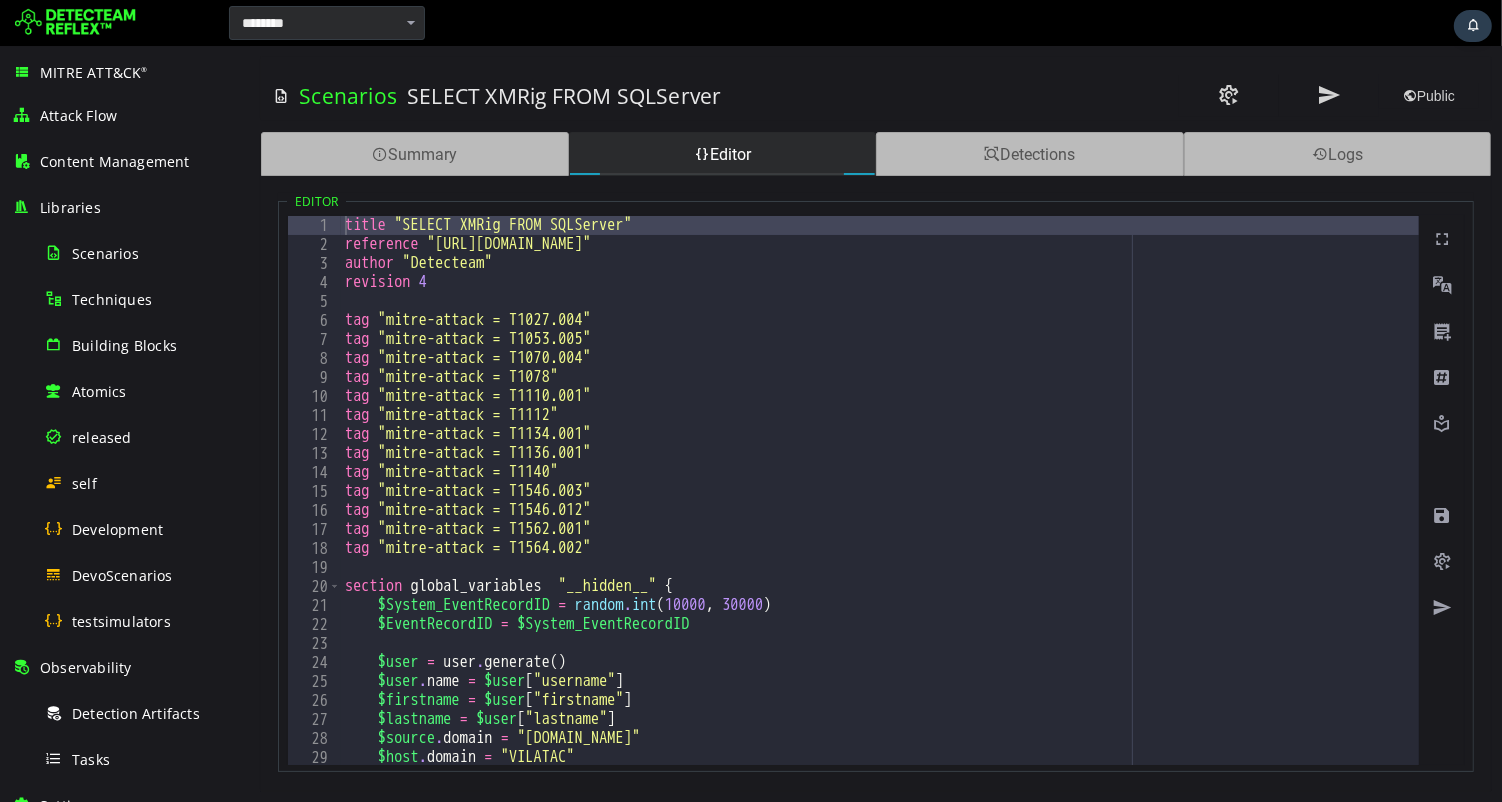click at bounding box center (965, 23) 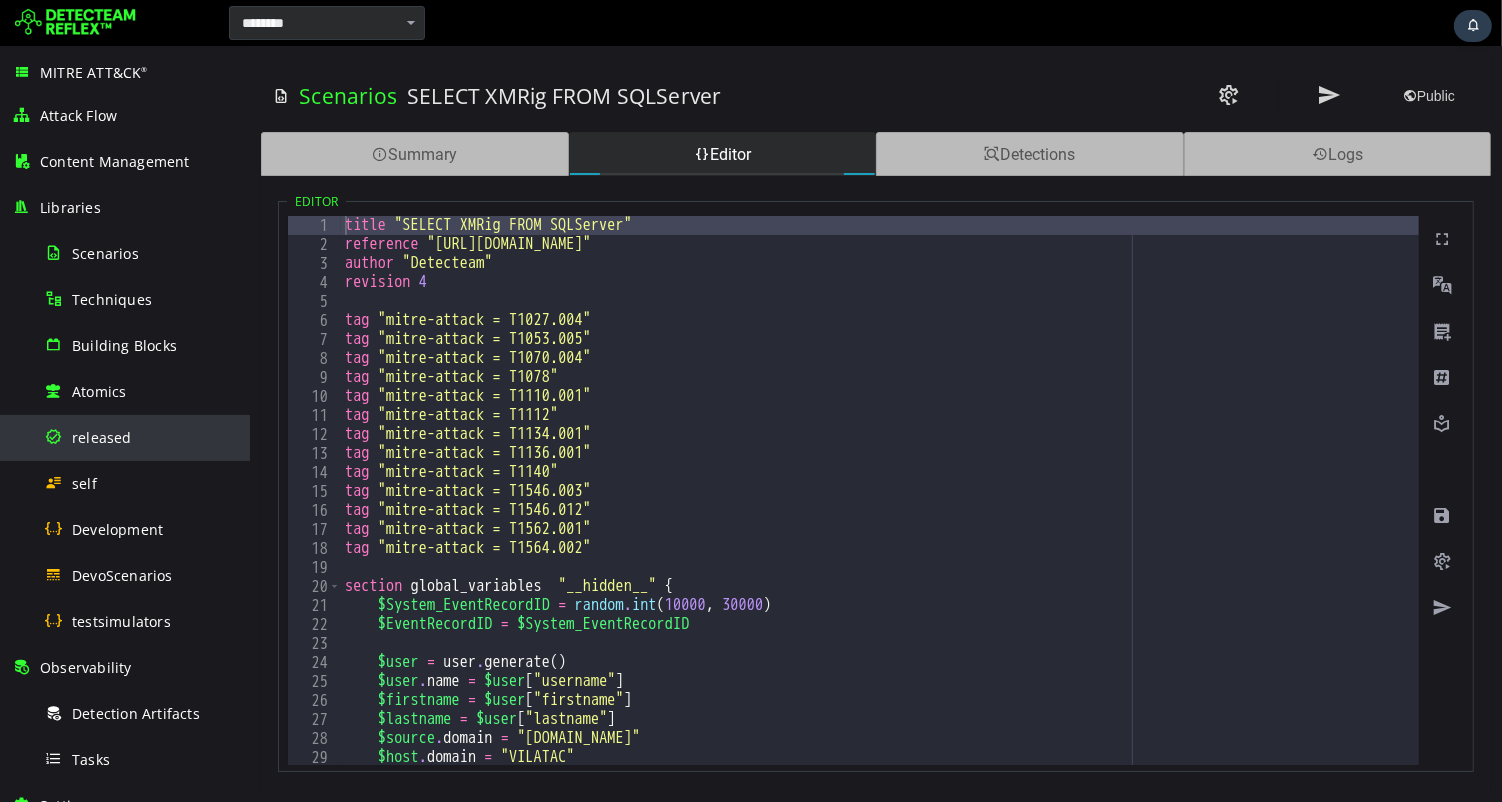 click on "released" at bounding box center [102, 437] 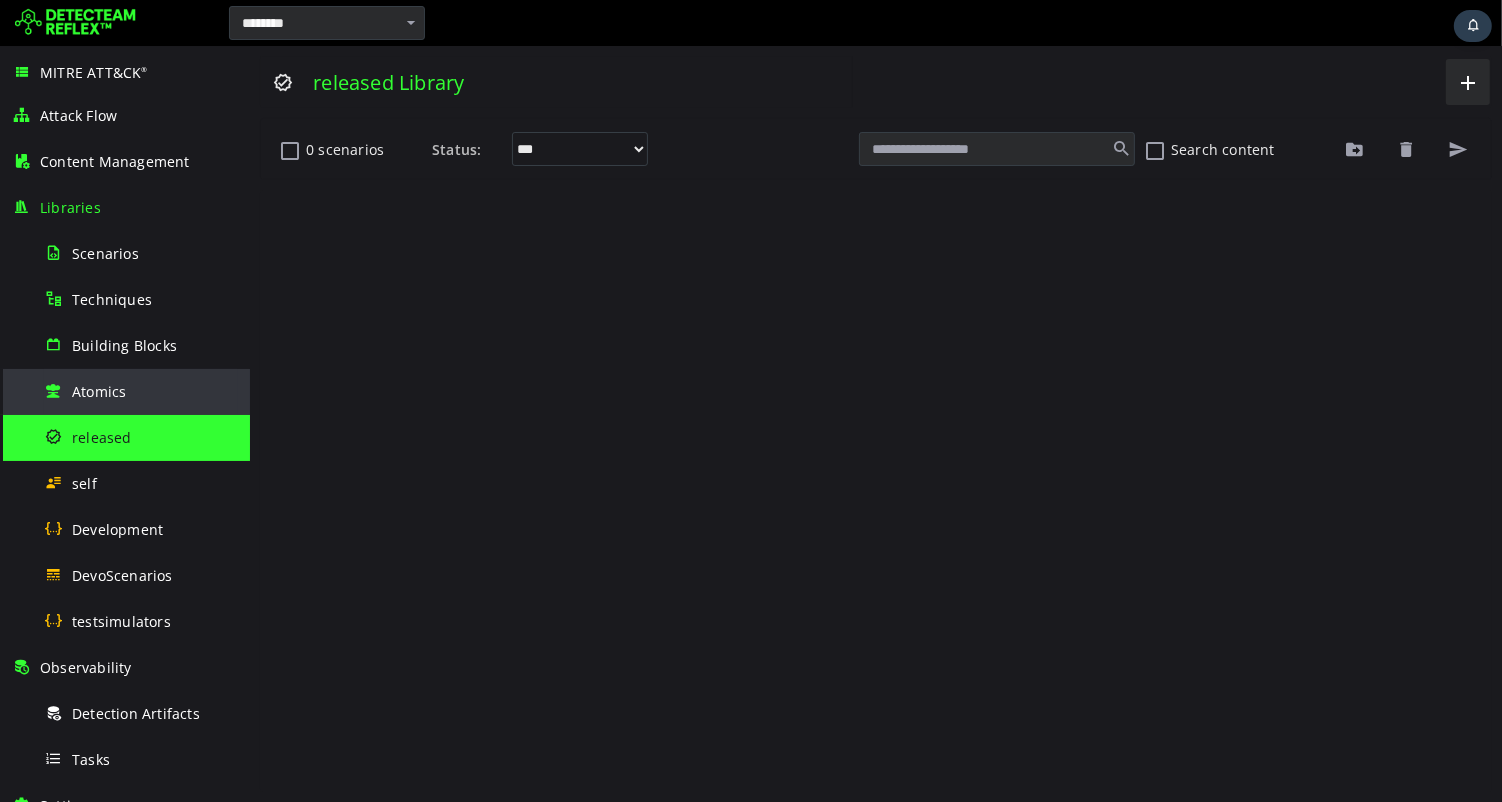 scroll, scrollTop: 0, scrollLeft: 0, axis: both 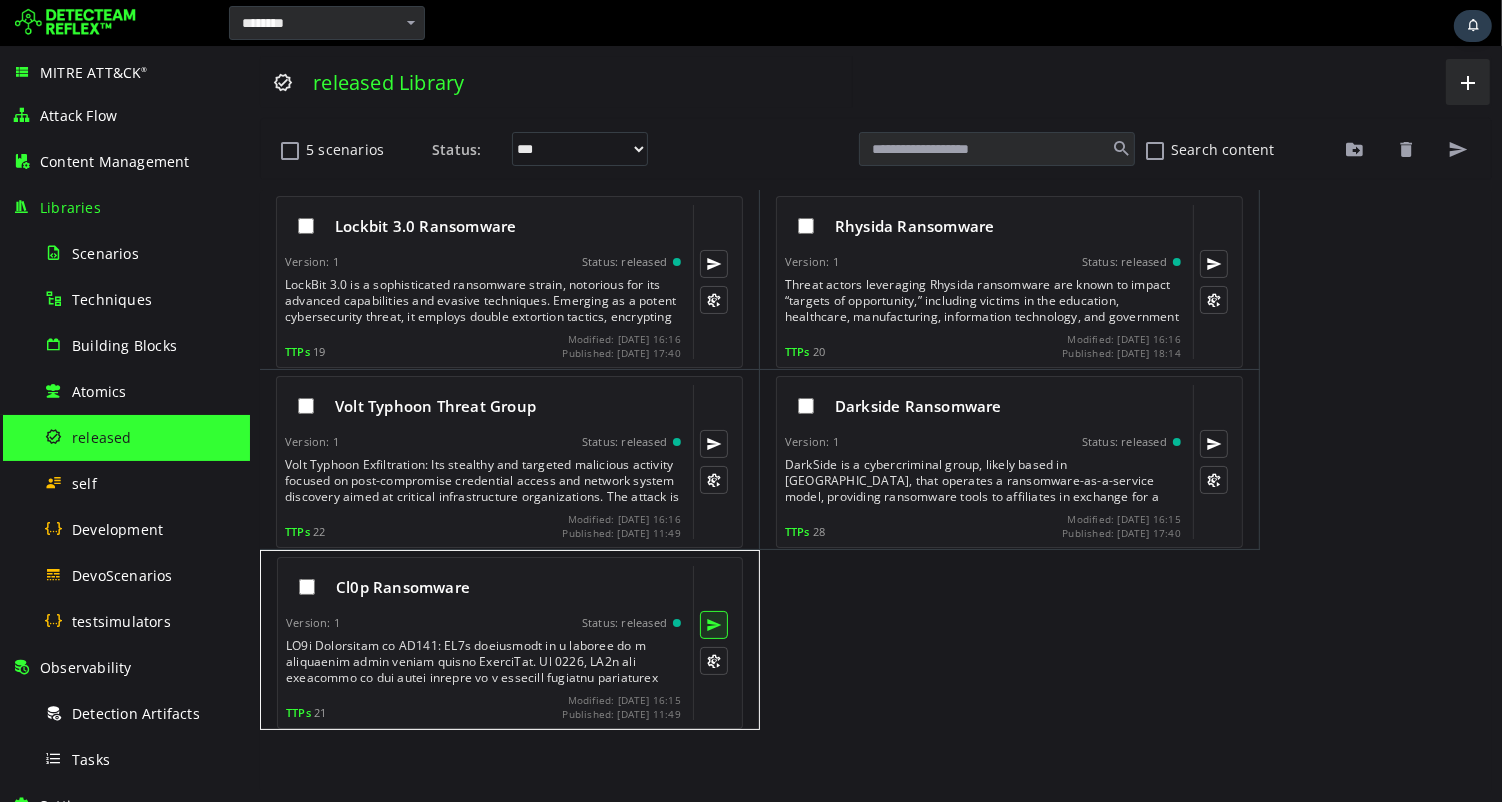click at bounding box center (713, 625) 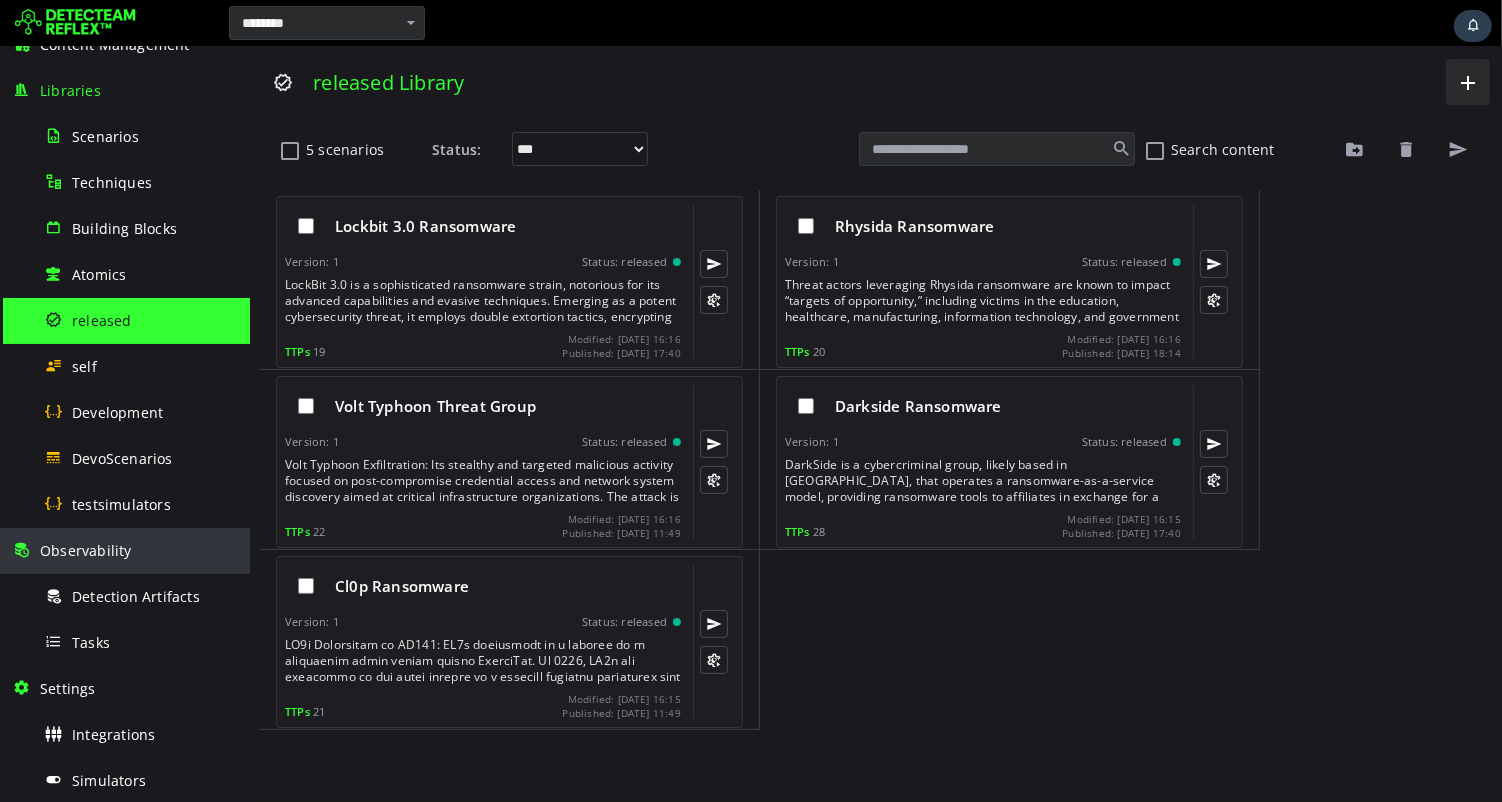 scroll, scrollTop: 124, scrollLeft: 0, axis: vertical 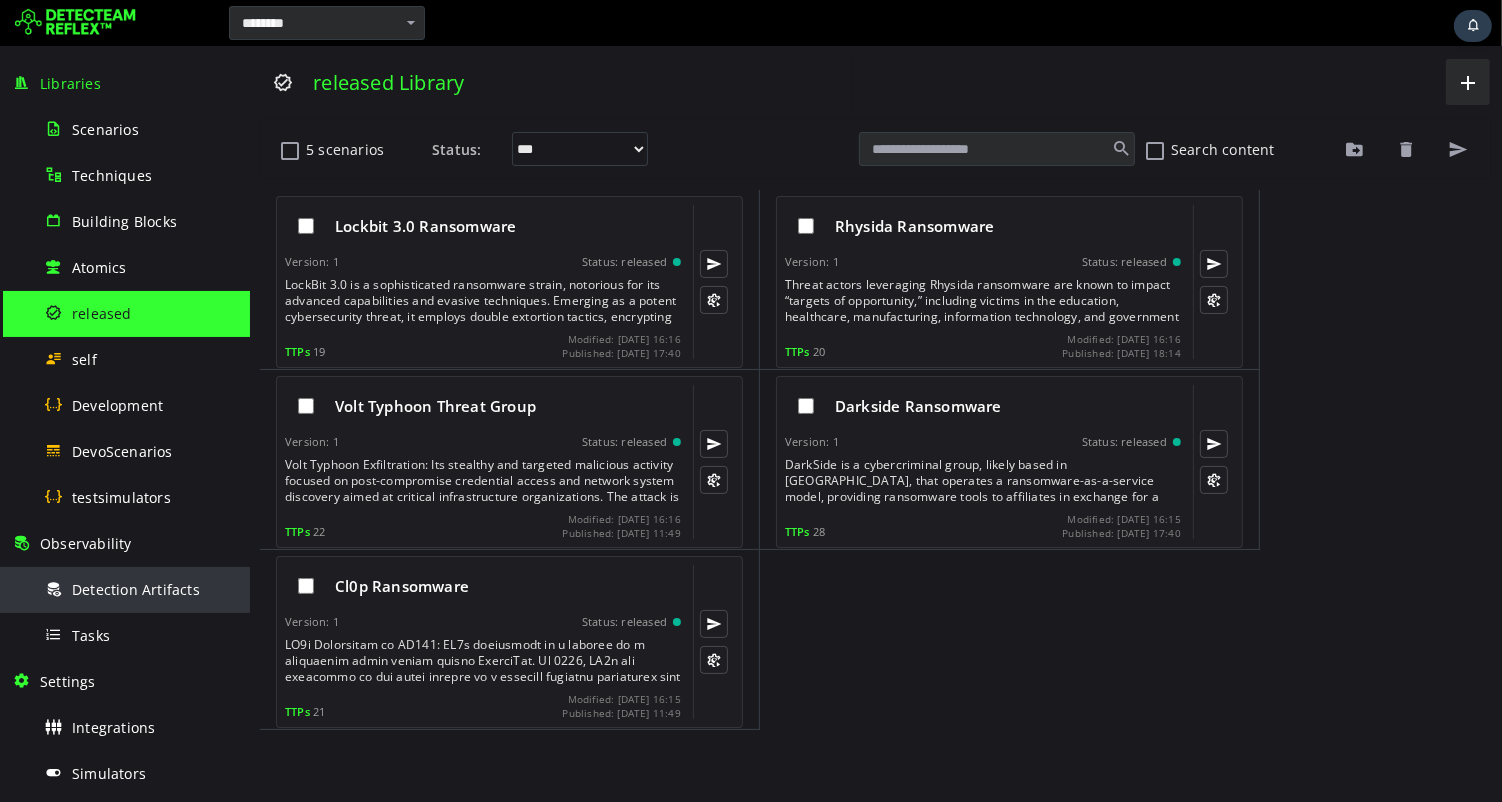 click on "Detection Artifacts" at bounding box center (136, 589) 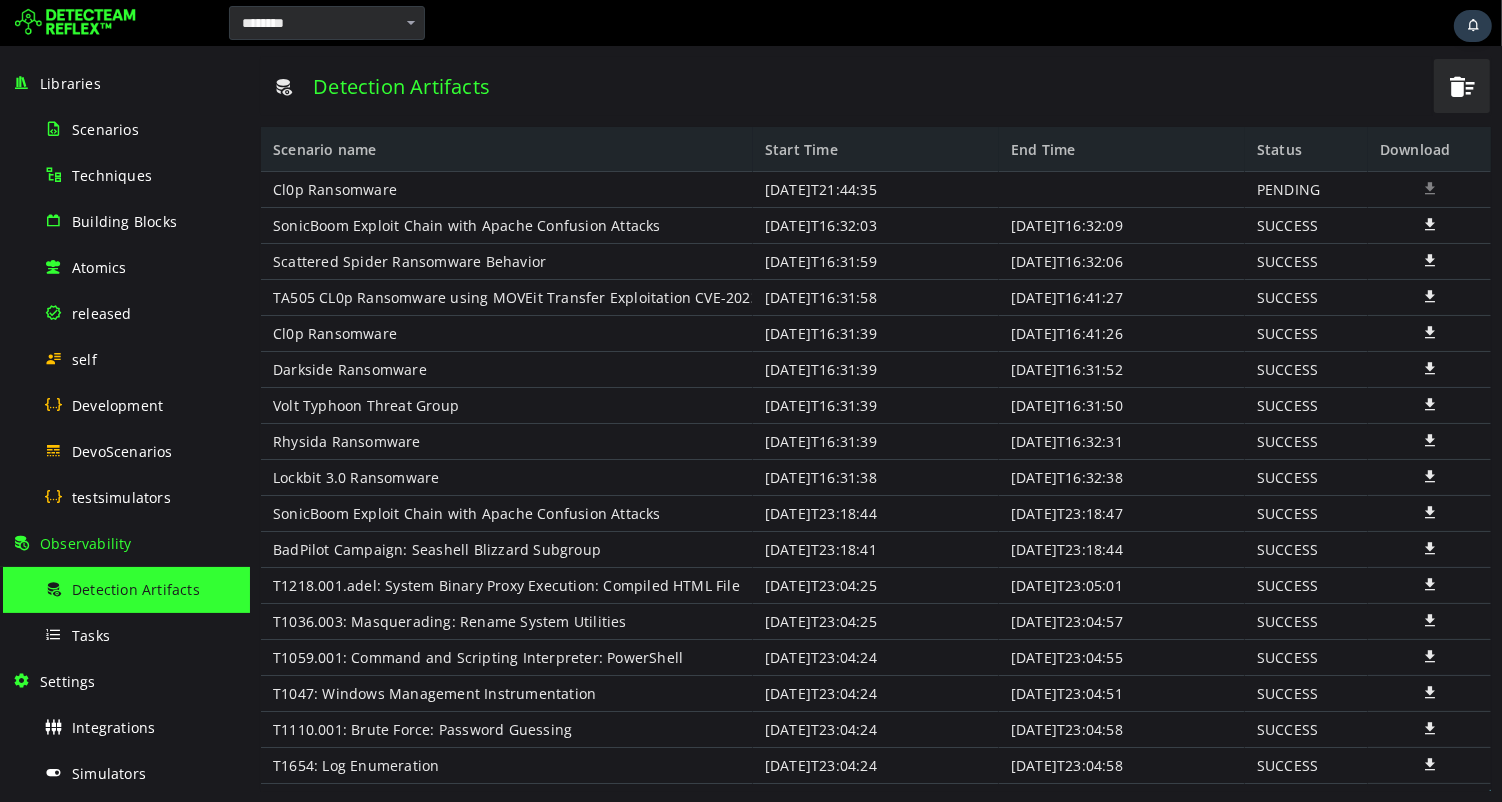 scroll, scrollTop: 0, scrollLeft: 0, axis: both 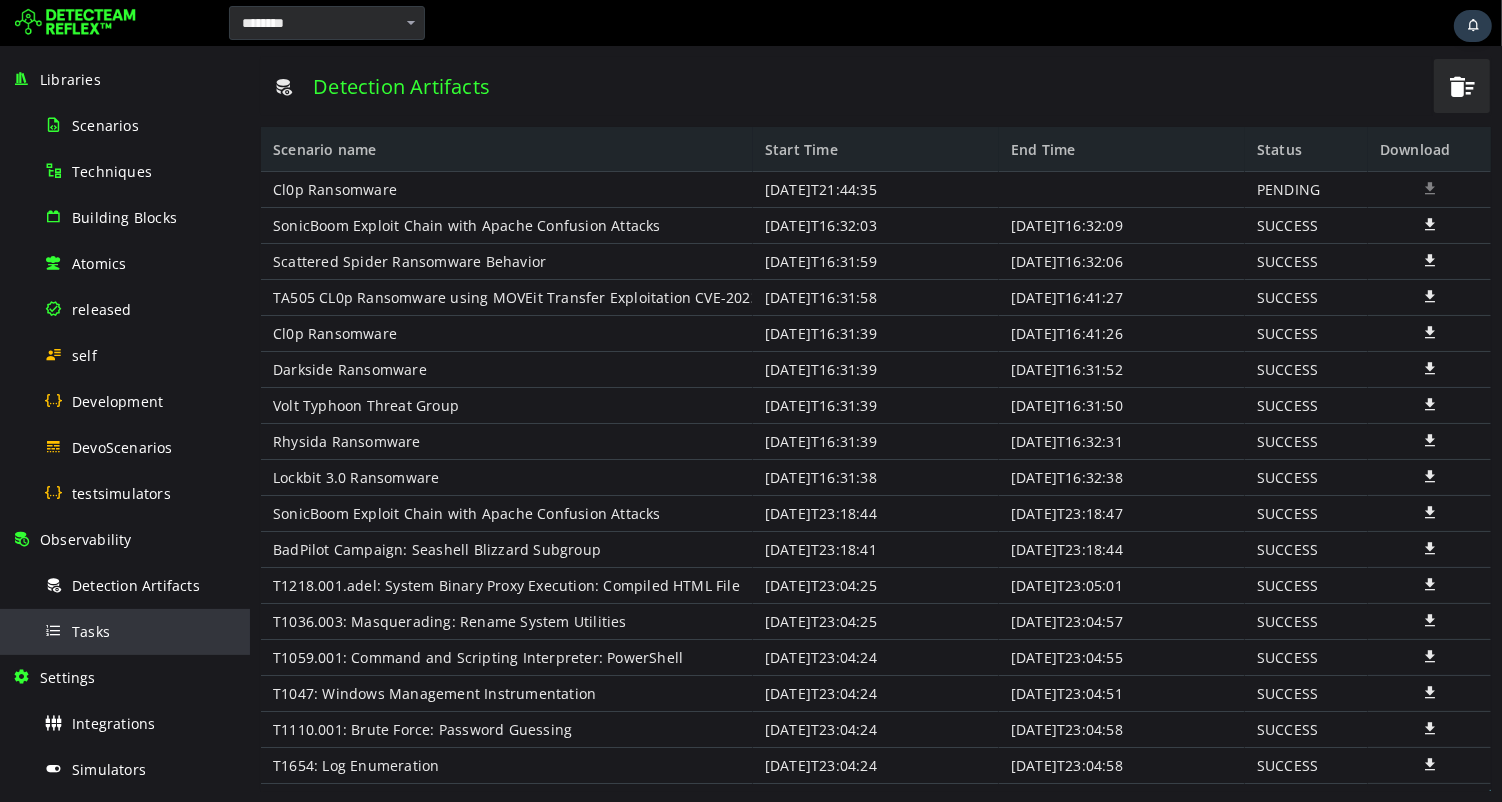 click on "Tasks" at bounding box center (141, 631) 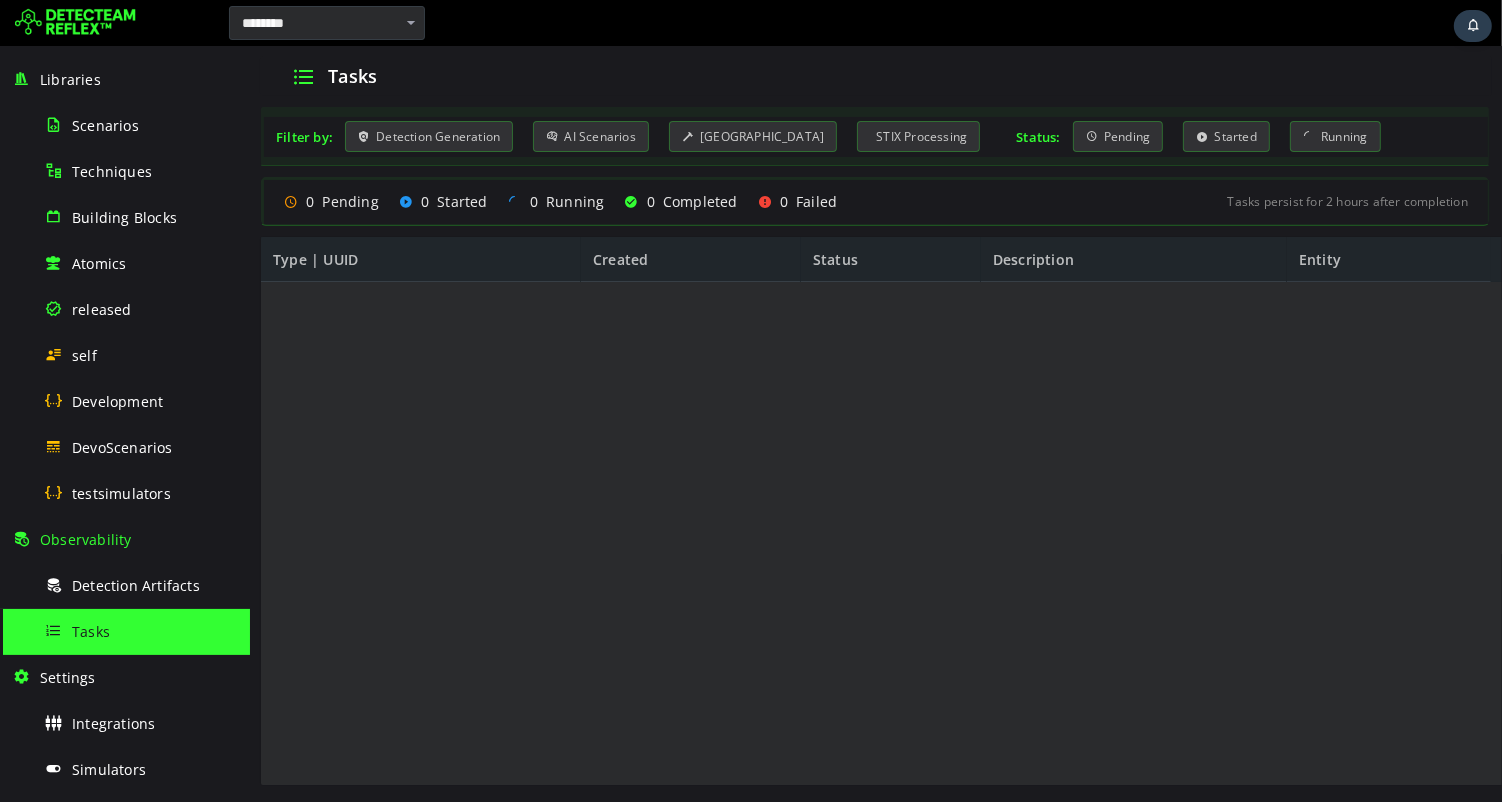 scroll, scrollTop: 0, scrollLeft: 0, axis: both 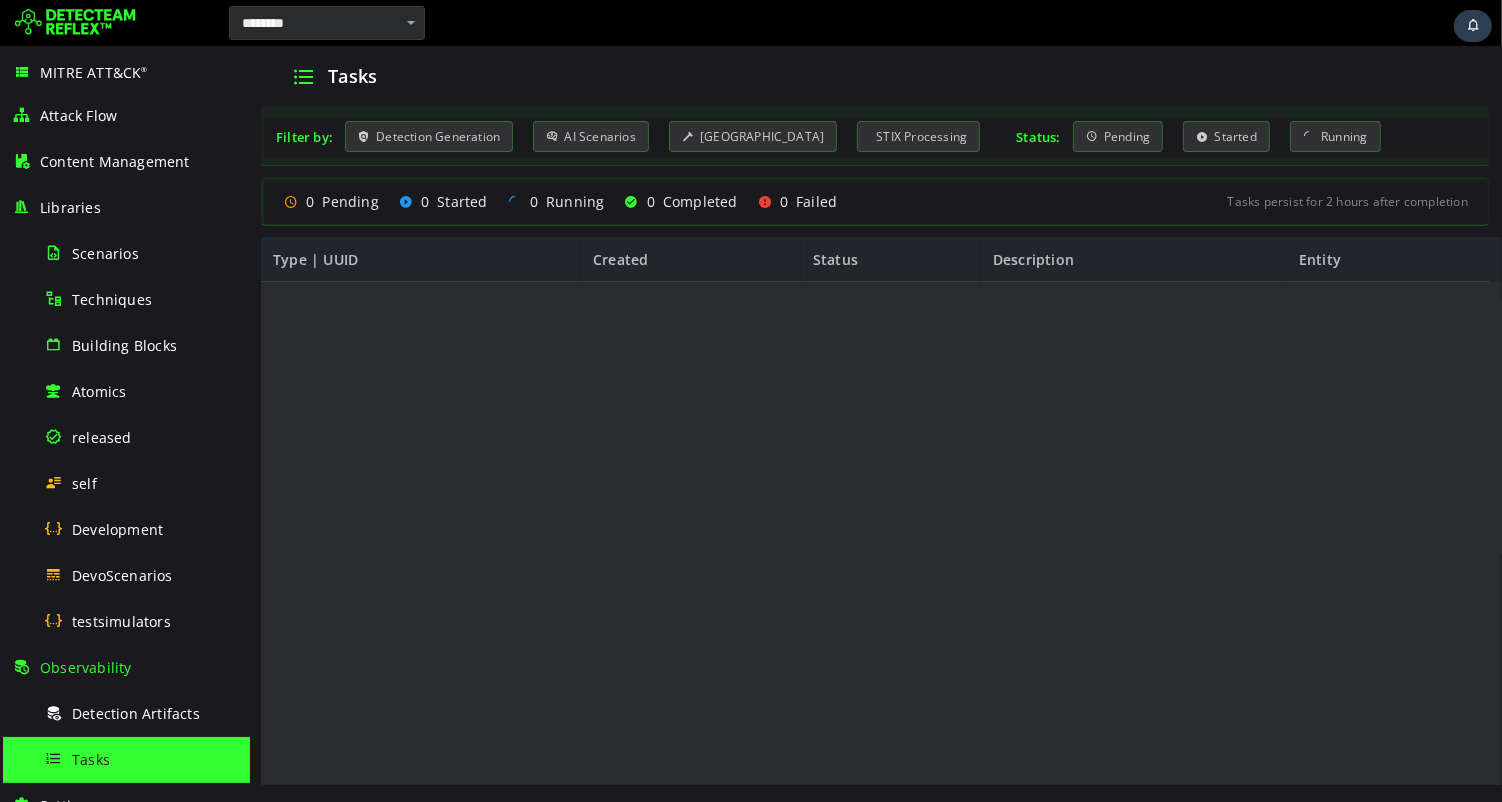 click on "Tasks" at bounding box center [875, 76] 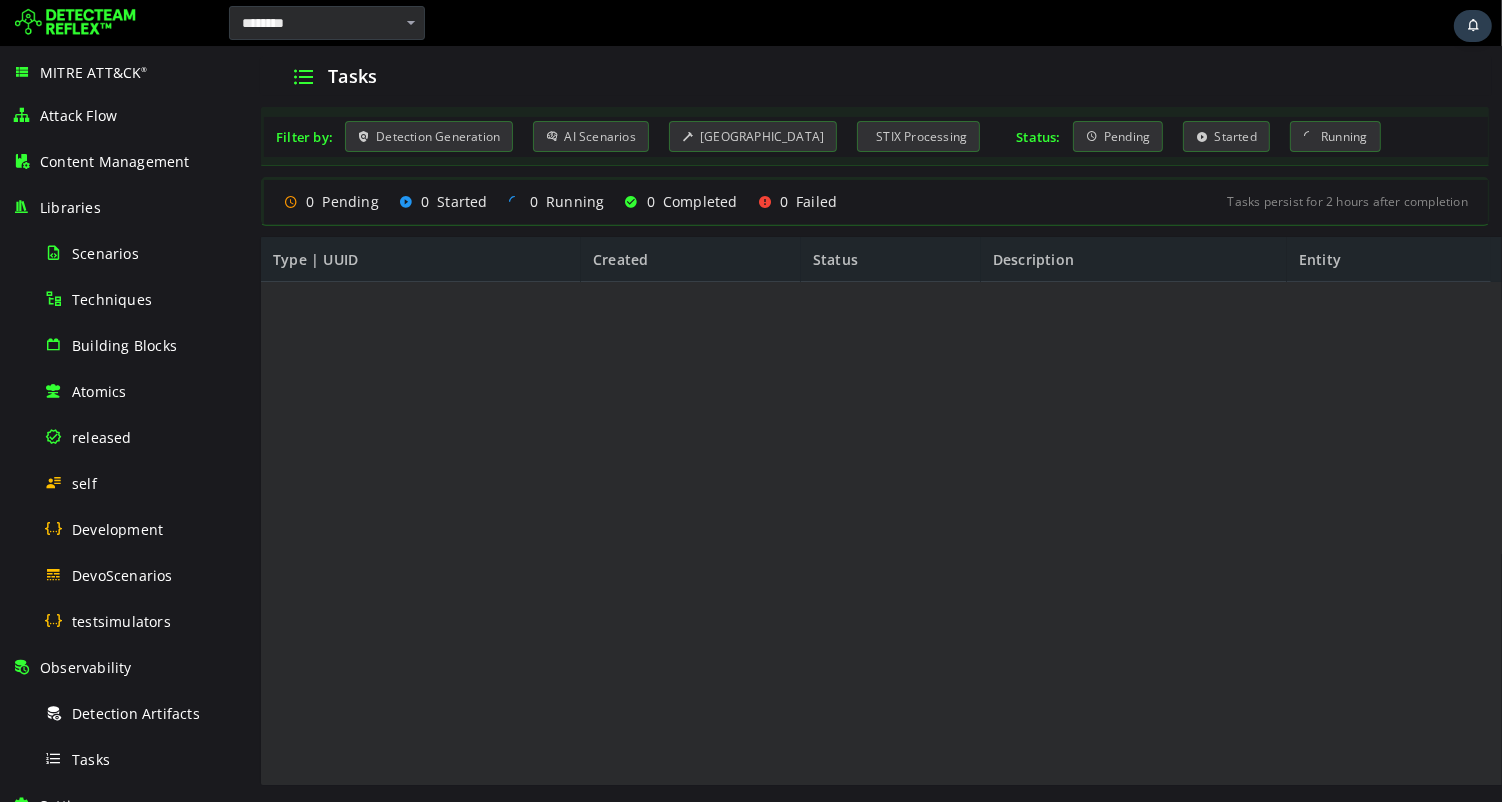 scroll, scrollTop: 0, scrollLeft: 0, axis: both 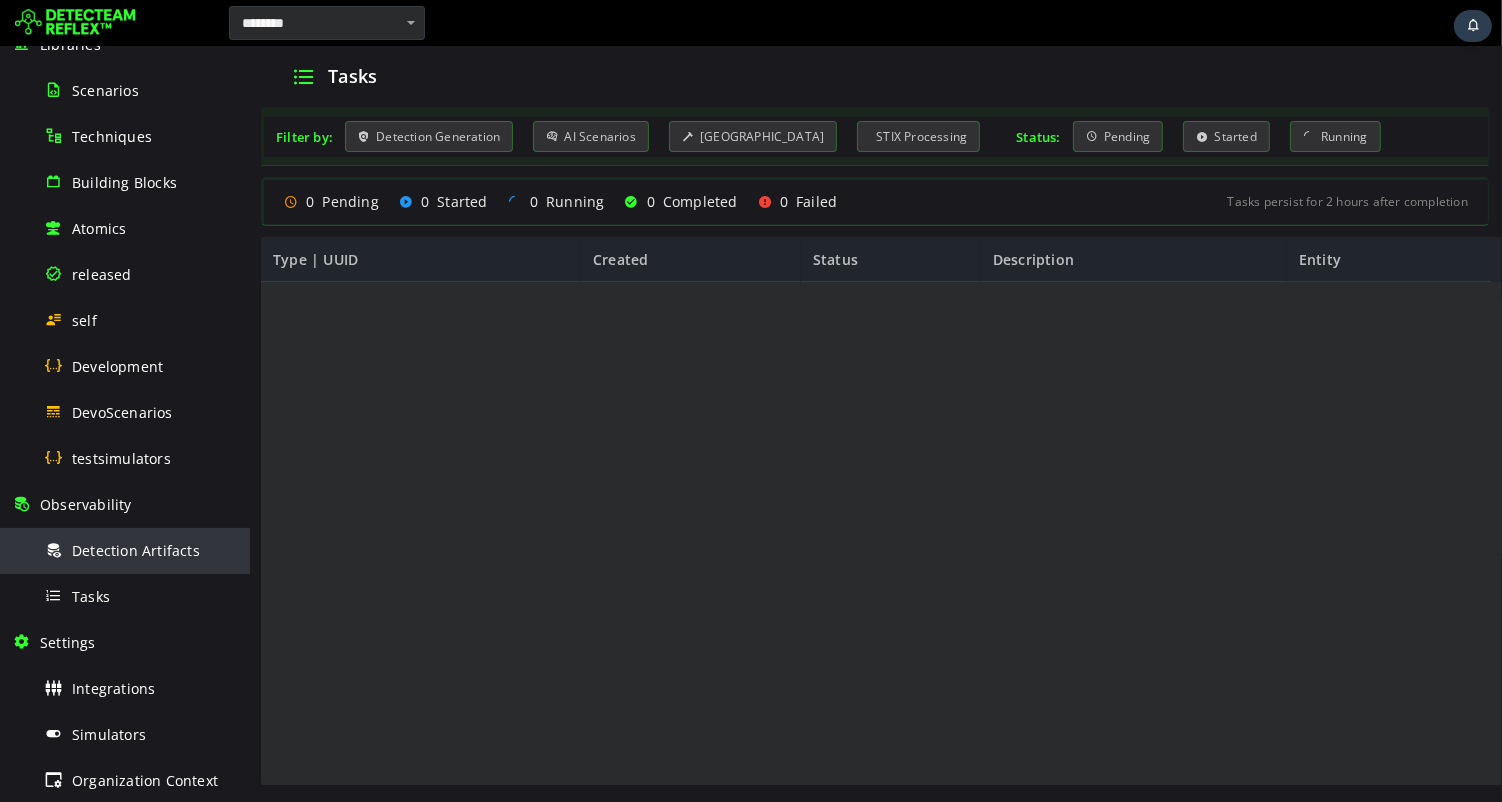 click on "Detection Artifacts" at bounding box center [136, 550] 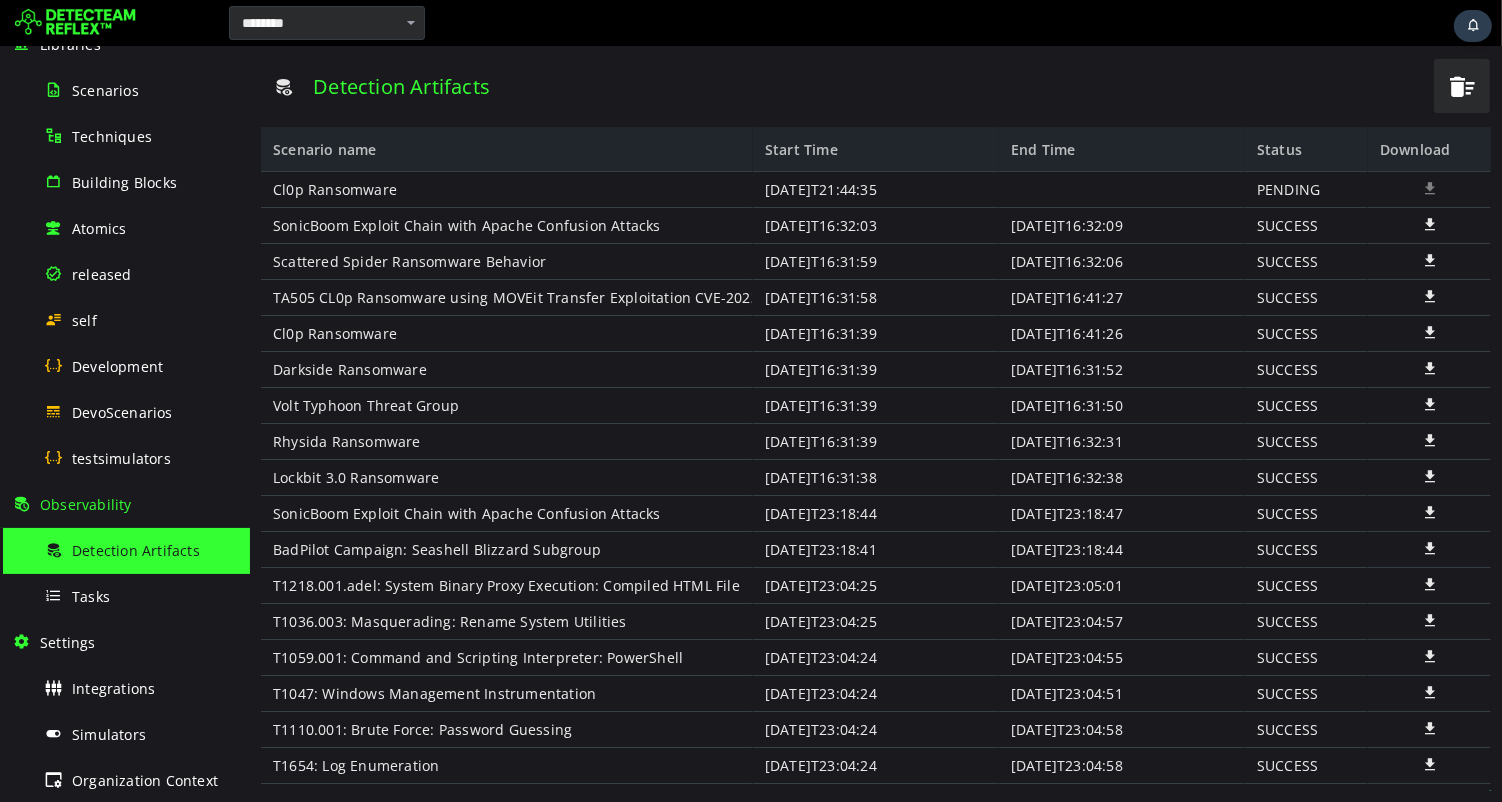 scroll, scrollTop: 0, scrollLeft: 0, axis: both 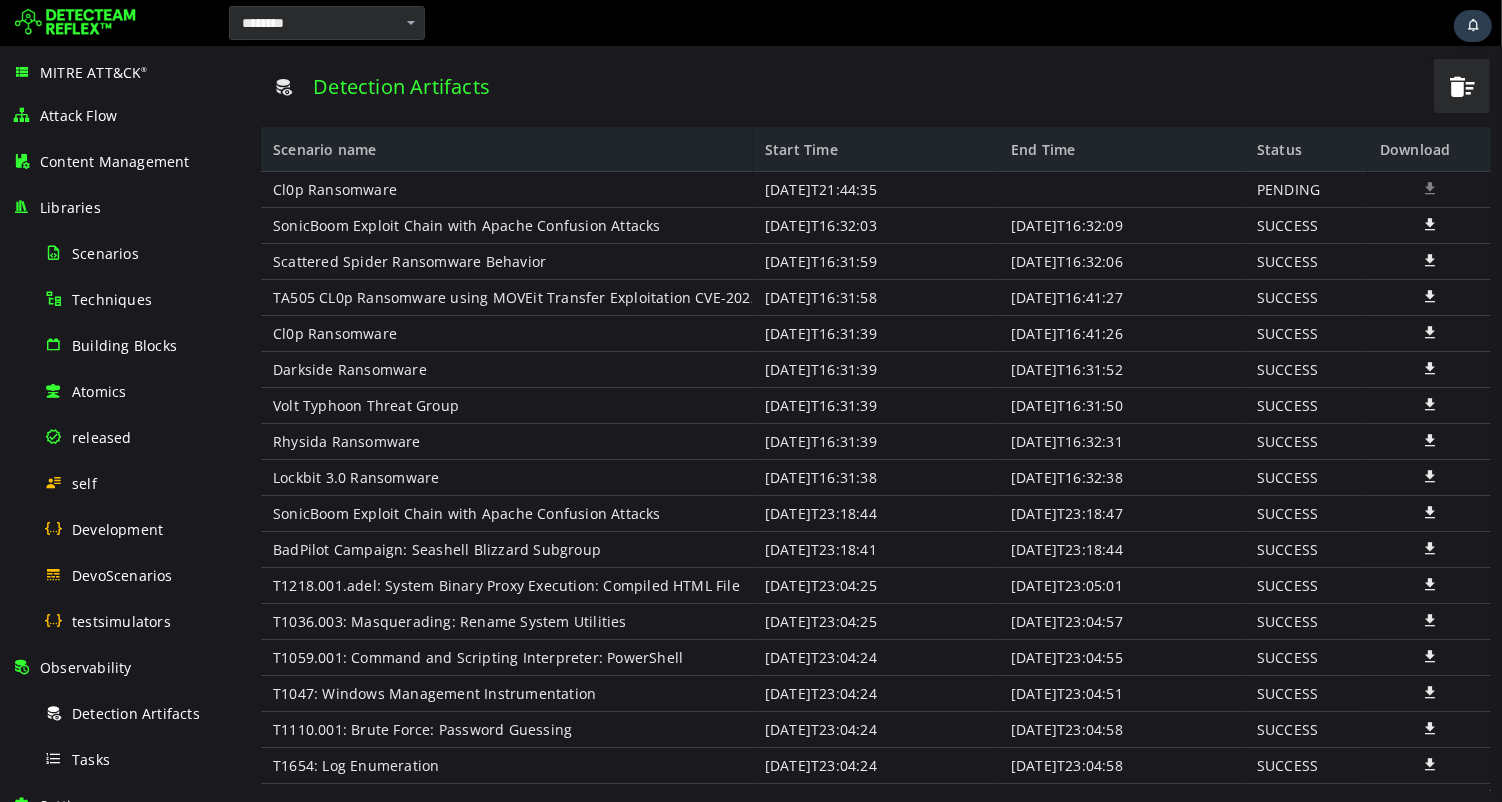 click at bounding box center (965, 23) 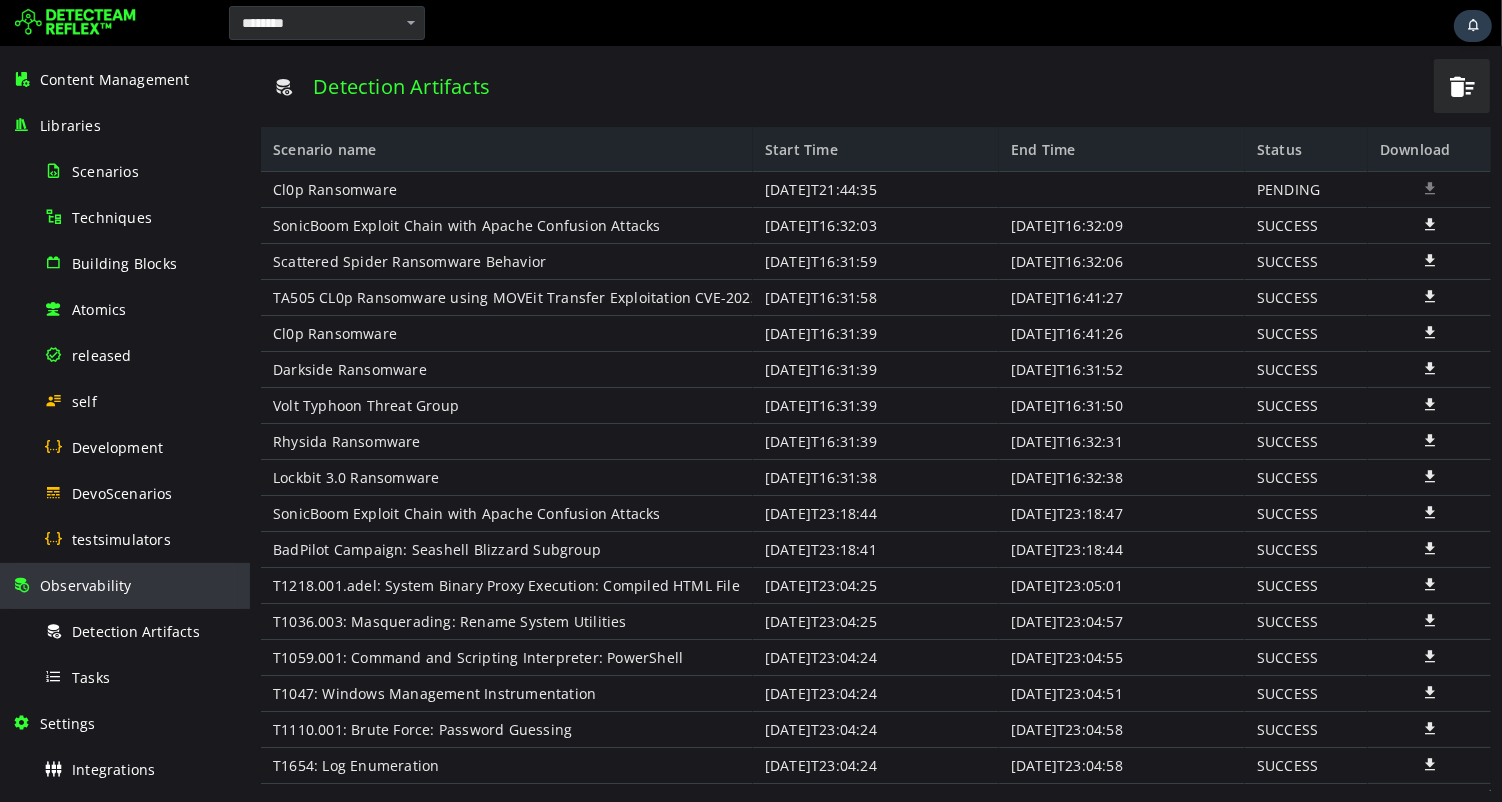 scroll, scrollTop: 85, scrollLeft: 0, axis: vertical 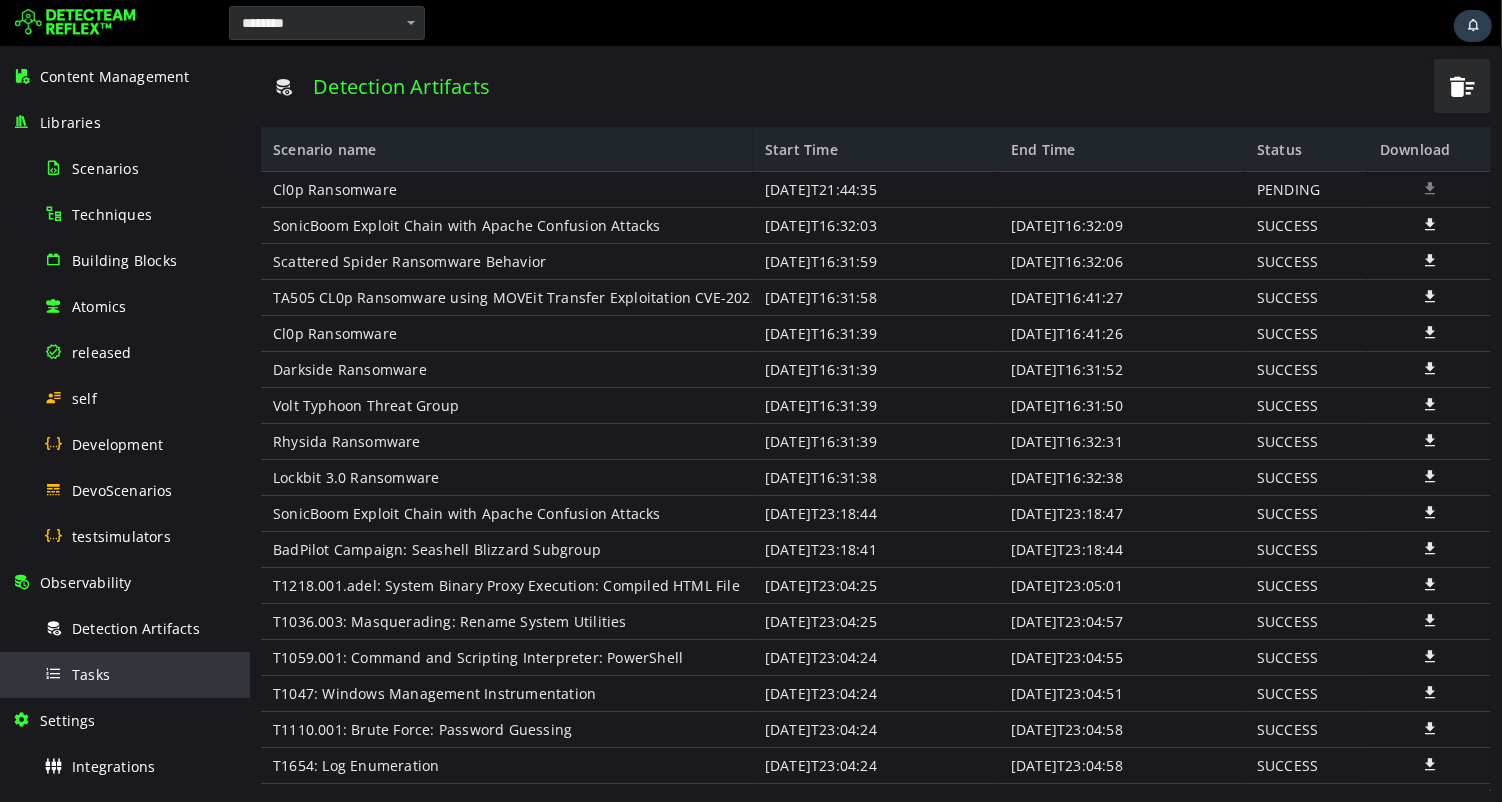 click on "Tasks" at bounding box center (91, 674) 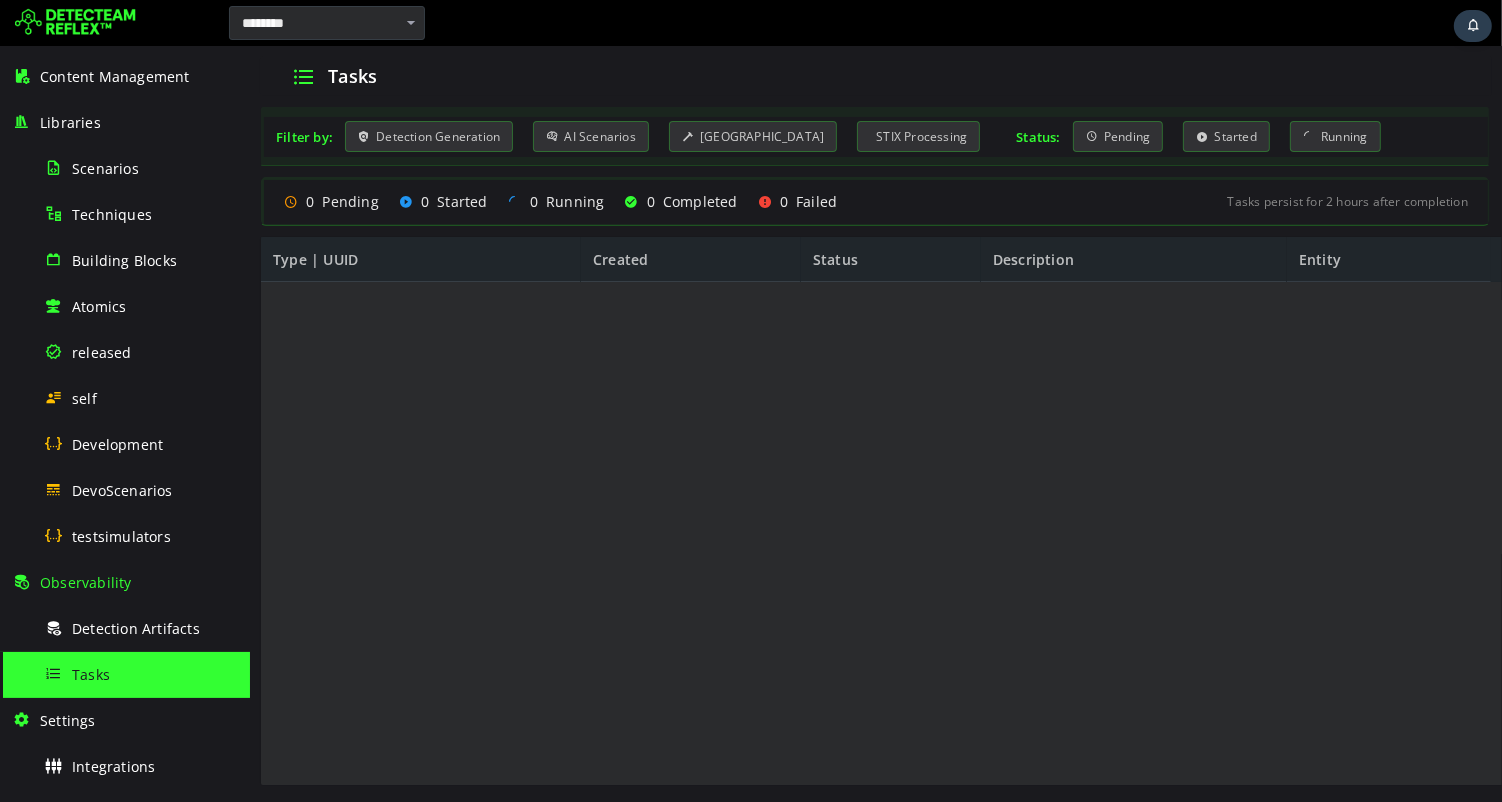 scroll, scrollTop: 0, scrollLeft: 0, axis: both 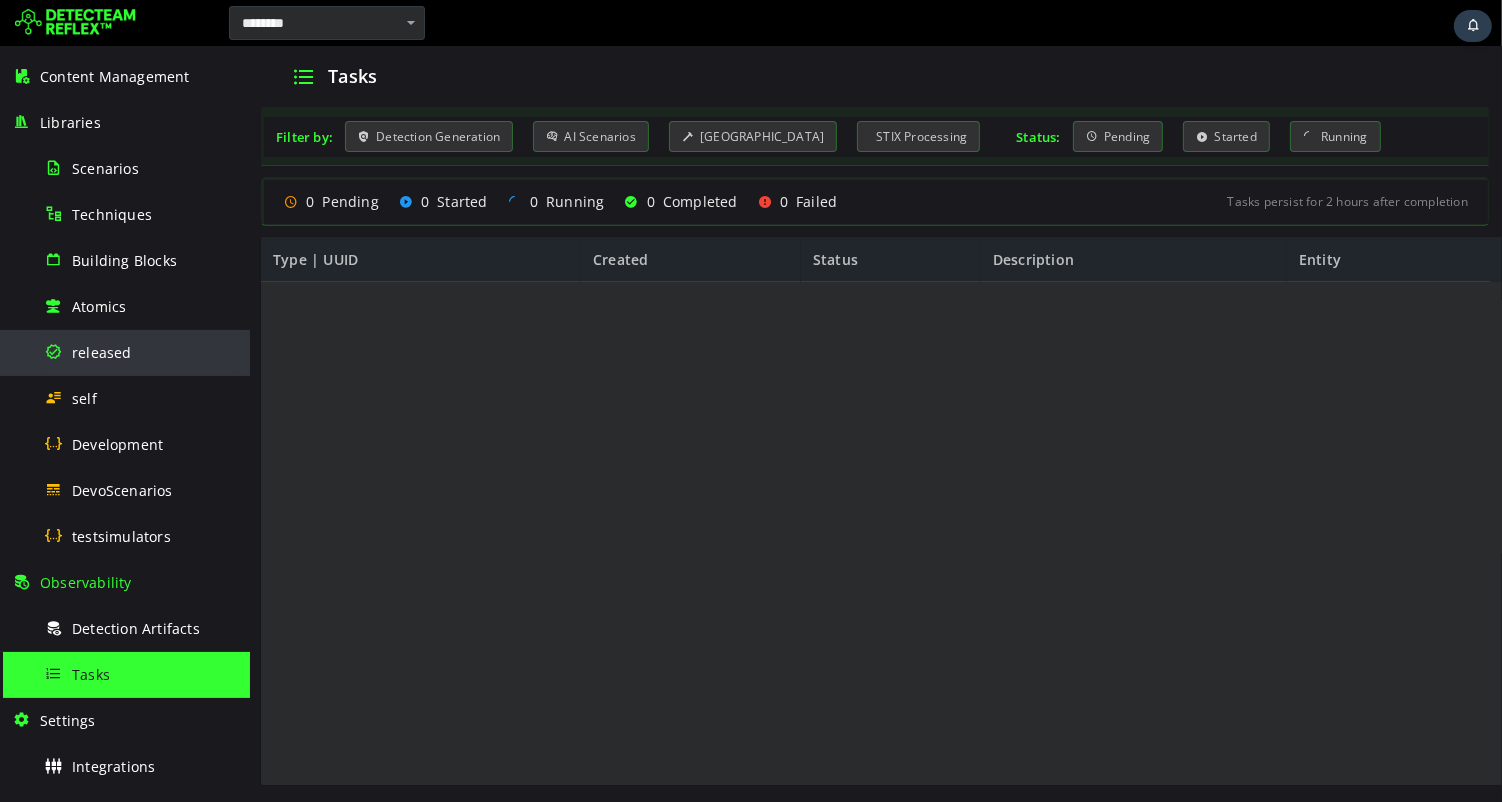click on "released" at bounding box center [102, 352] 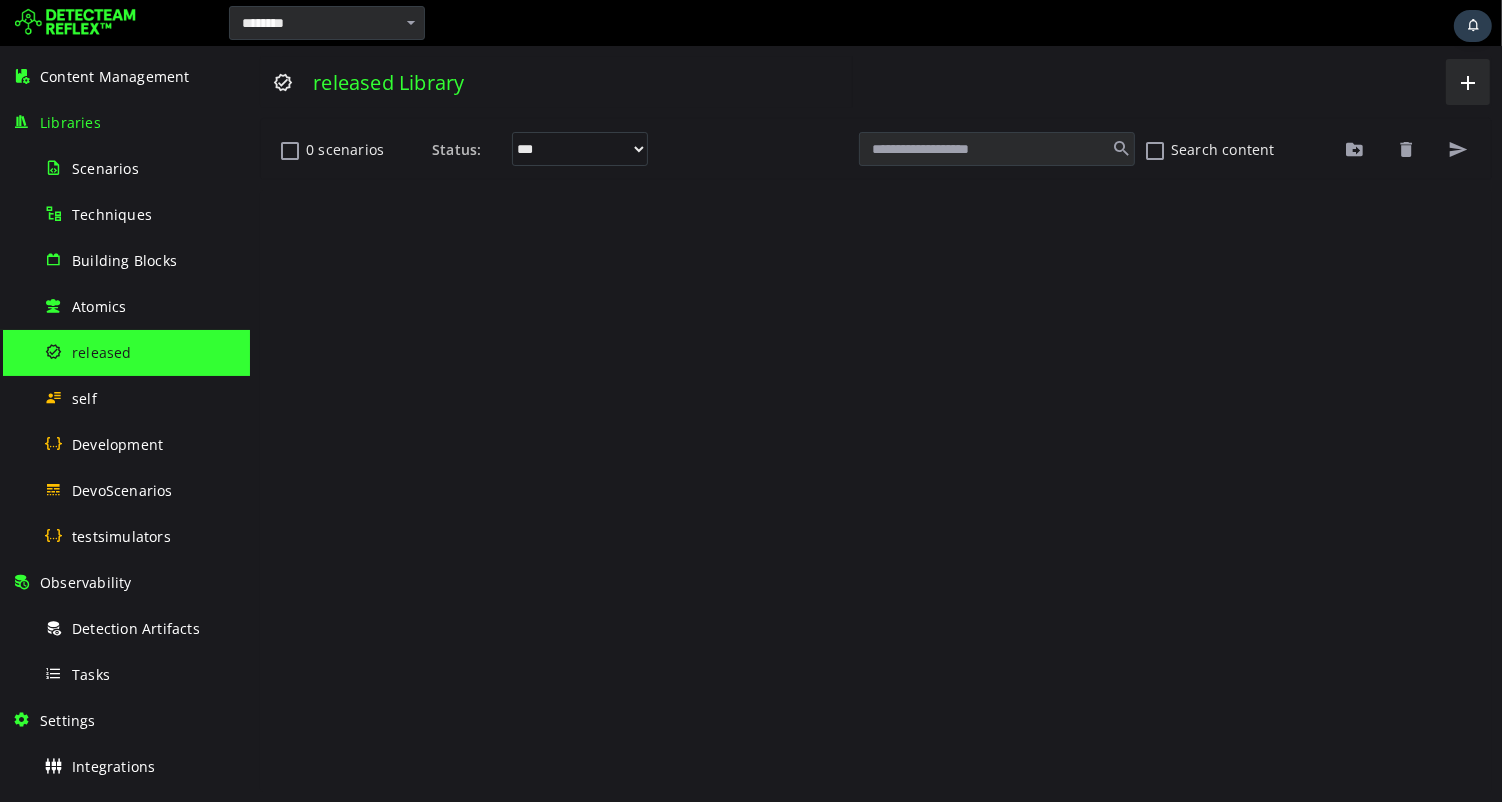 scroll, scrollTop: 0, scrollLeft: 0, axis: both 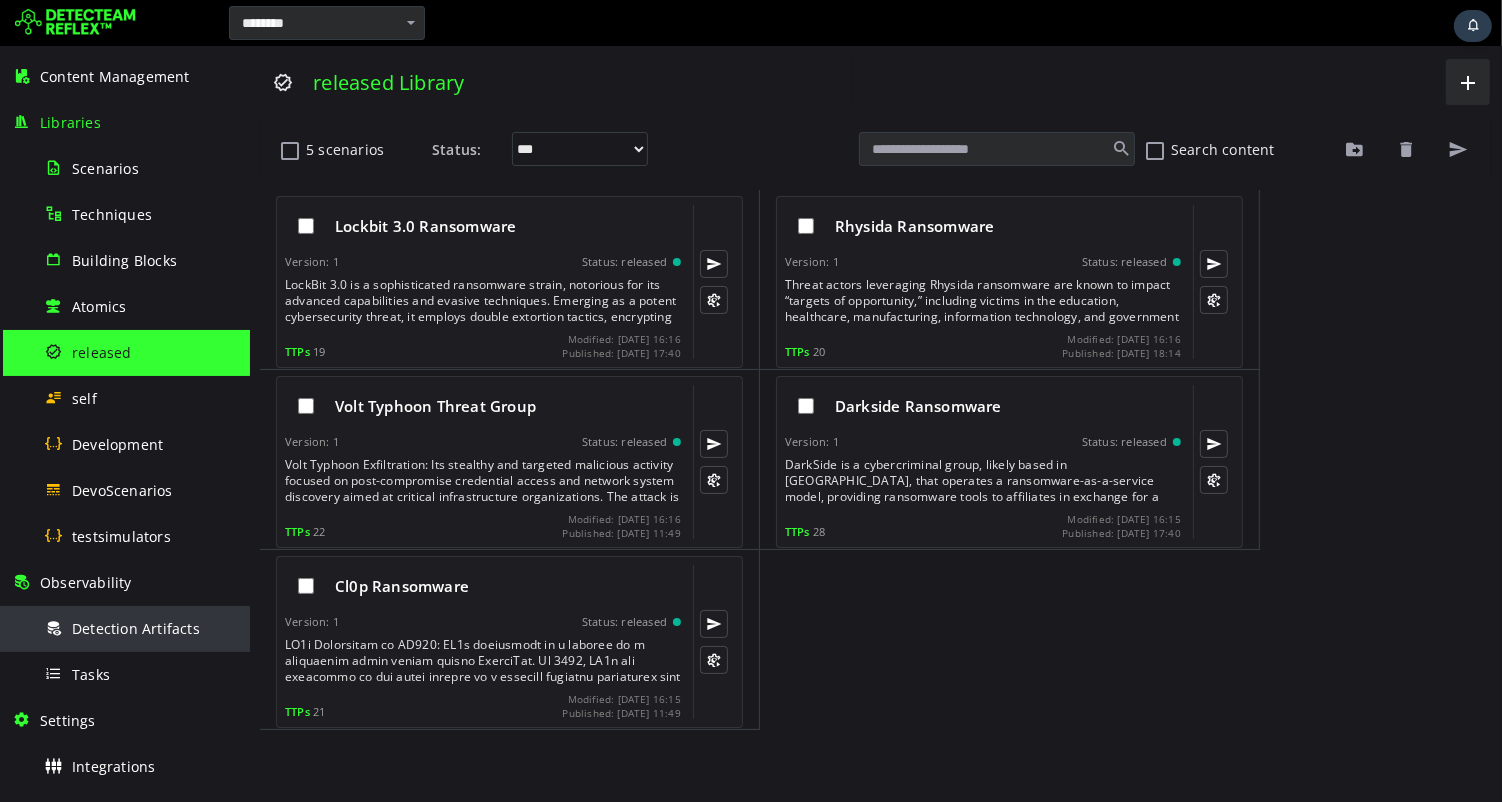 click on "Detection Artifacts" at bounding box center [141, 628] 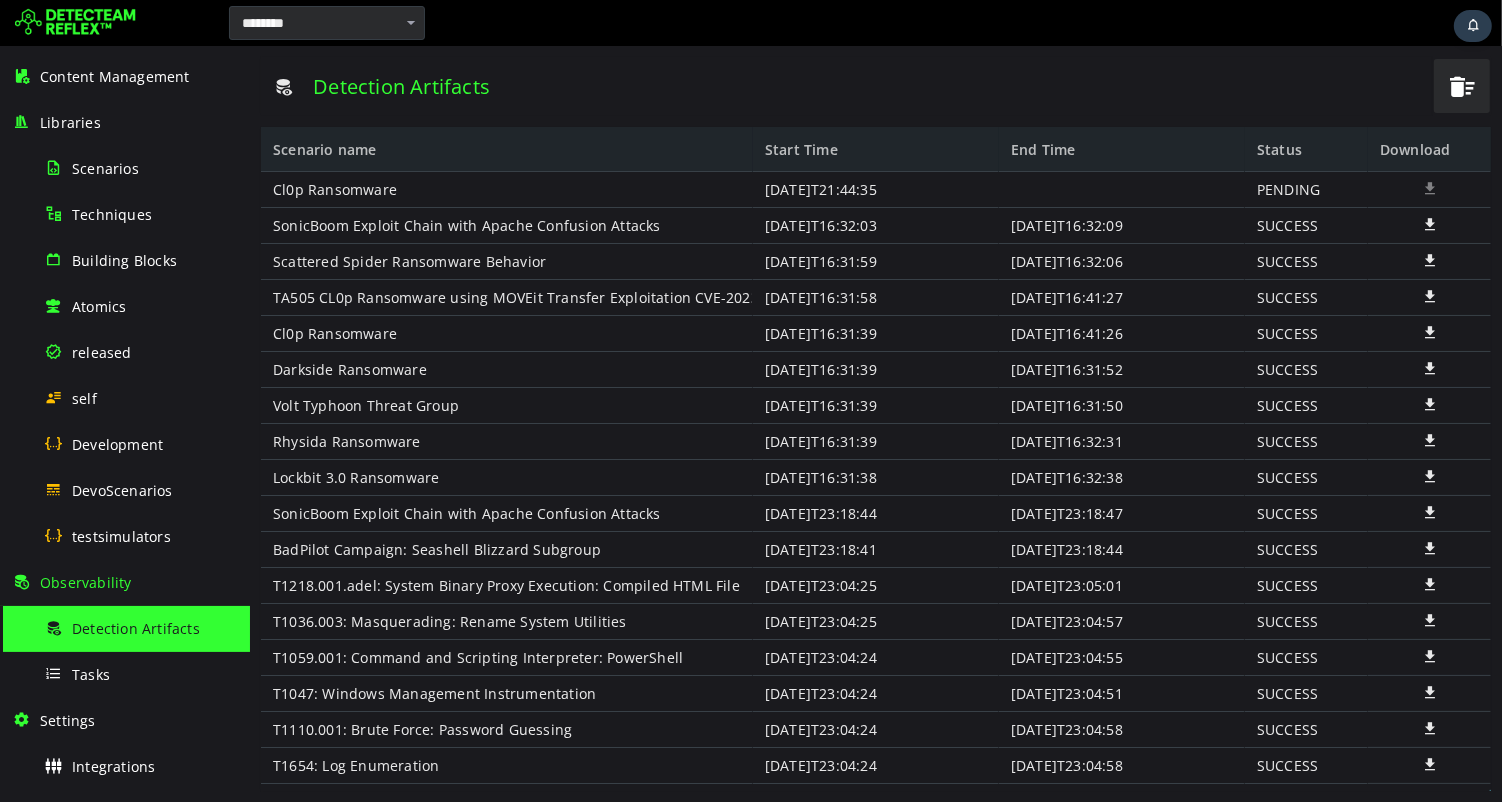 scroll, scrollTop: 0, scrollLeft: 0, axis: both 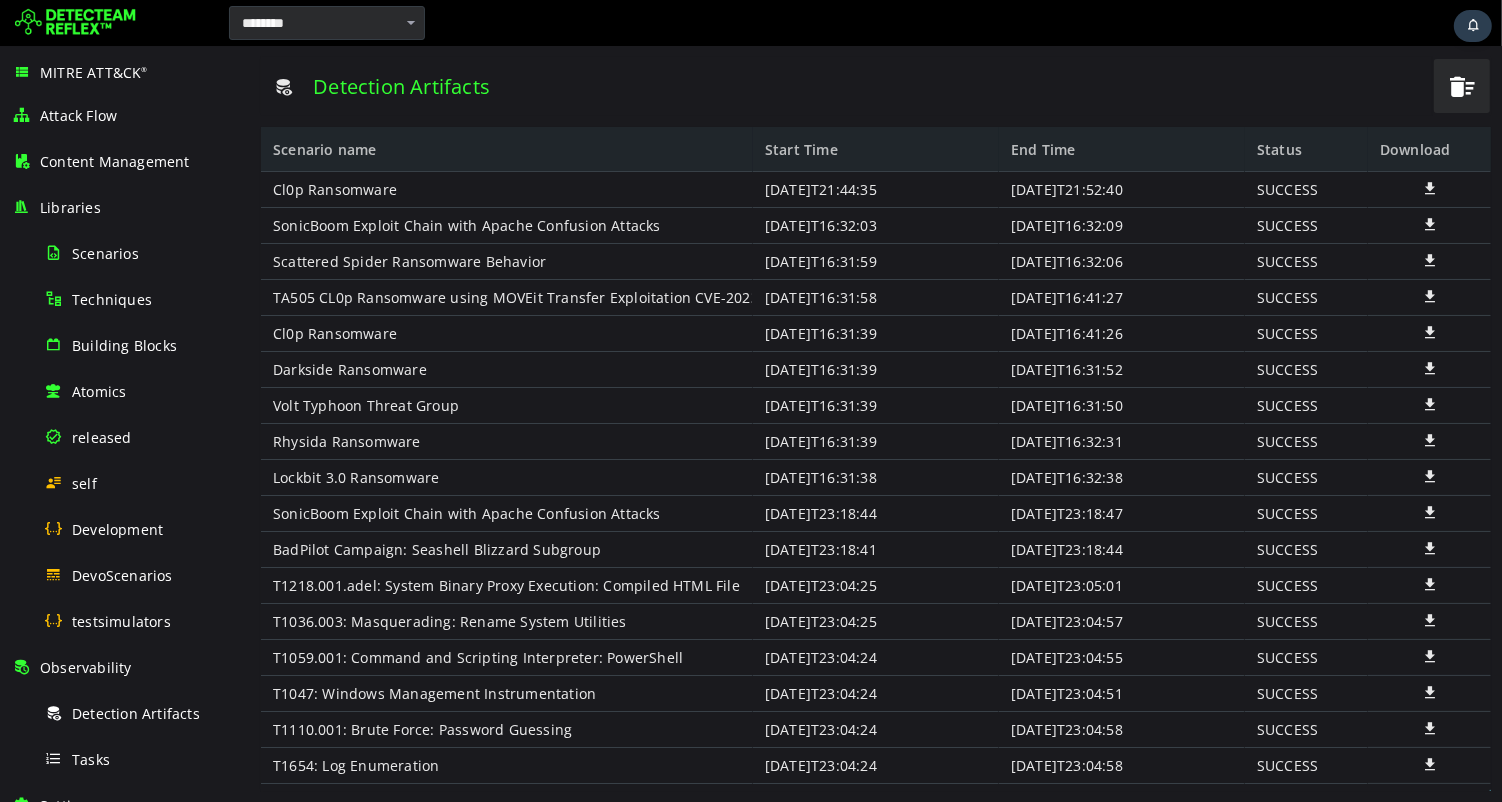 click on "Detection Artifacts" at bounding box center (845, 86) 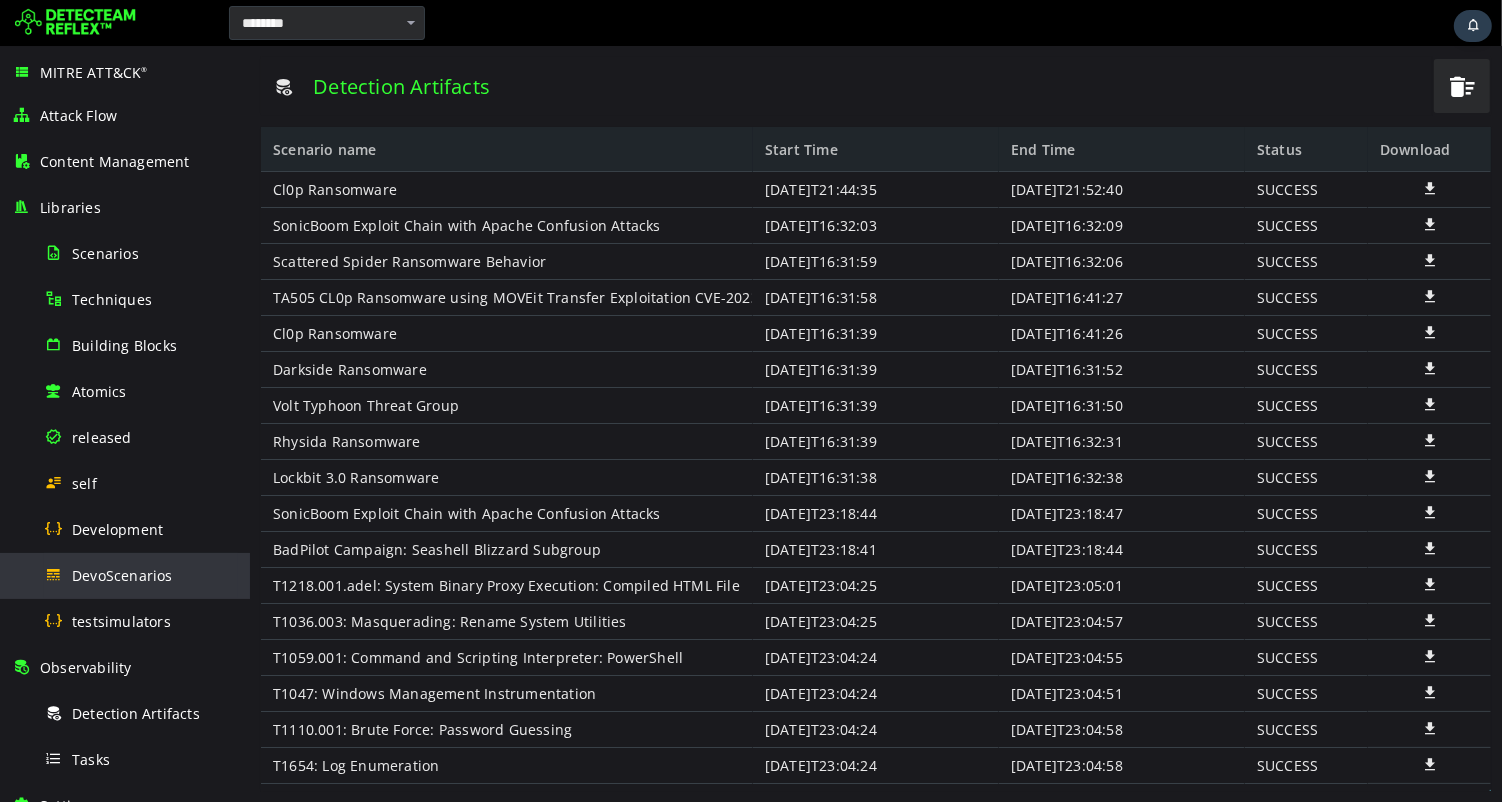 click on "DevoScenarios" at bounding box center (122, 575) 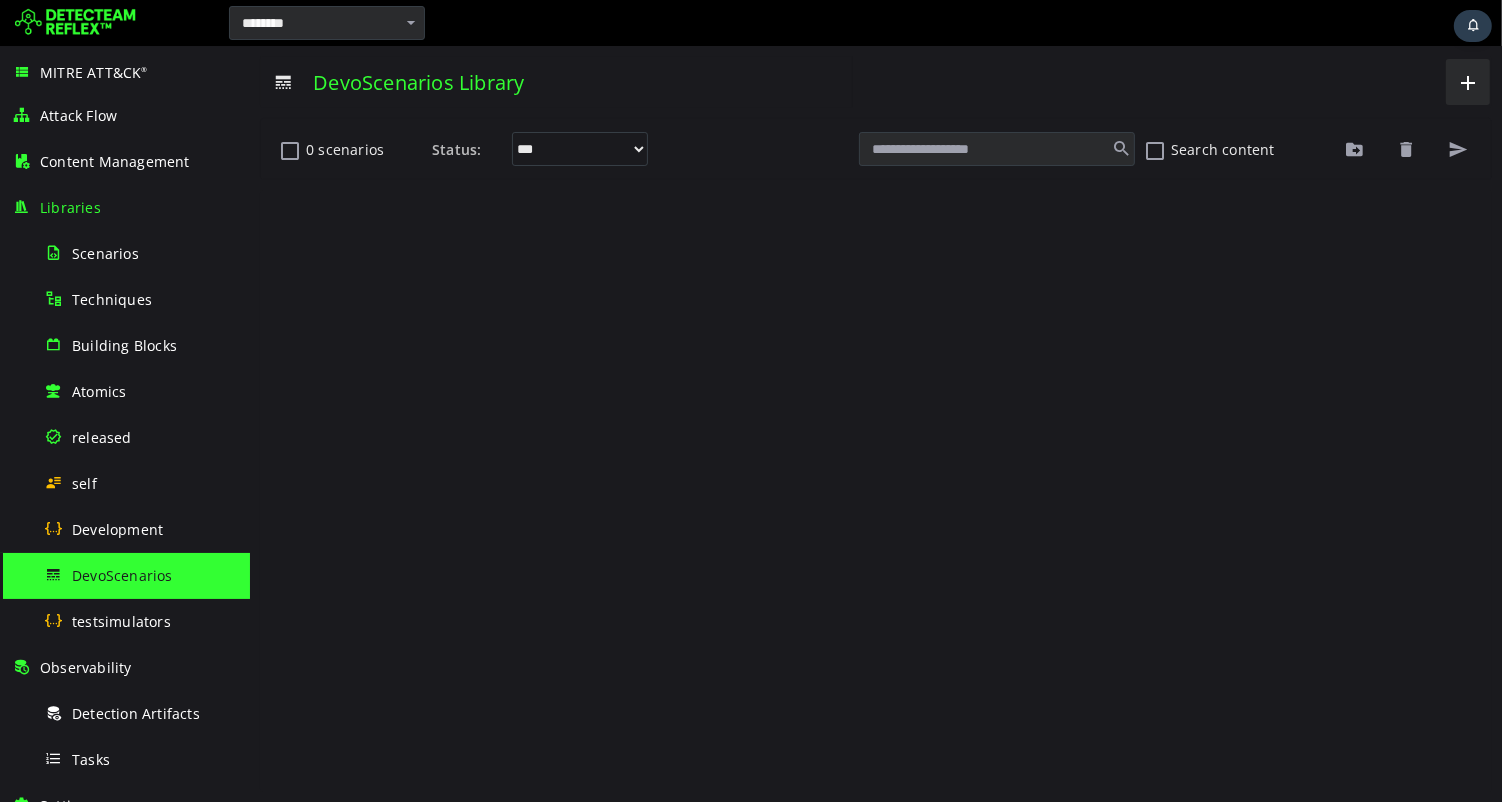 scroll, scrollTop: 0, scrollLeft: 0, axis: both 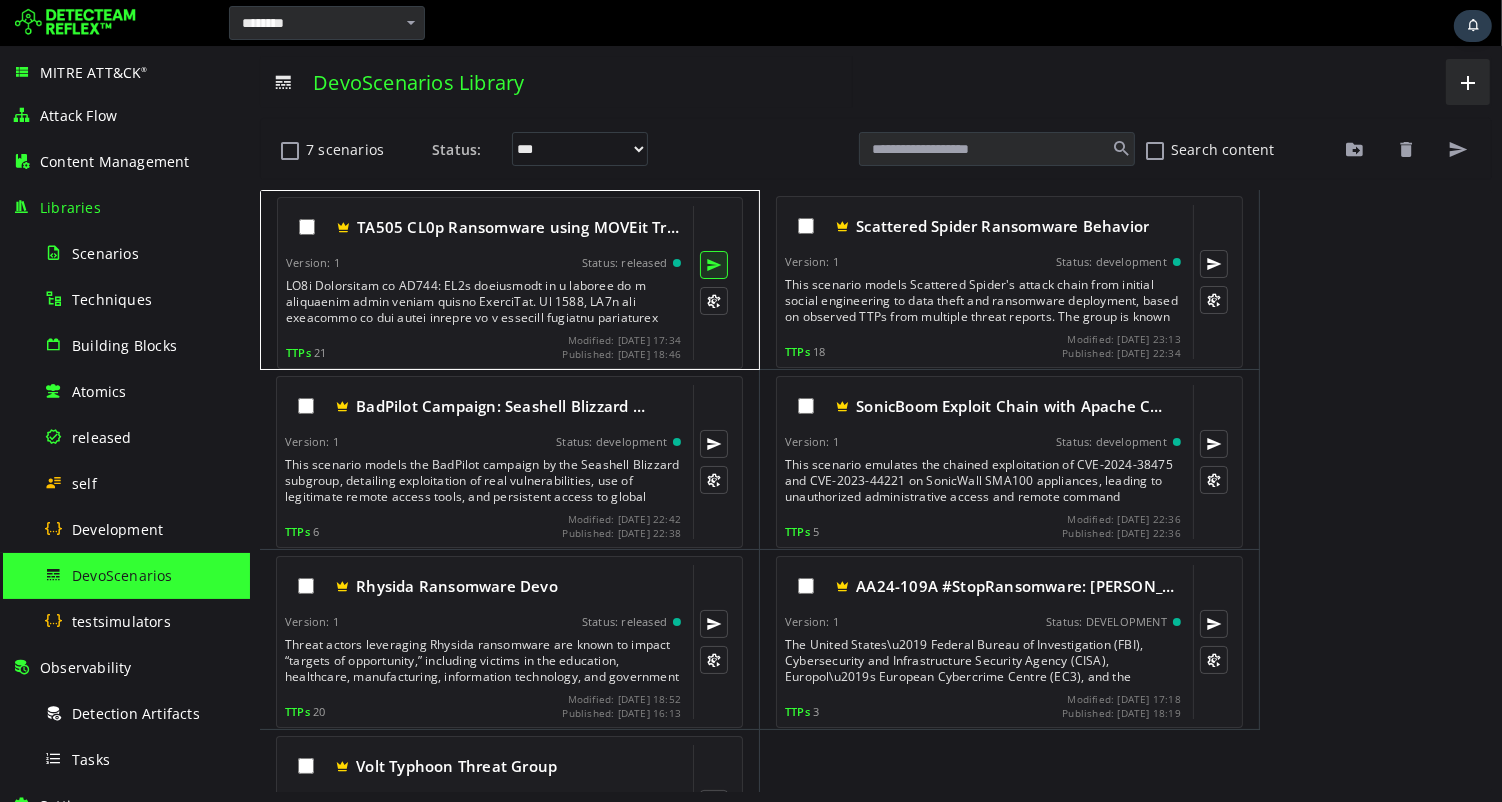 click at bounding box center [713, 265] 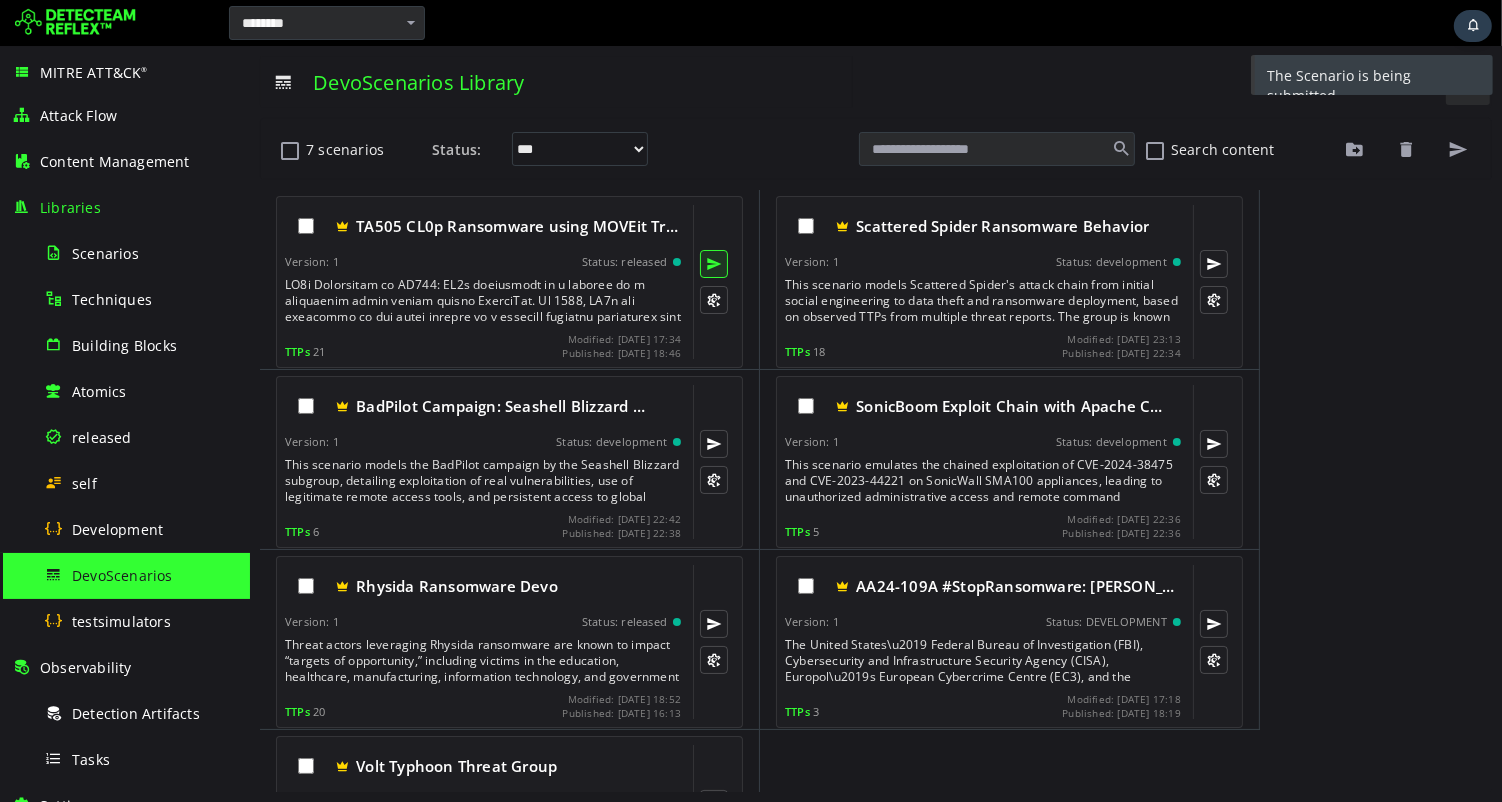 type 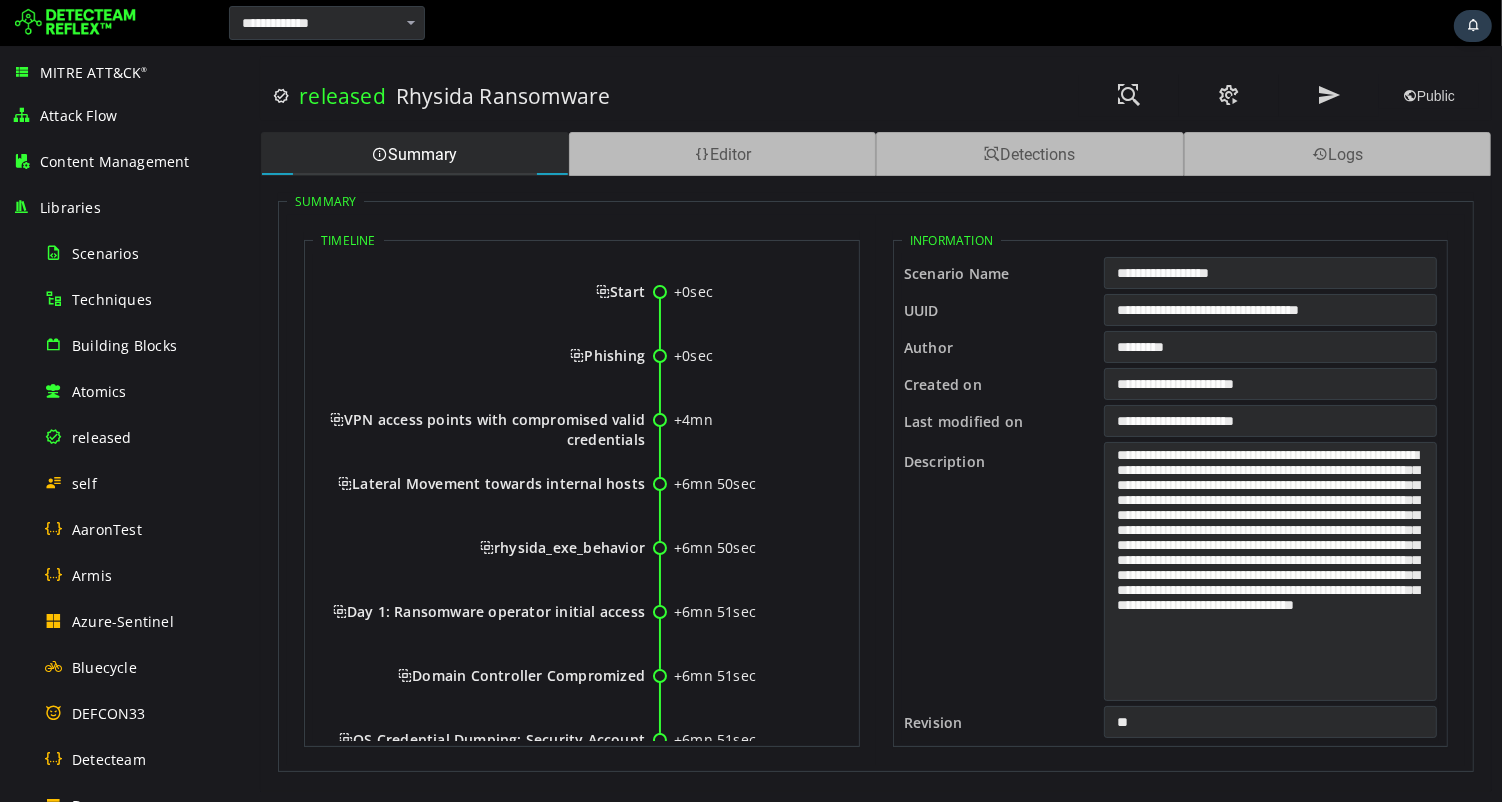 scroll, scrollTop: 0, scrollLeft: 0, axis: both 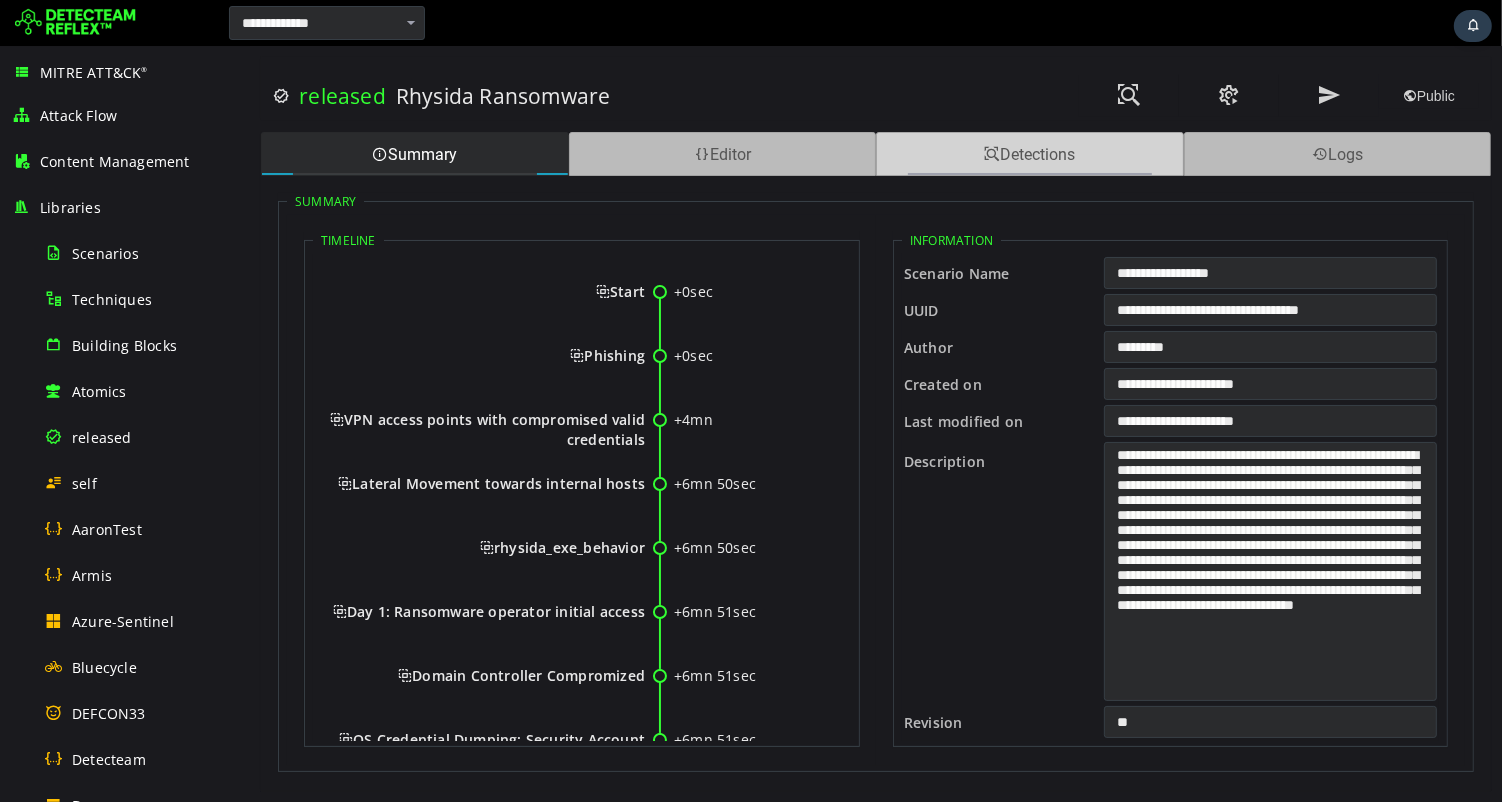 click on "Detections" at bounding box center [1029, 154] 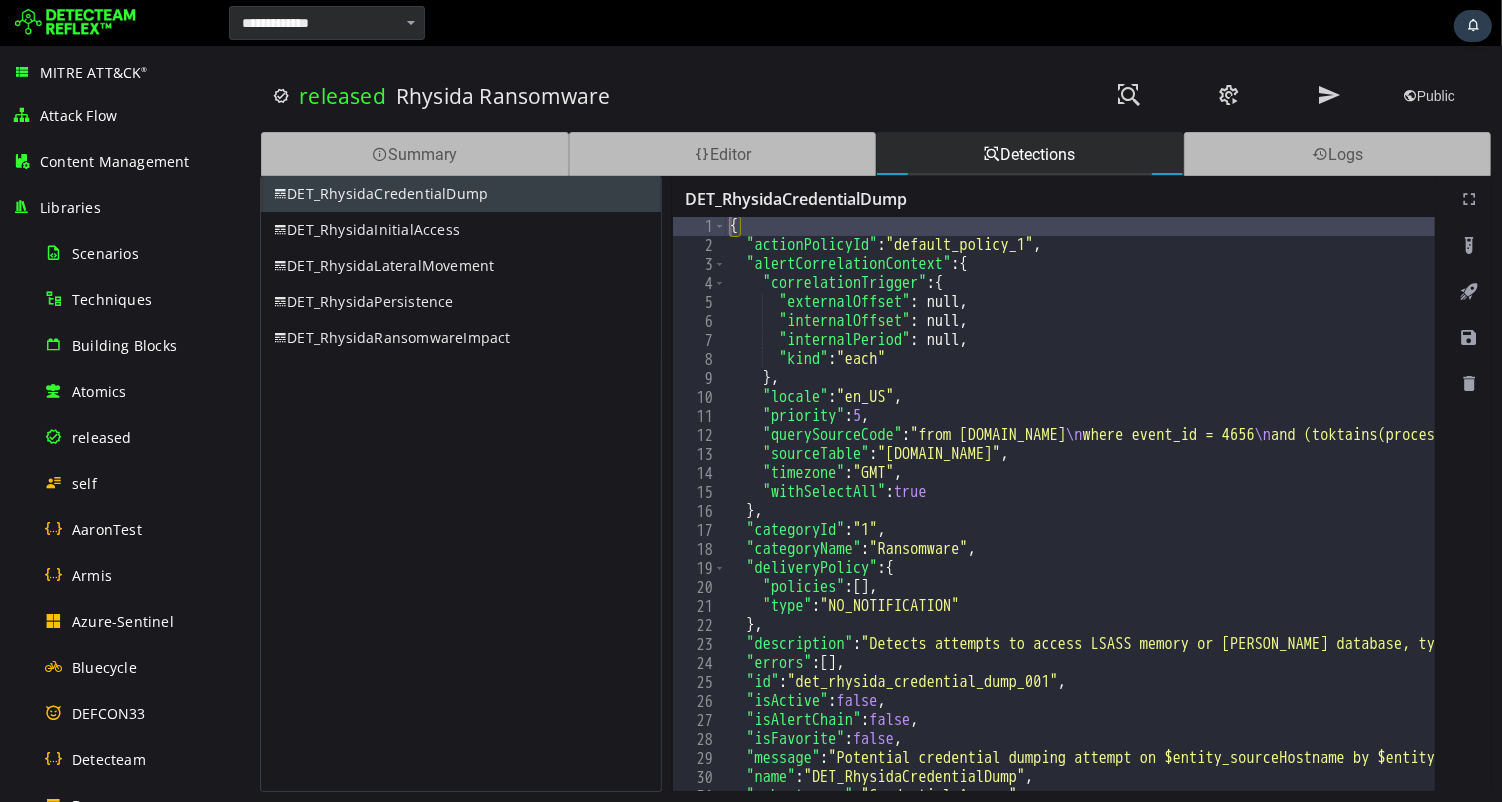click on "Rhysida Ransomware" at bounding box center [663, 96] 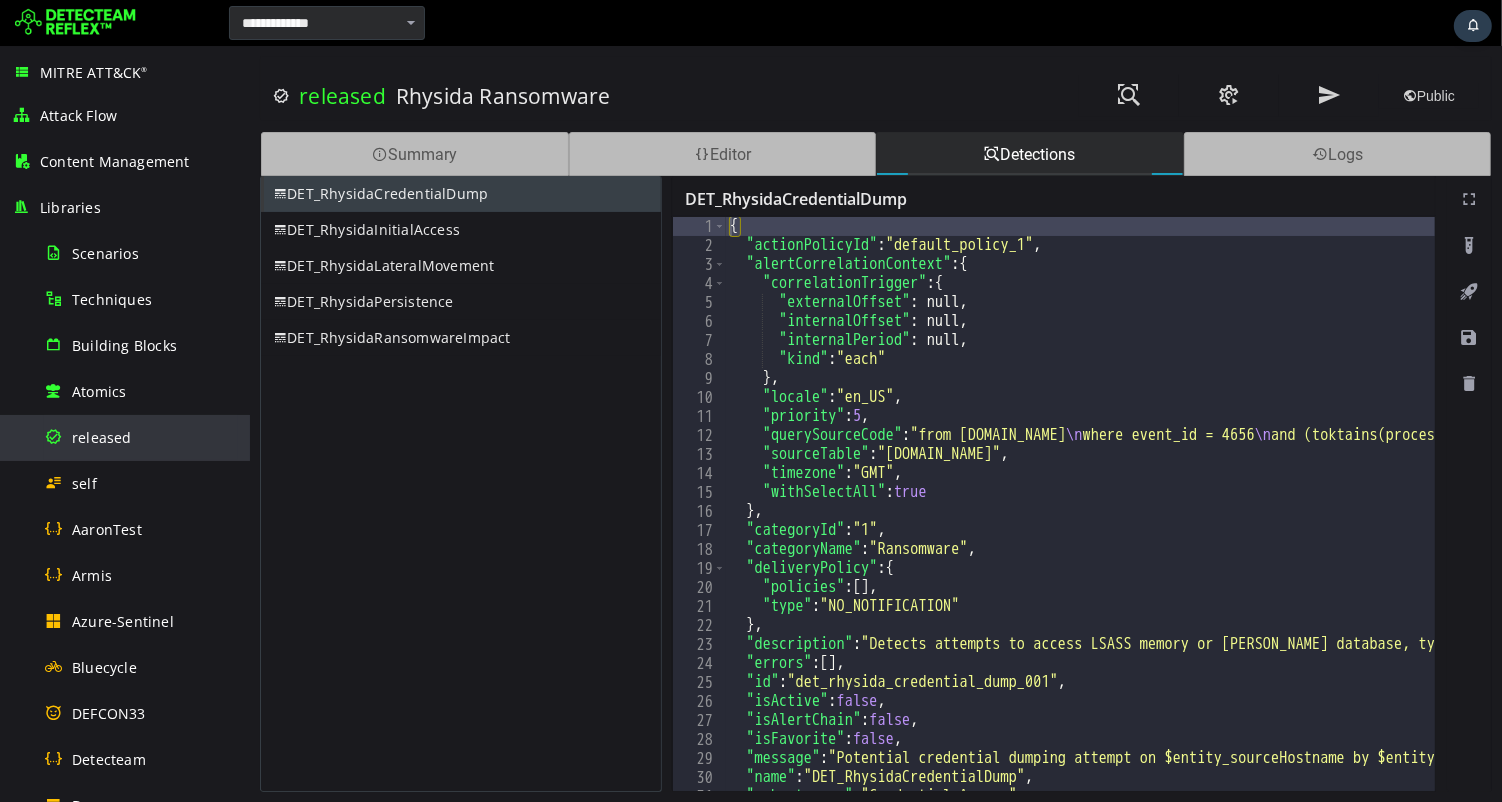 click on "released" at bounding box center (102, 437) 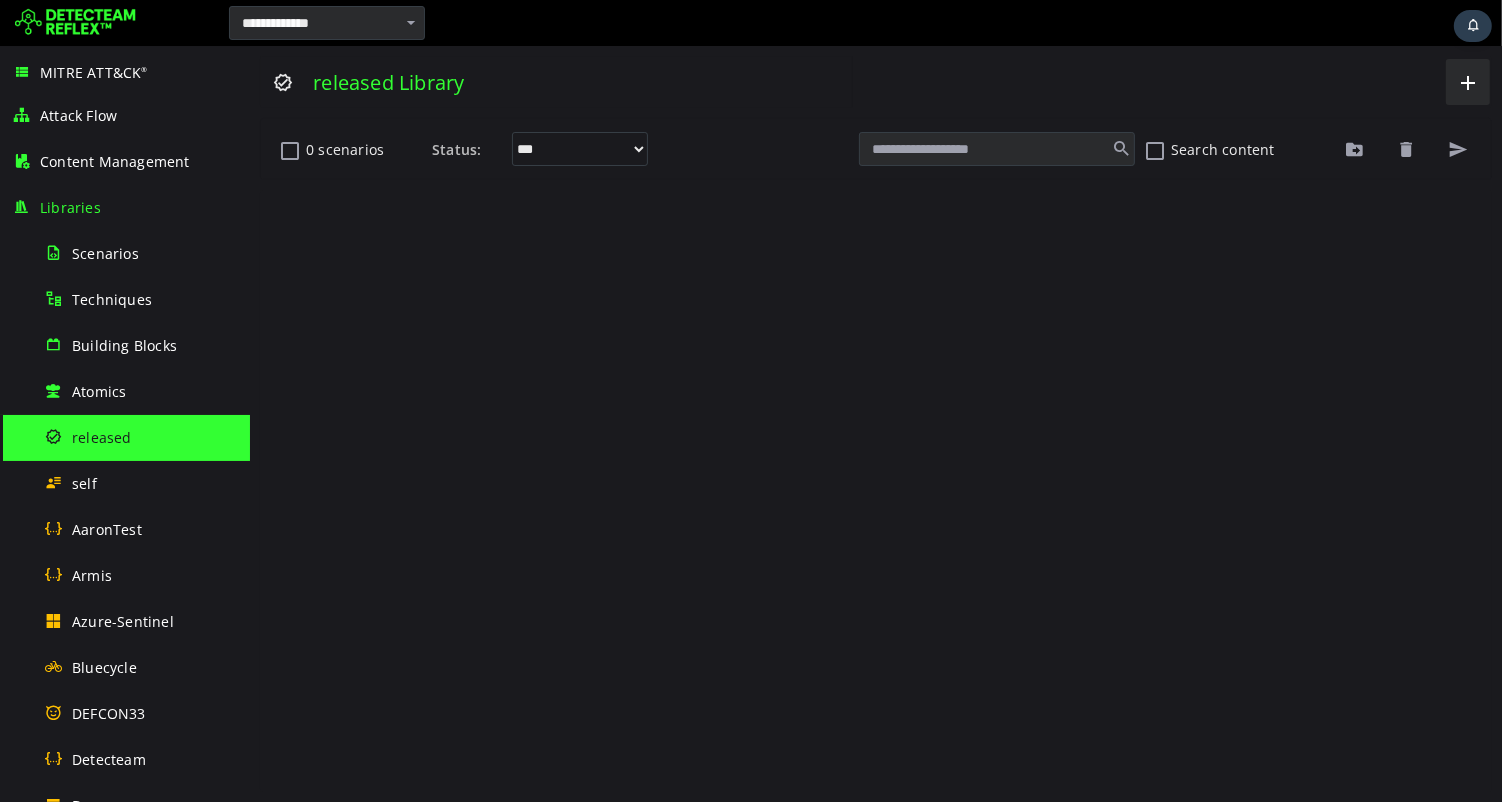 scroll, scrollTop: 0, scrollLeft: 0, axis: both 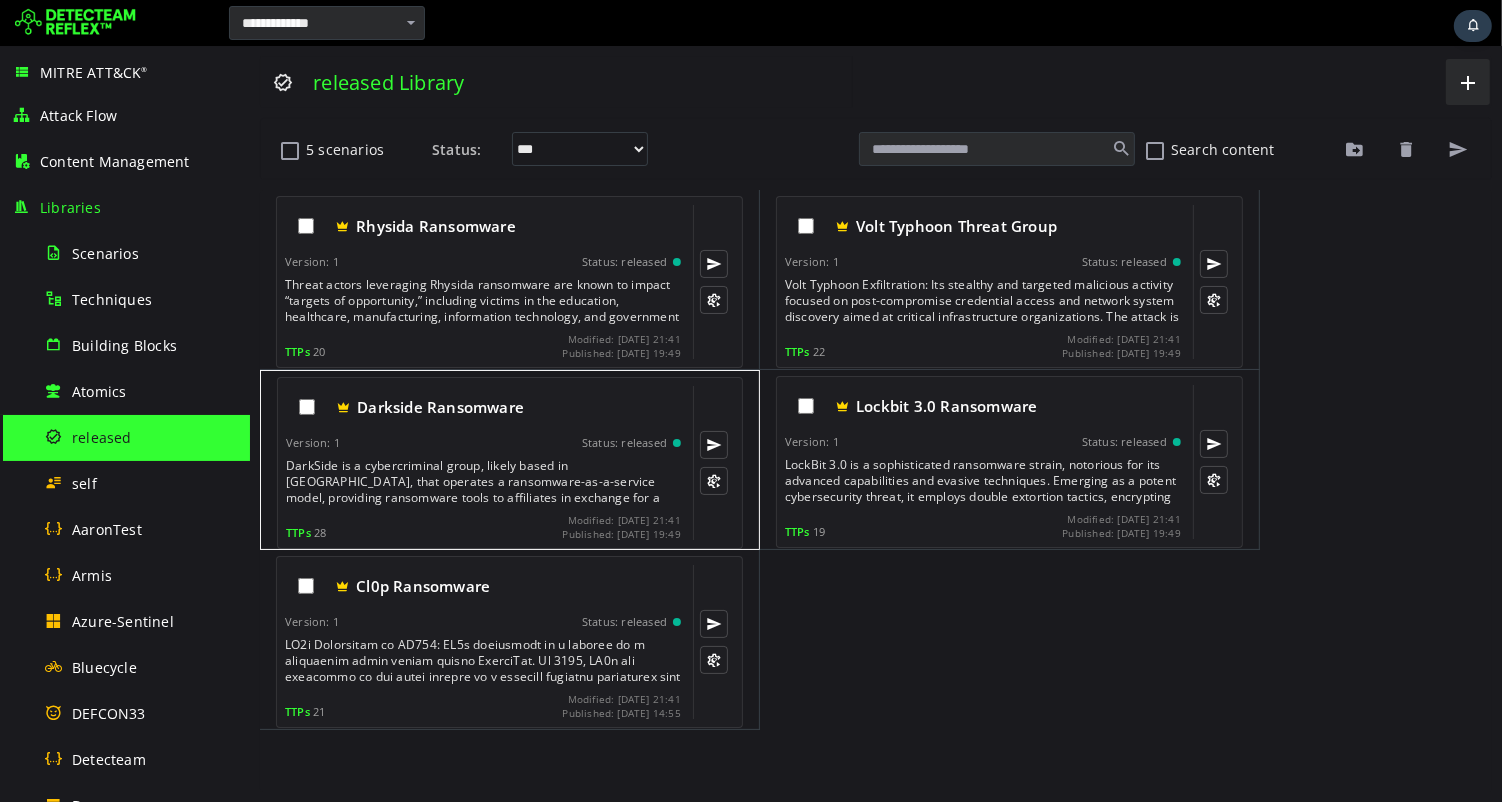click on "DarkSide is a cybercriminal group, likely based in Russia, that operates a ransomware-as-a-service model, providing ransomware tools to affiliates in exchange for a share of the proceeds. In May 2021, they targeted a U.S. pipeline company's IT network, leading to a shutdown of operations to prevent the ransomware from spreading to operational technology systems. Their primary motive is financial gain, achieved by encrypting victims' data and demanding ransom payments for decryption keys." at bounding box center (484, 482) 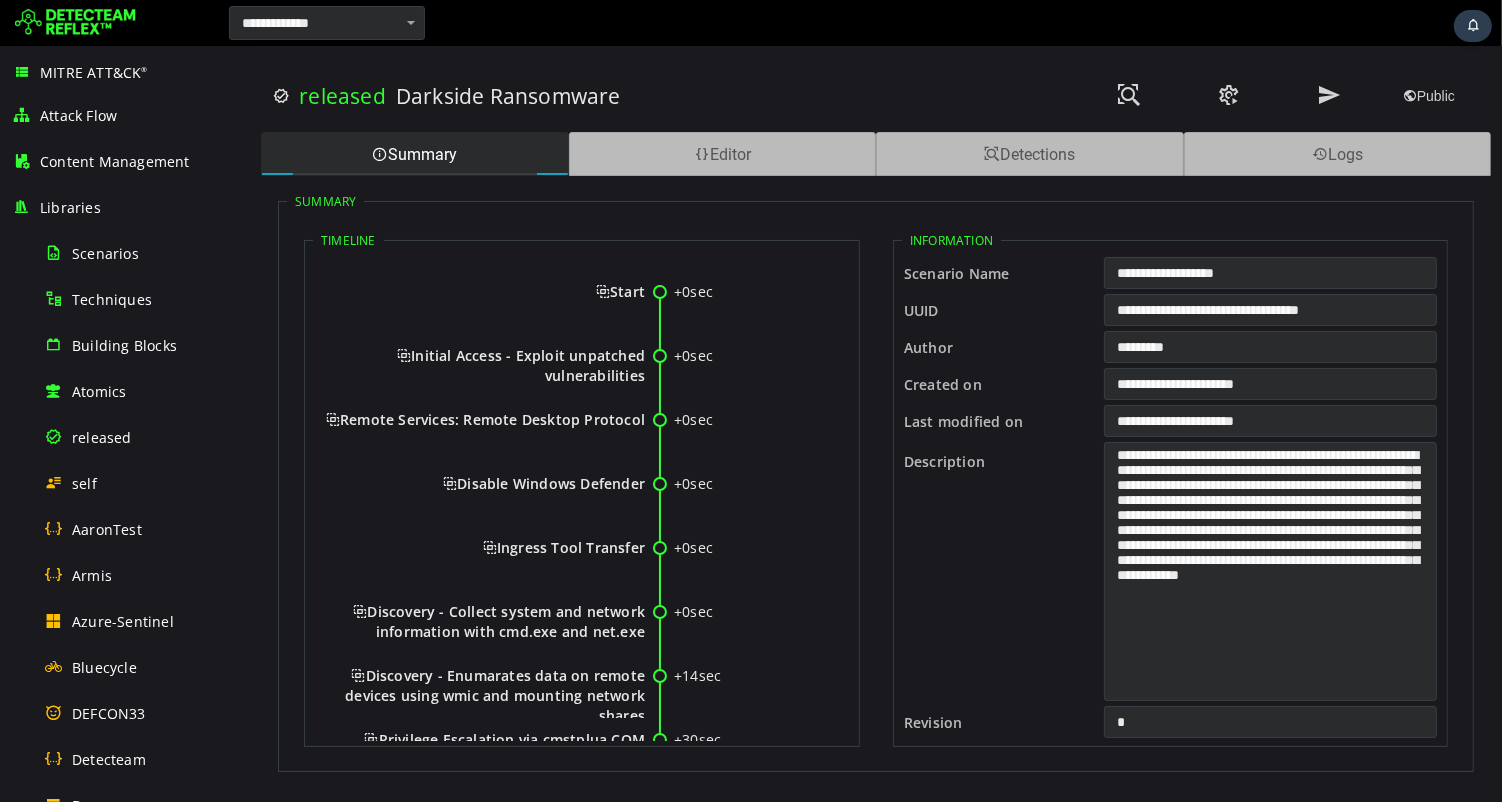 scroll, scrollTop: 0, scrollLeft: 0, axis: both 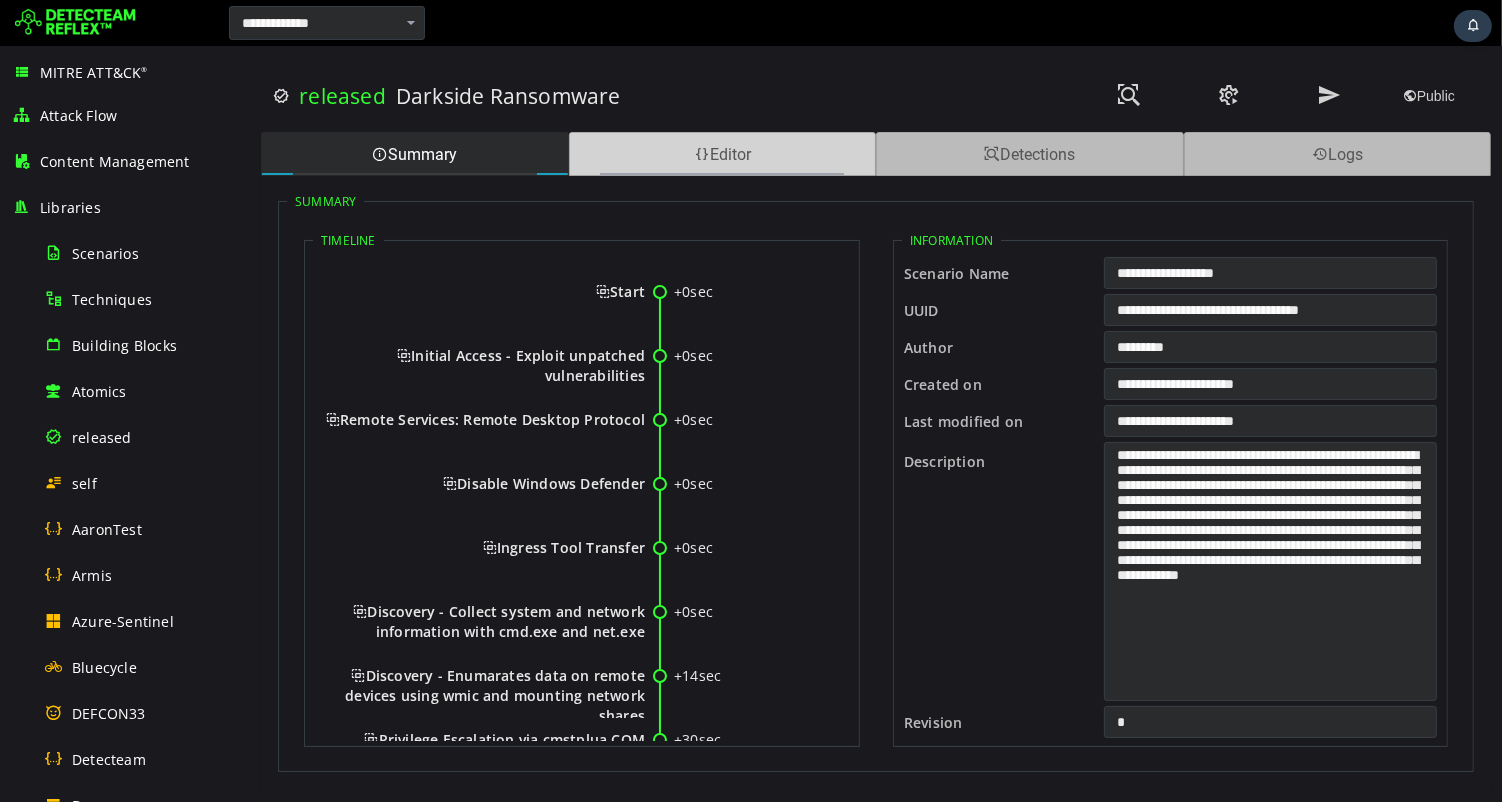 click on "Editor" at bounding box center (722, 154) 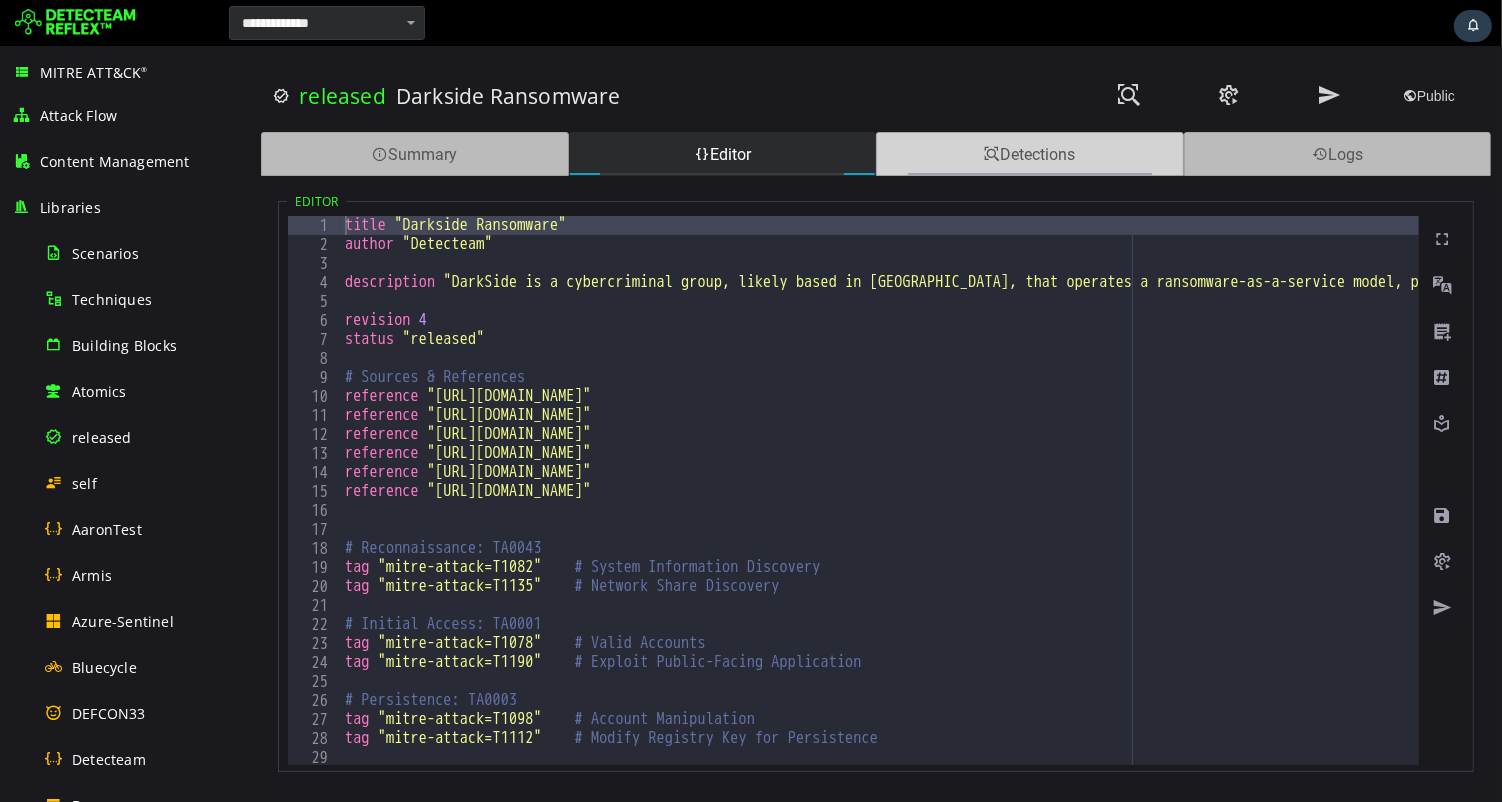 click on "Detections" at bounding box center [1029, 154] 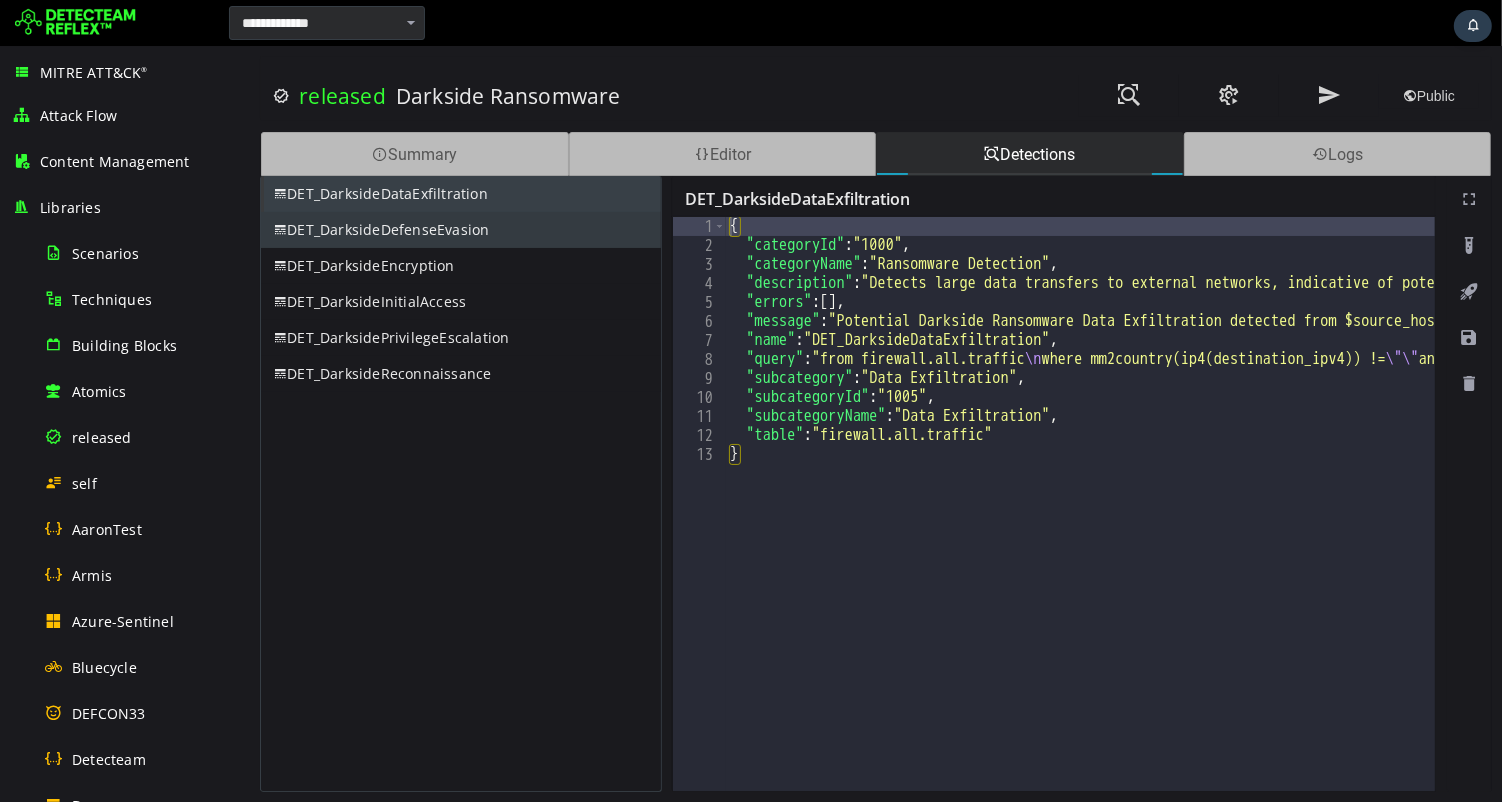 click on "DET_DarksideDefenseEvasion" at bounding box center [460, 230] 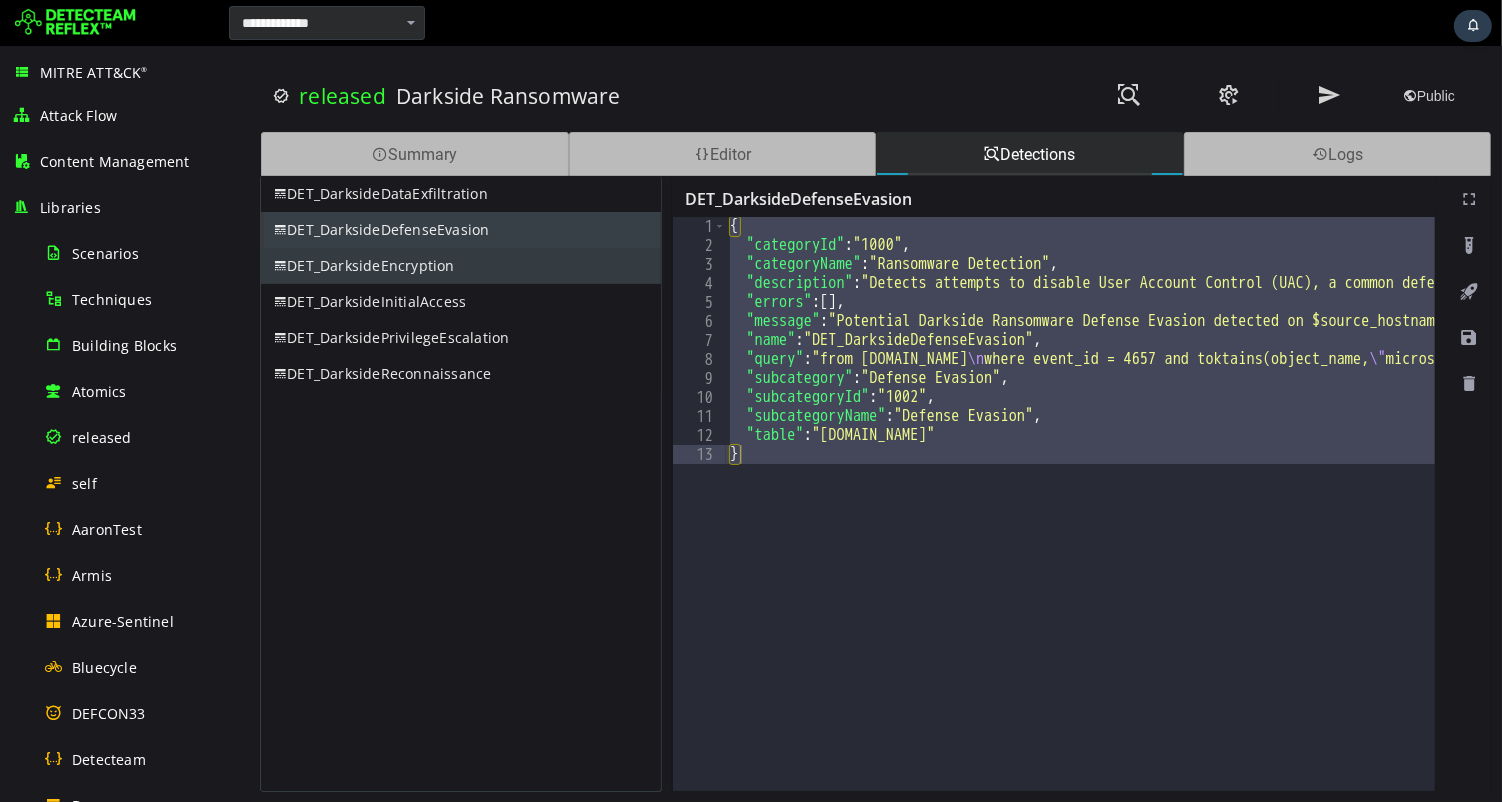 click on "DET_DarksideEncryption" at bounding box center (460, 266) 